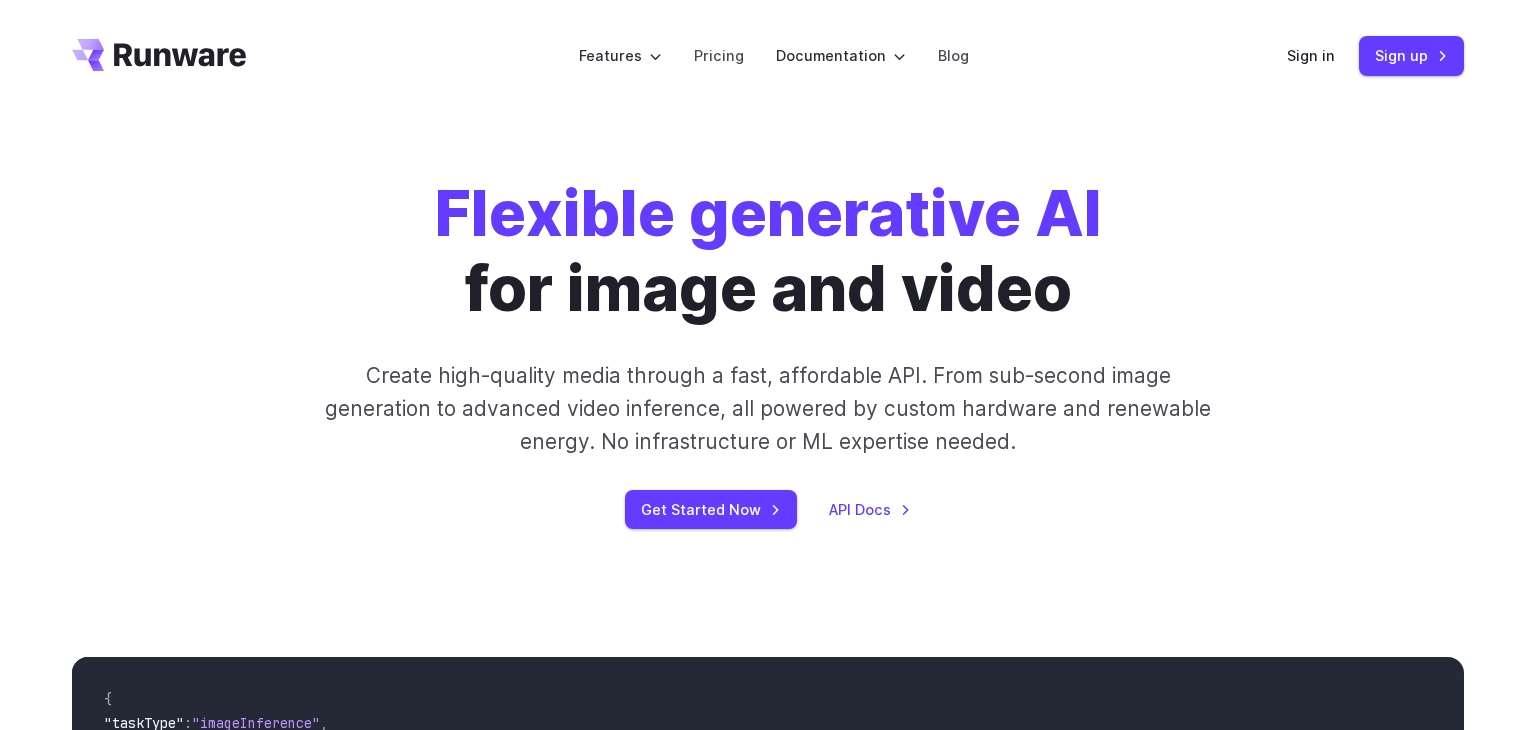scroll, scrollTop: 0, scrollLeft: 0, axis: both 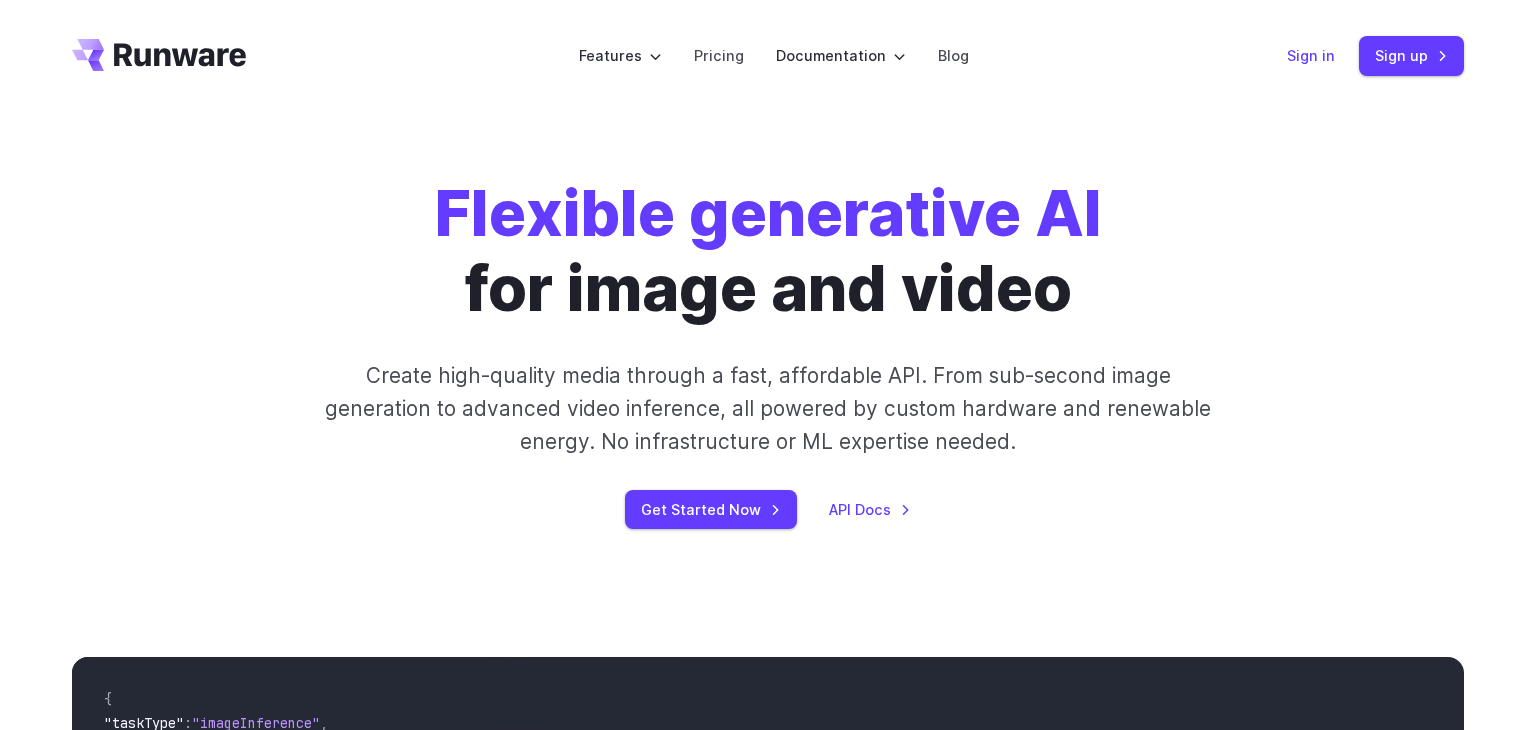 click on "Sign in" at bounding box center [1311, 55] 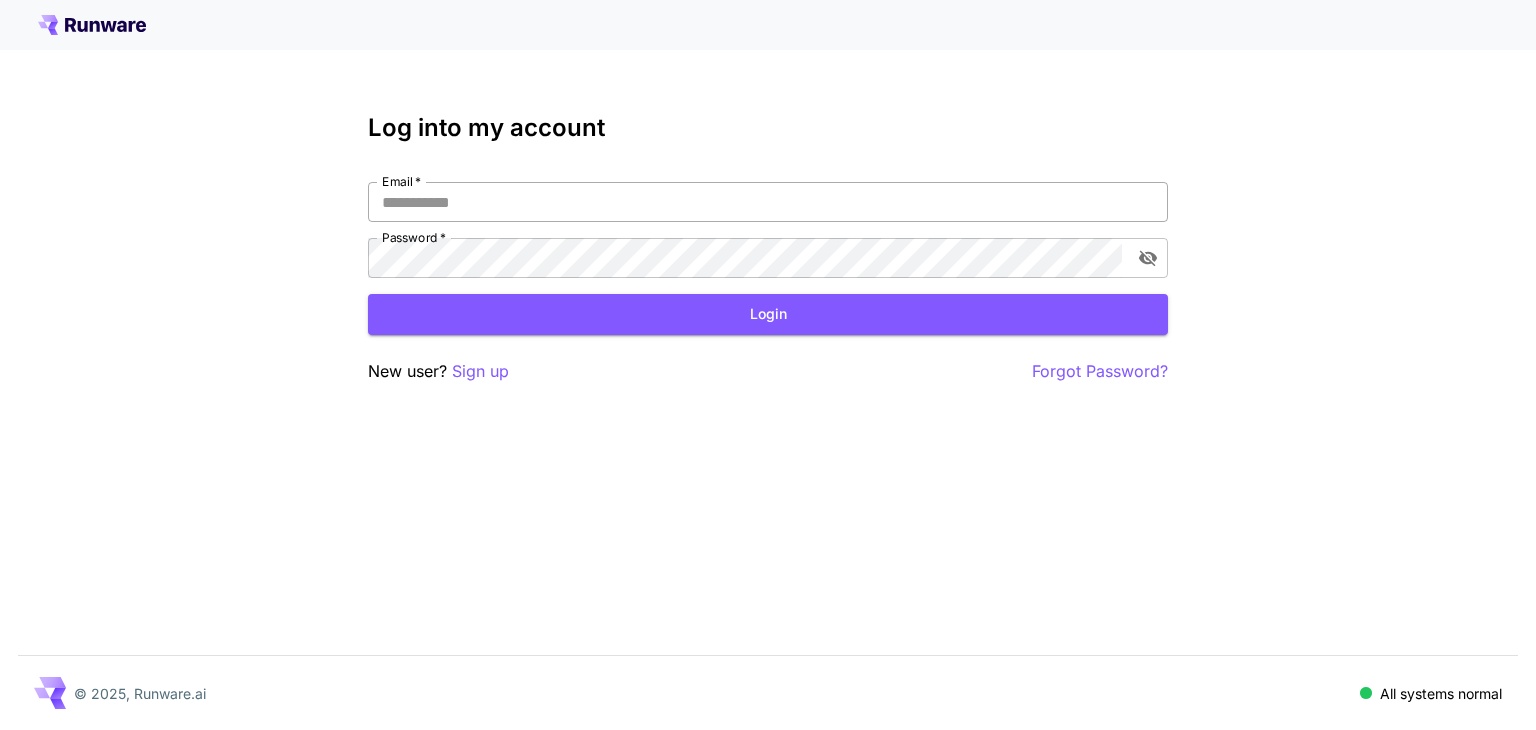 scroll, scrollTop: 0, scrollLeft: 0, axis: both 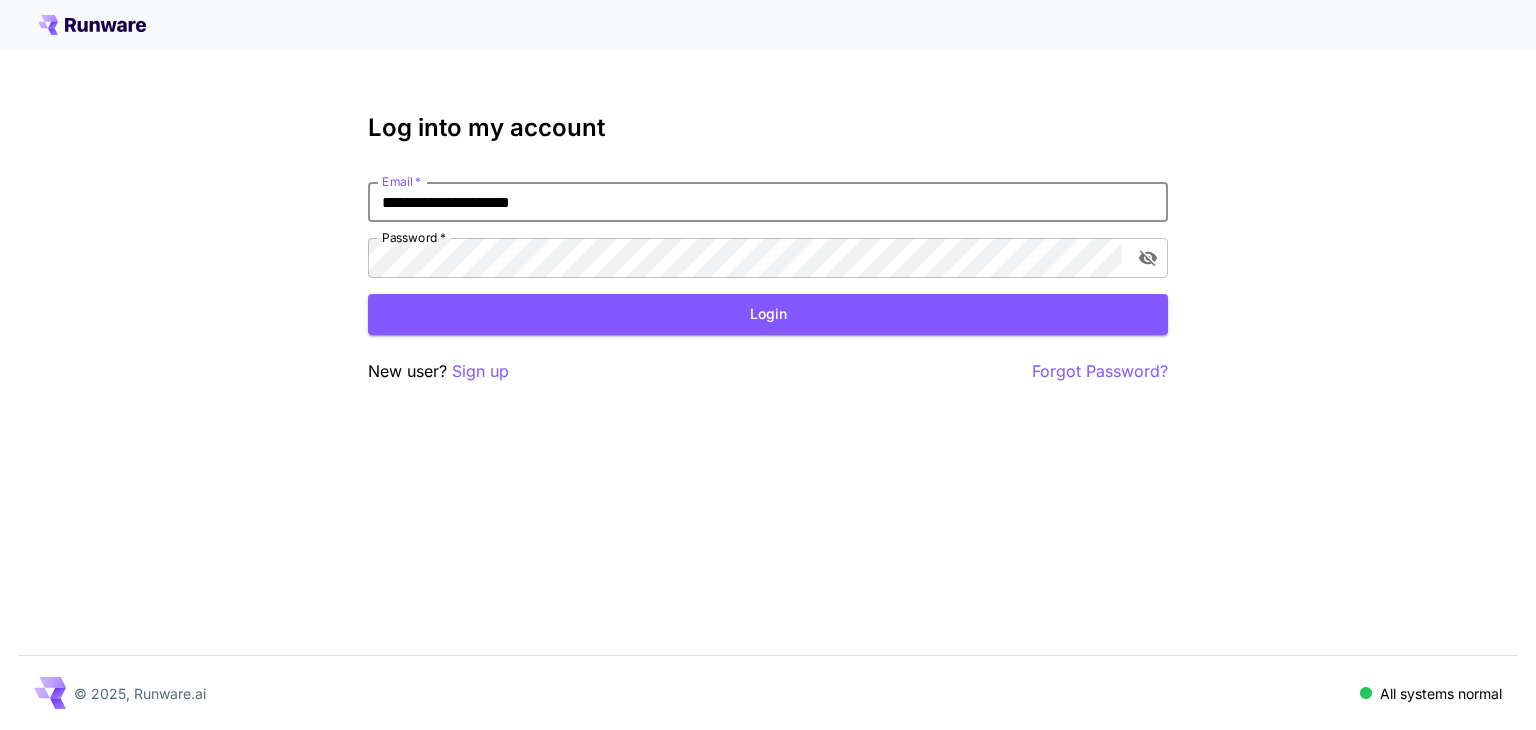 type on "**********" 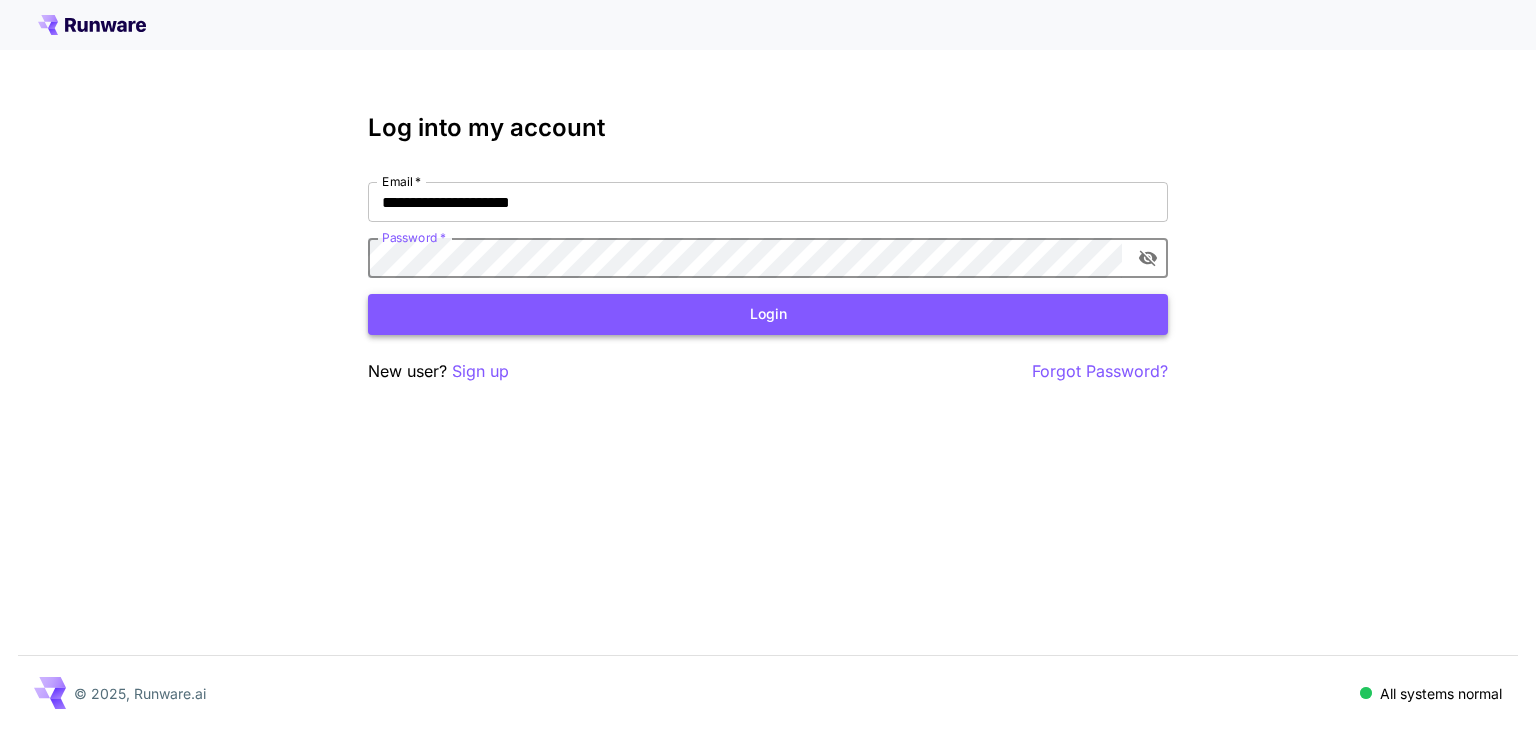 click on "Login" at bounding box center (768, 314) 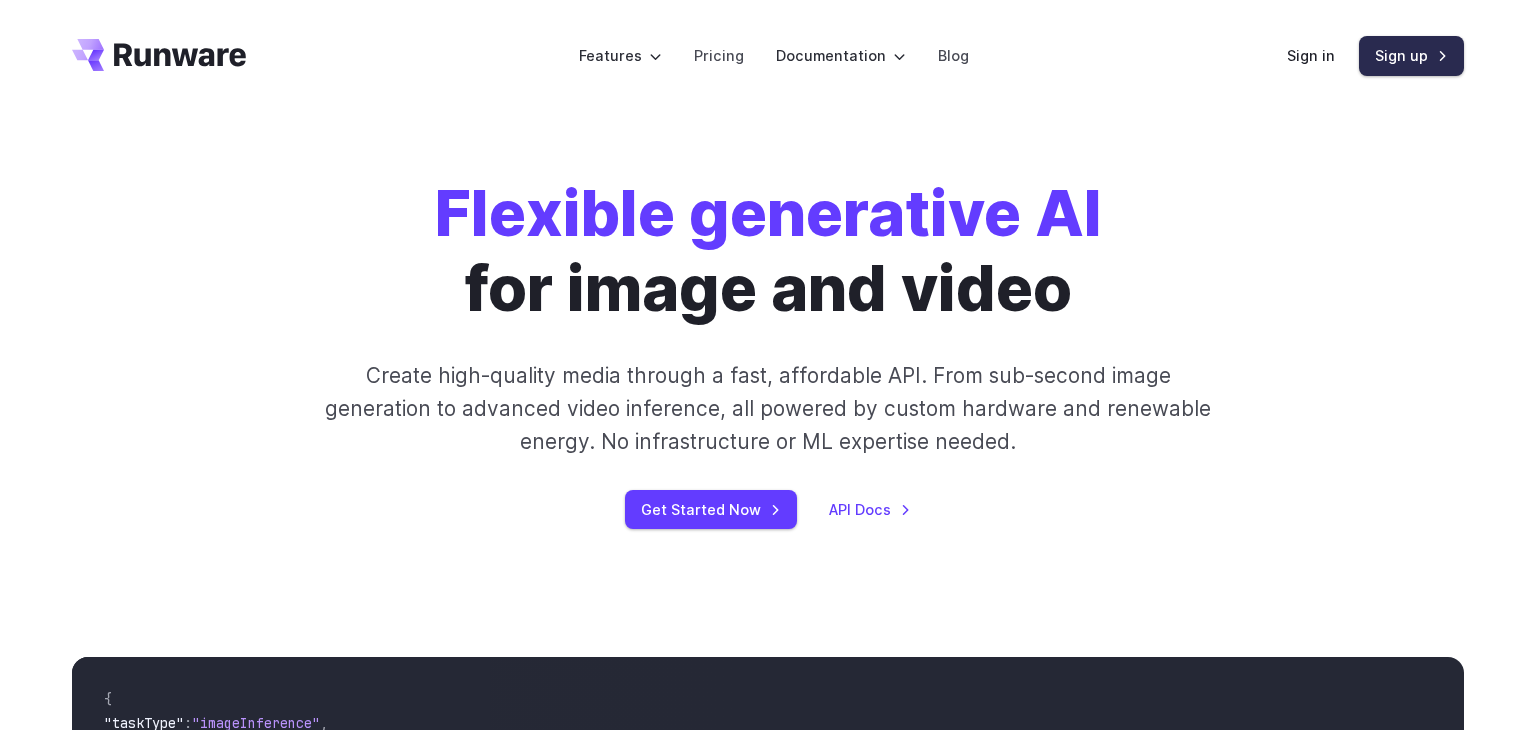 scroll, scrollTop: 0, scrollLeft: 0, axis: both 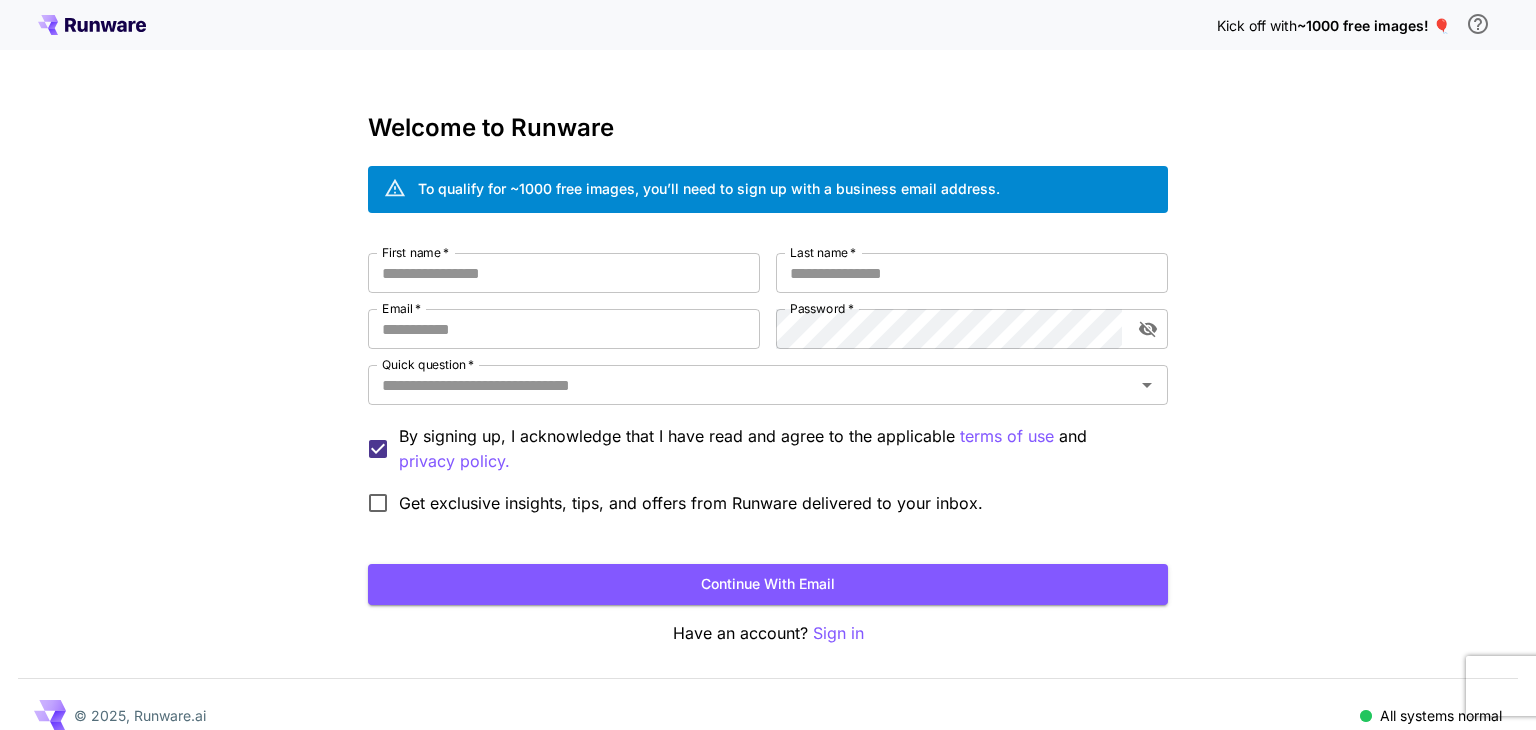 click on "First name   * [FIRST] First name   * Last name   * [LAST] Last name   * Email   * [EMAIL] Email   * Password   * Password   * Quick question   * Quick question   * By signing up, I acknowledge that I have read and agree to the applicable   terms of use     and   privacy policy.   Get exclusive insights, tips, and offers from Runware delivered to your inbox." at bounding box center [768, 388] 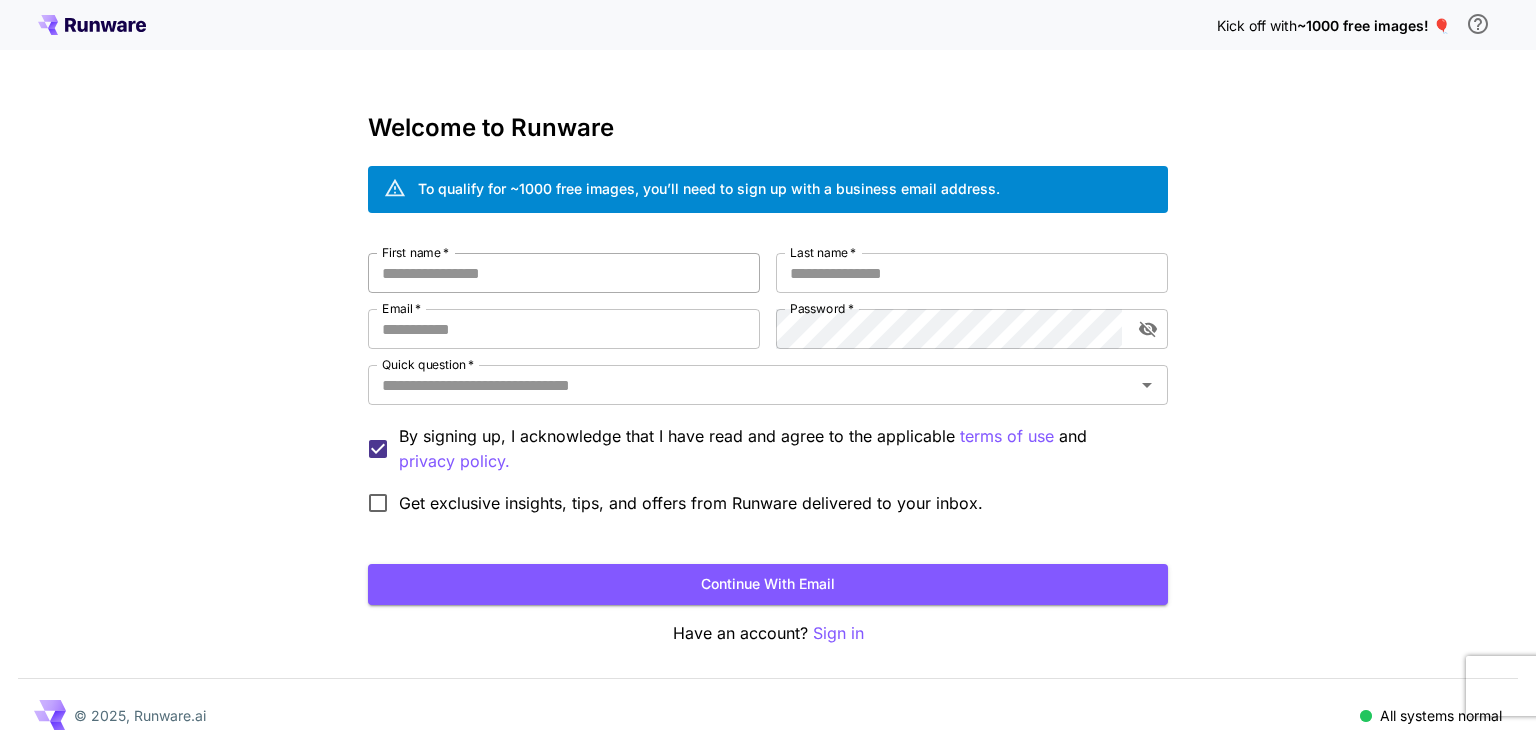 click on "First name   *" at bounding box center [564, 273] 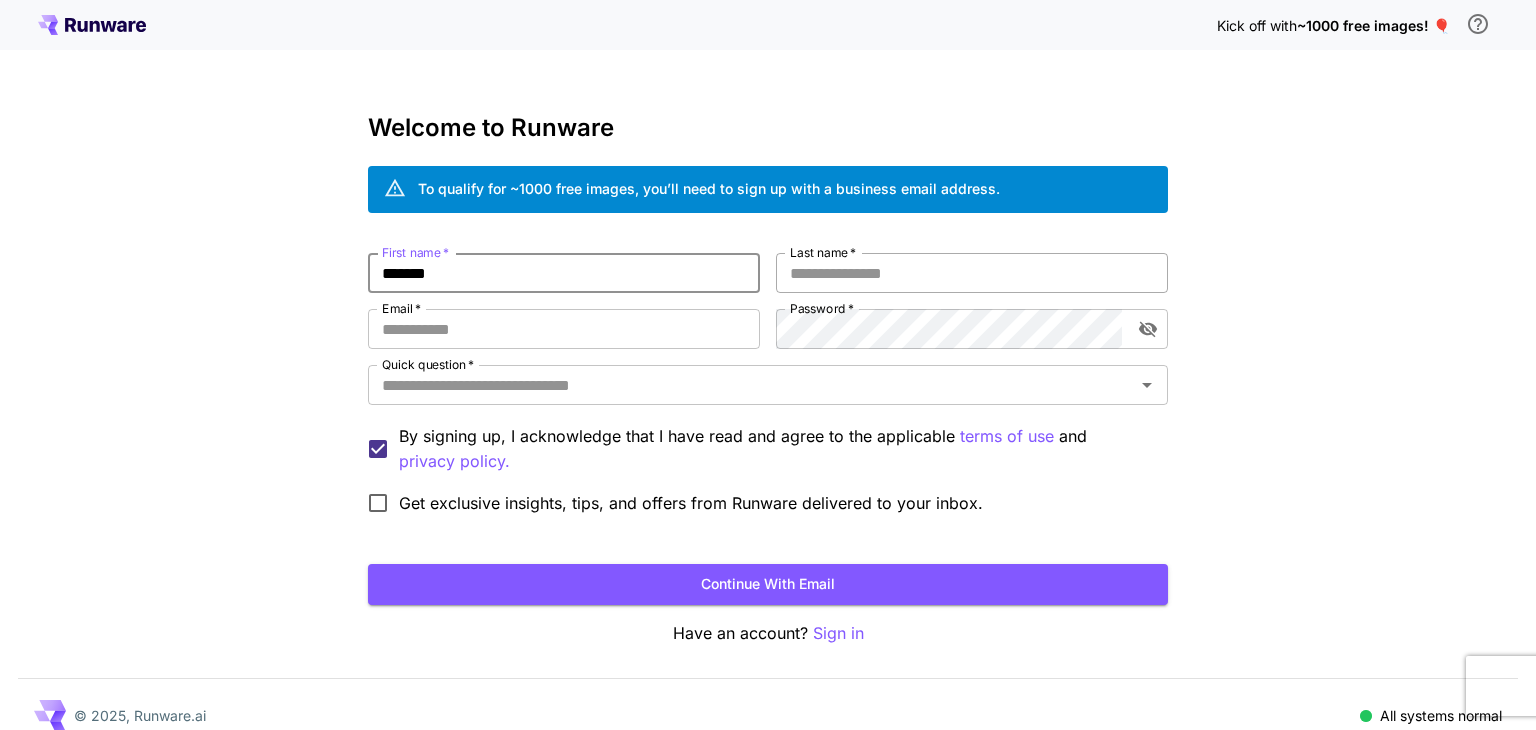 type on "*******" 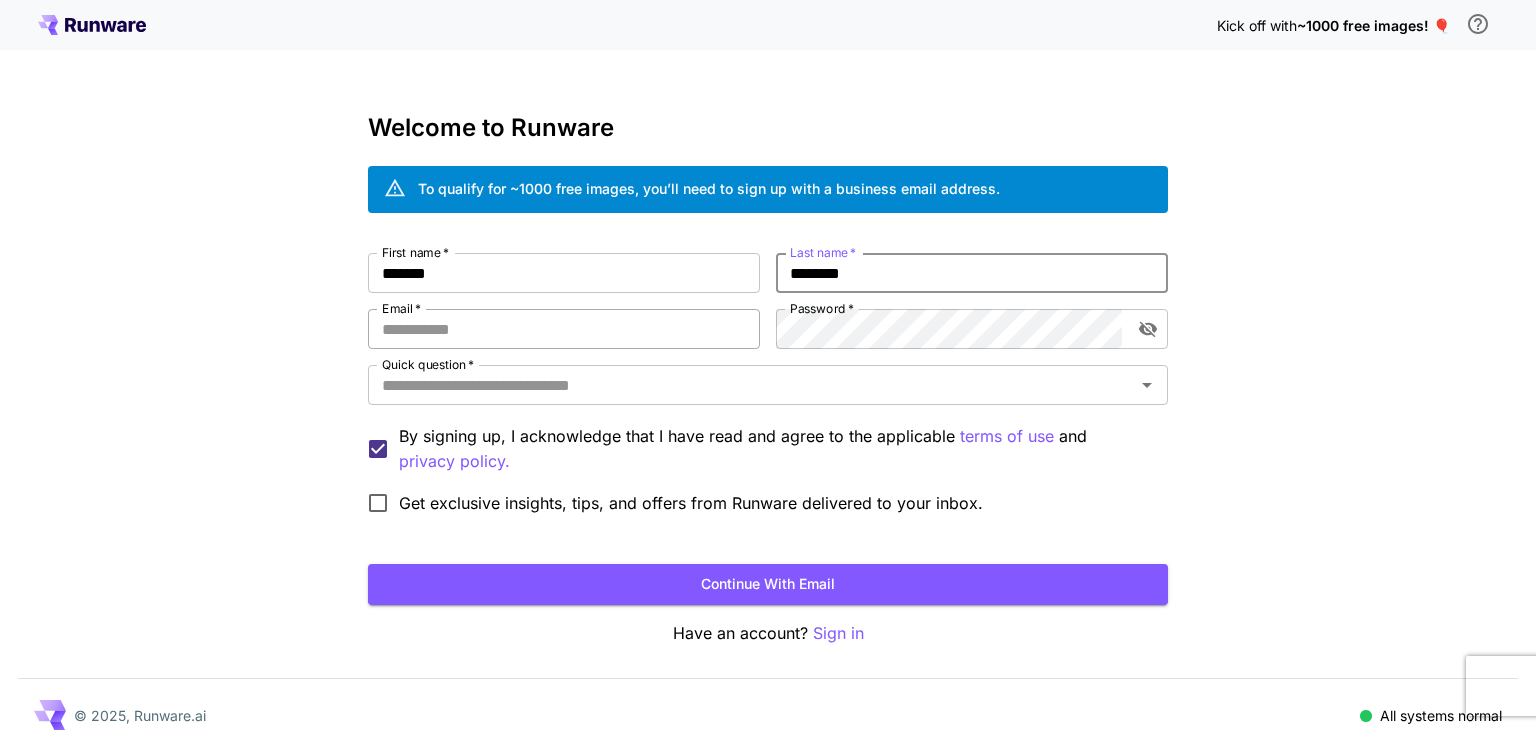 type on "********" 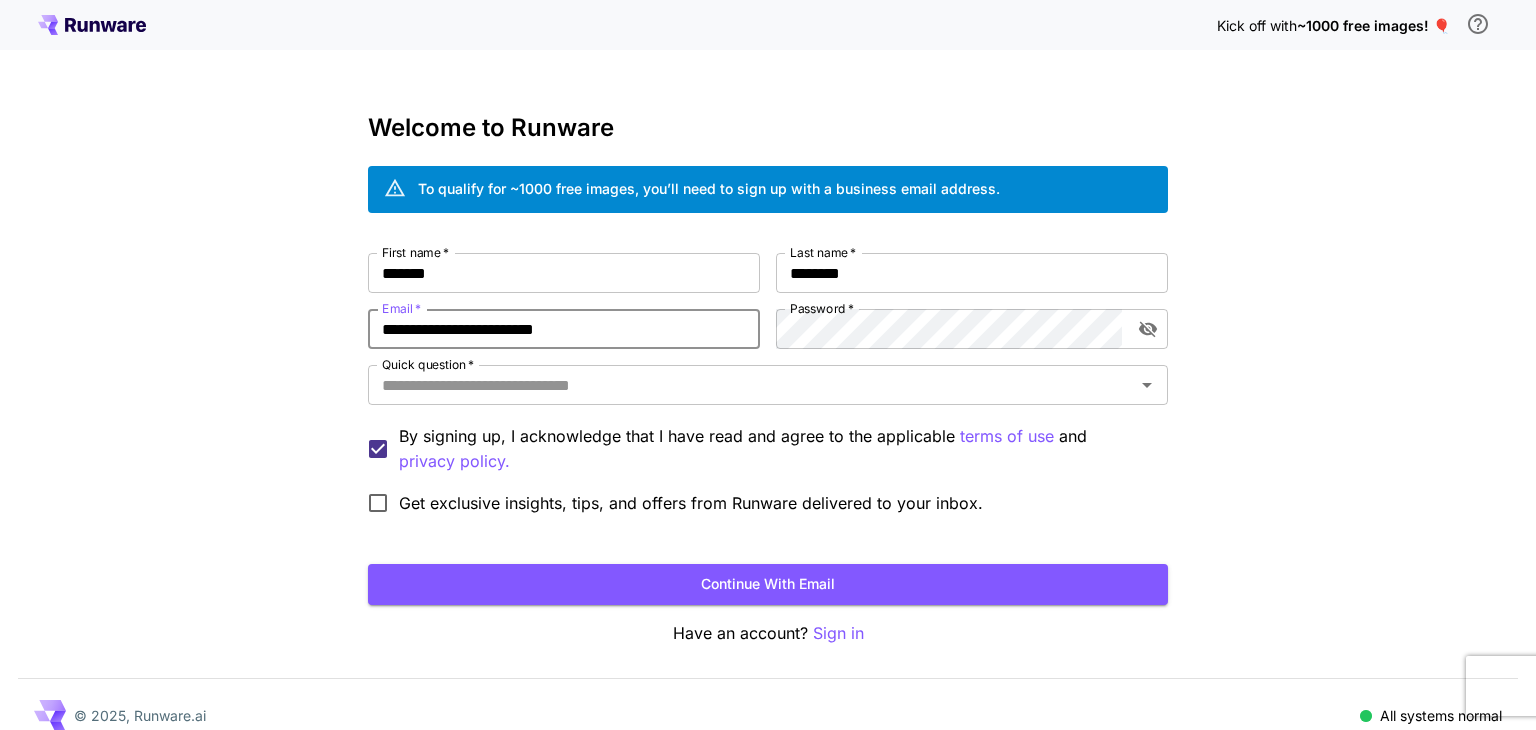 click on "**********" at bounding box center [564, 329] 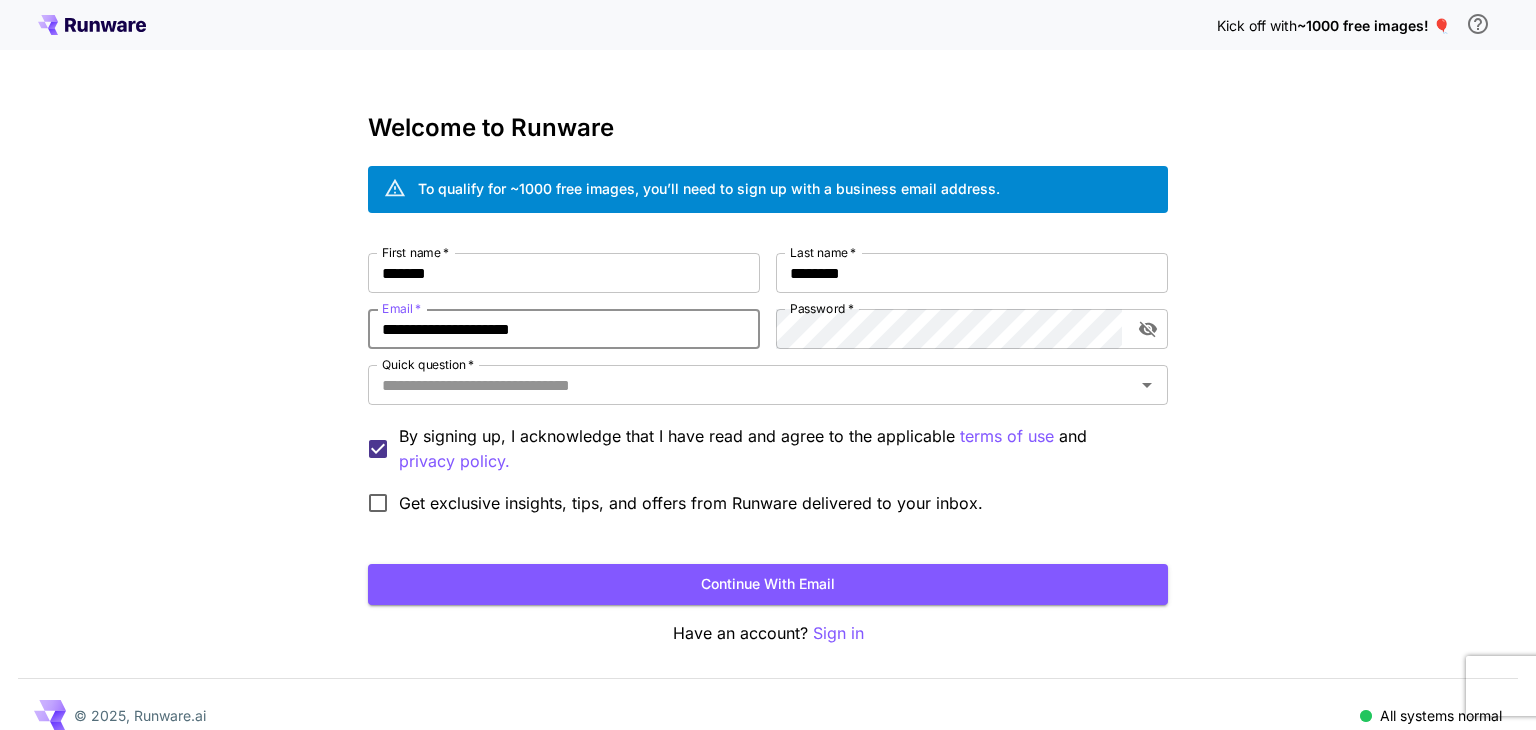 type on "**********" 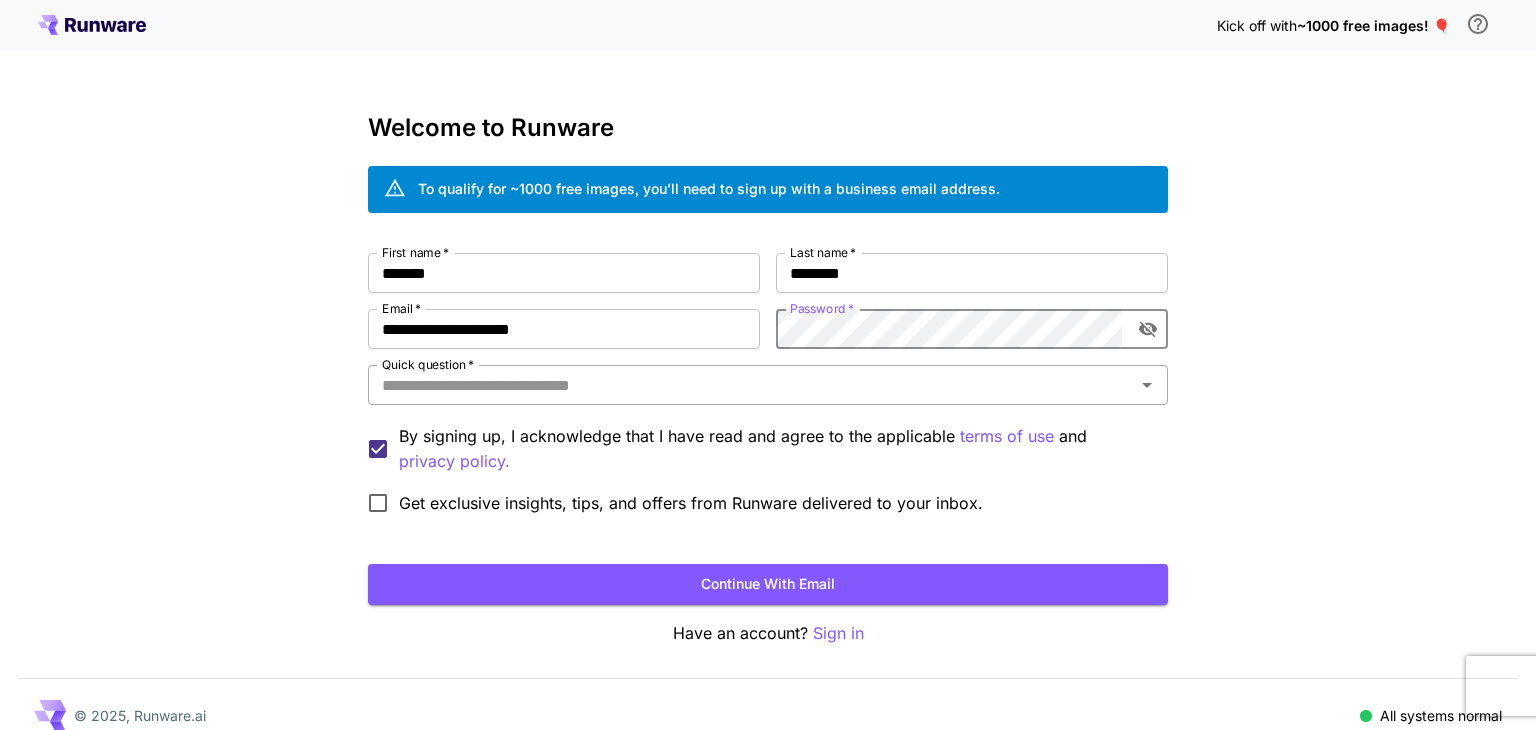 click on "Quick question   *" at bounding box center (751, 385) 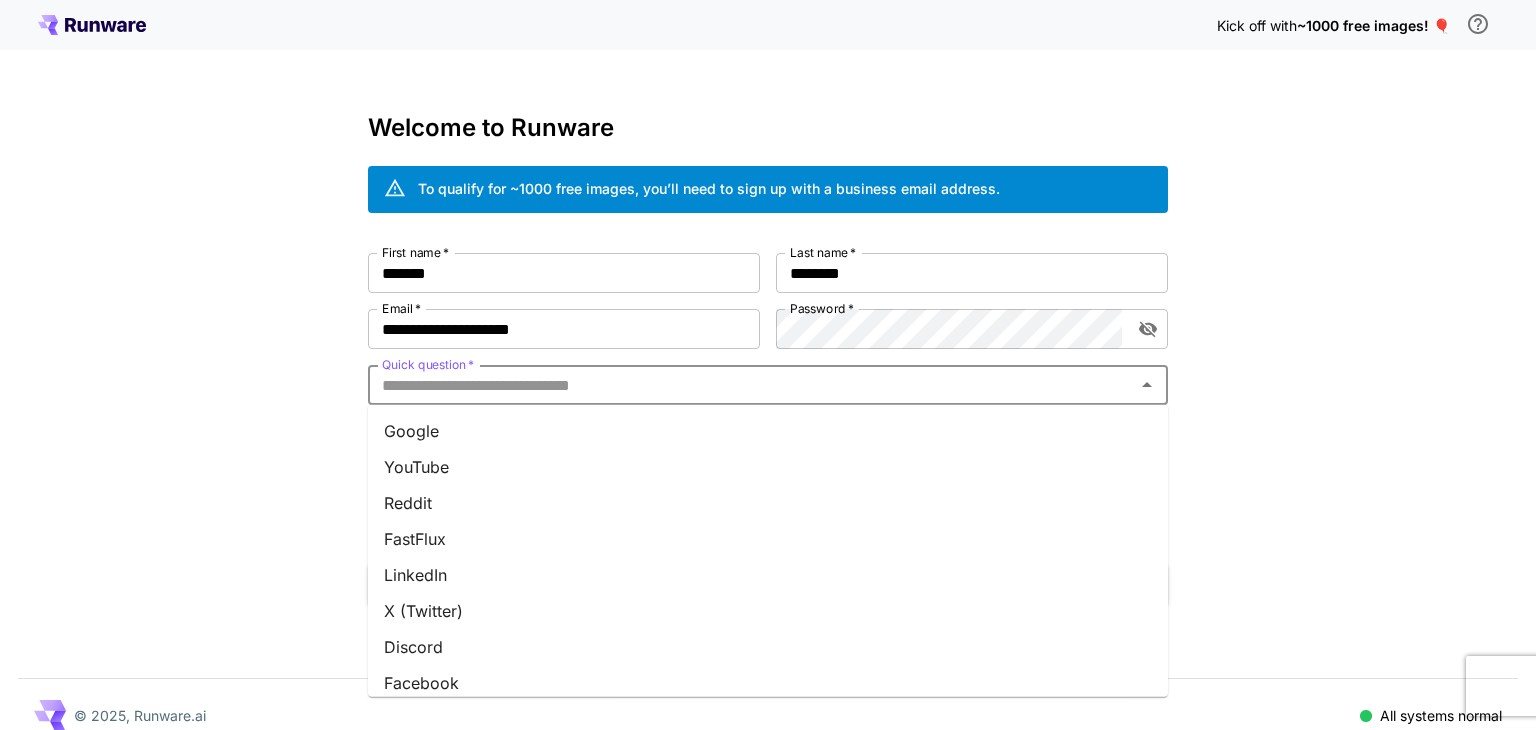 click on "Kick off with  ~1000 free images! 🎈 Welcome to Runware To qualify for ~1000 free images, you’ll need to sign up with a business email address. First name   * [FIRST] First name   * Last name   * [LAST] Last name   * Email   * [EMAIL] Email   * Password   * Password   * Quick question   * Quick question   * By signing up, I acknowledge that I have read and agree to the applicable   terms of use     and   privacy policy.   Get exclusive insights, tips, and offers from Runware delivered to your inbox. Continue with email Have an account?   Sign in © 2025, Runware.ai All systems normal" at bounding box center (768, 376) 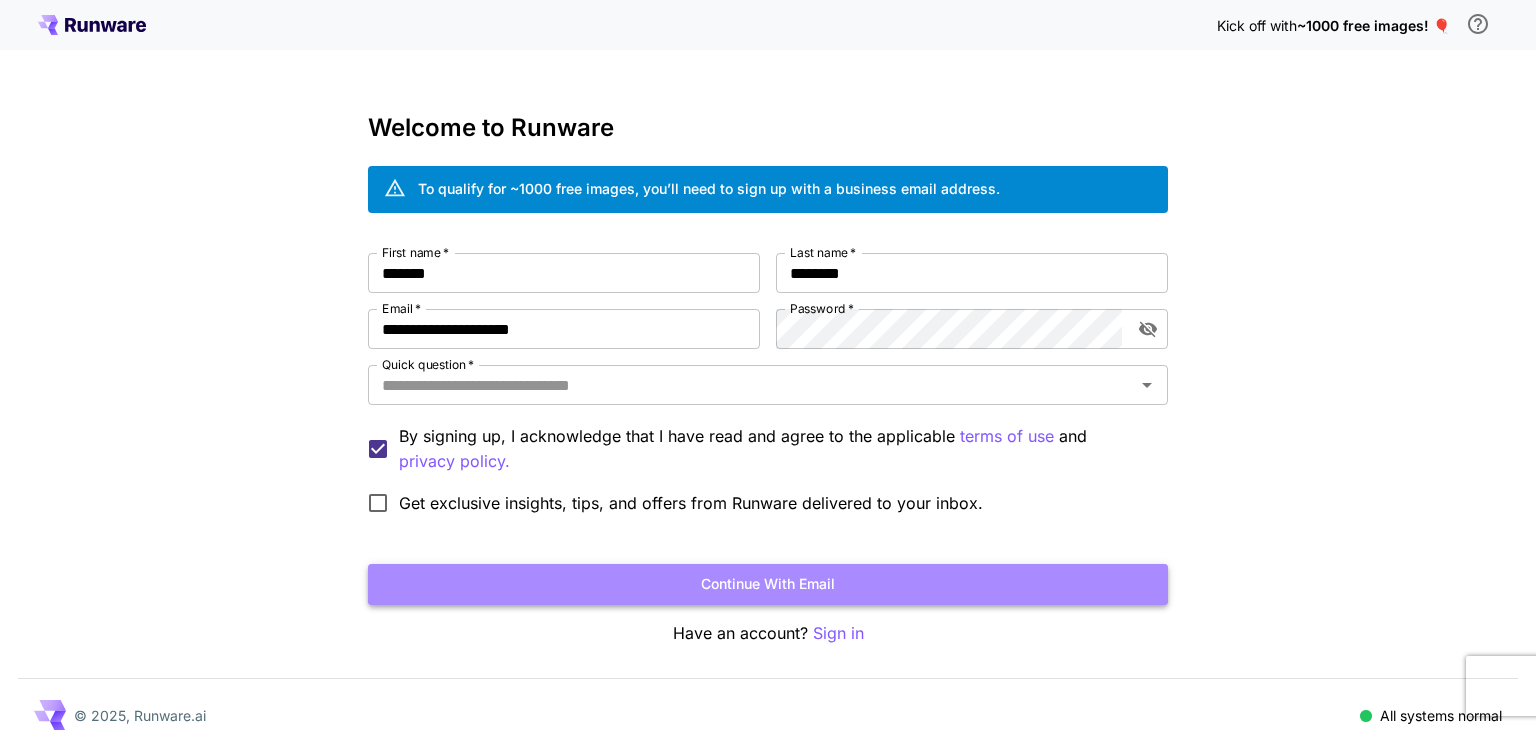 click on "Continue with email" at bounding box center (768, 584) 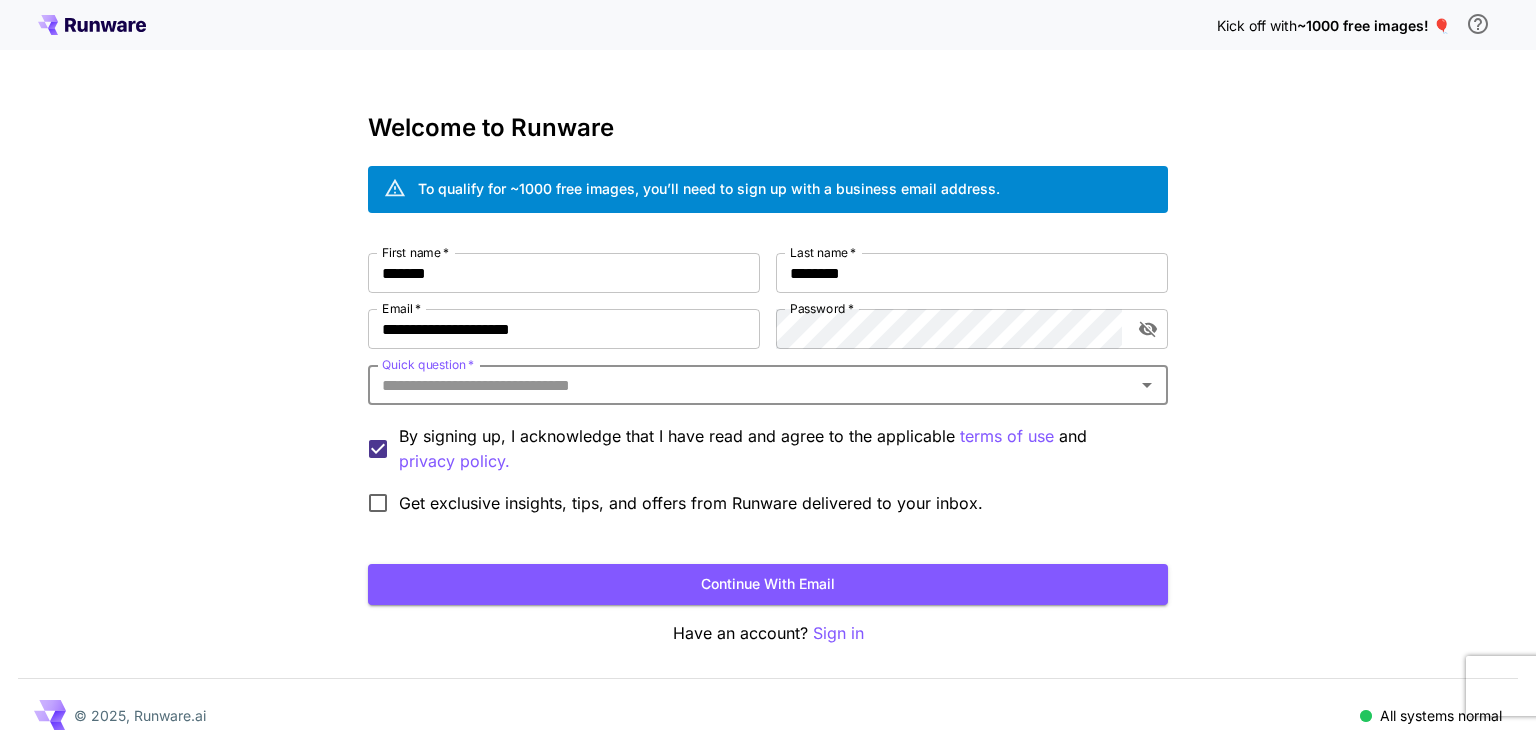click on "Quick question   *" at bounding box center (751, 385) 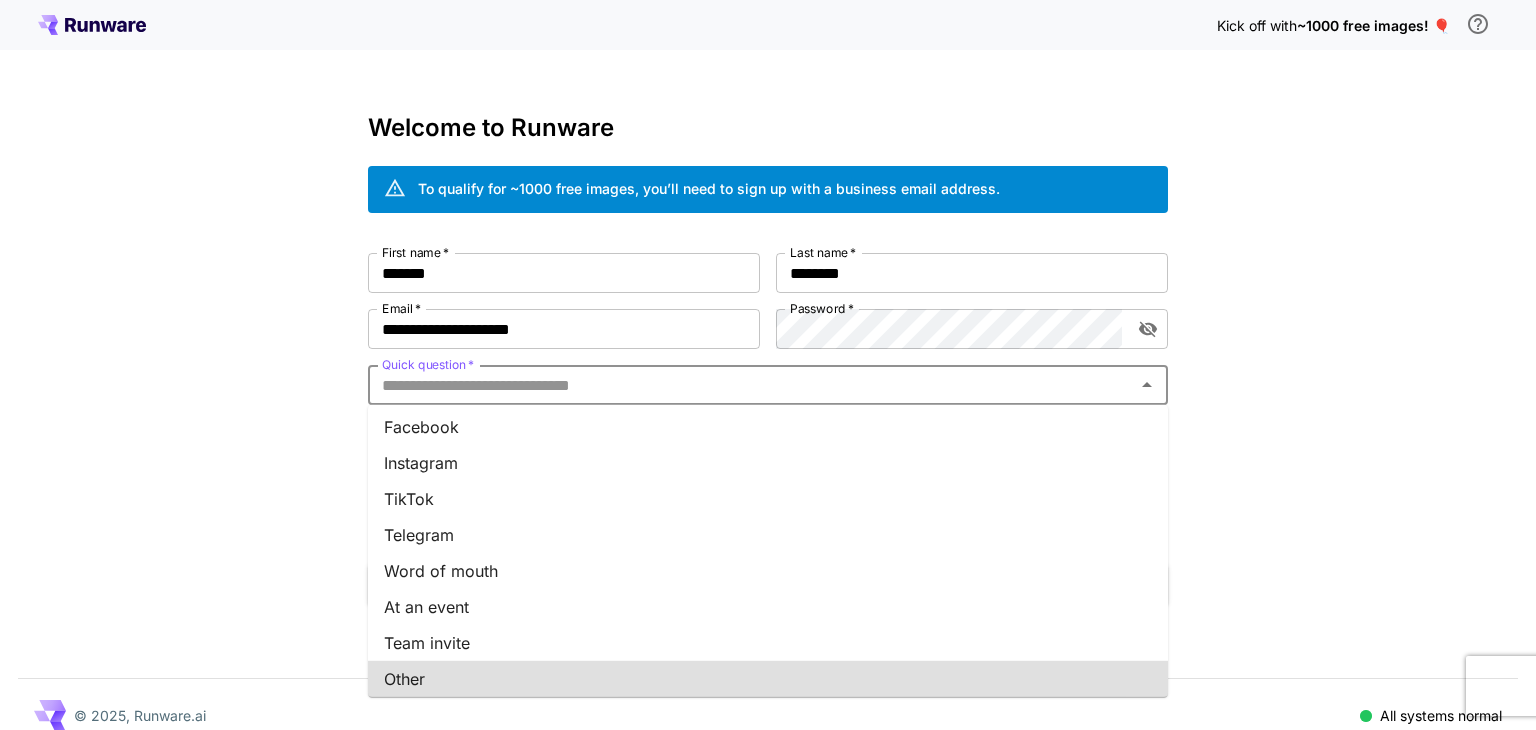 scroll, scrollTop: 8, scrollLeft: 0, axis: vertical 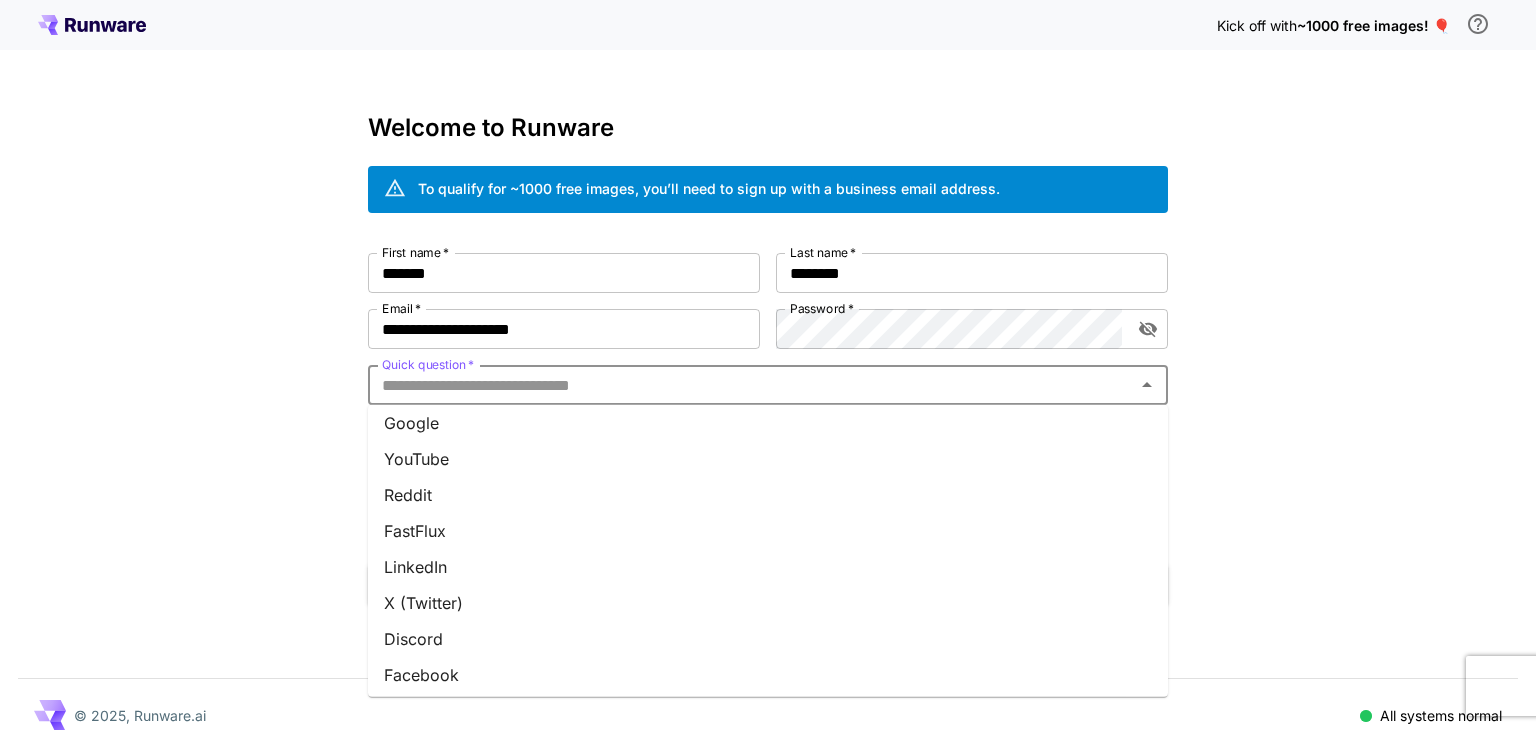 click on "Google" at bounding box center (768, 423) 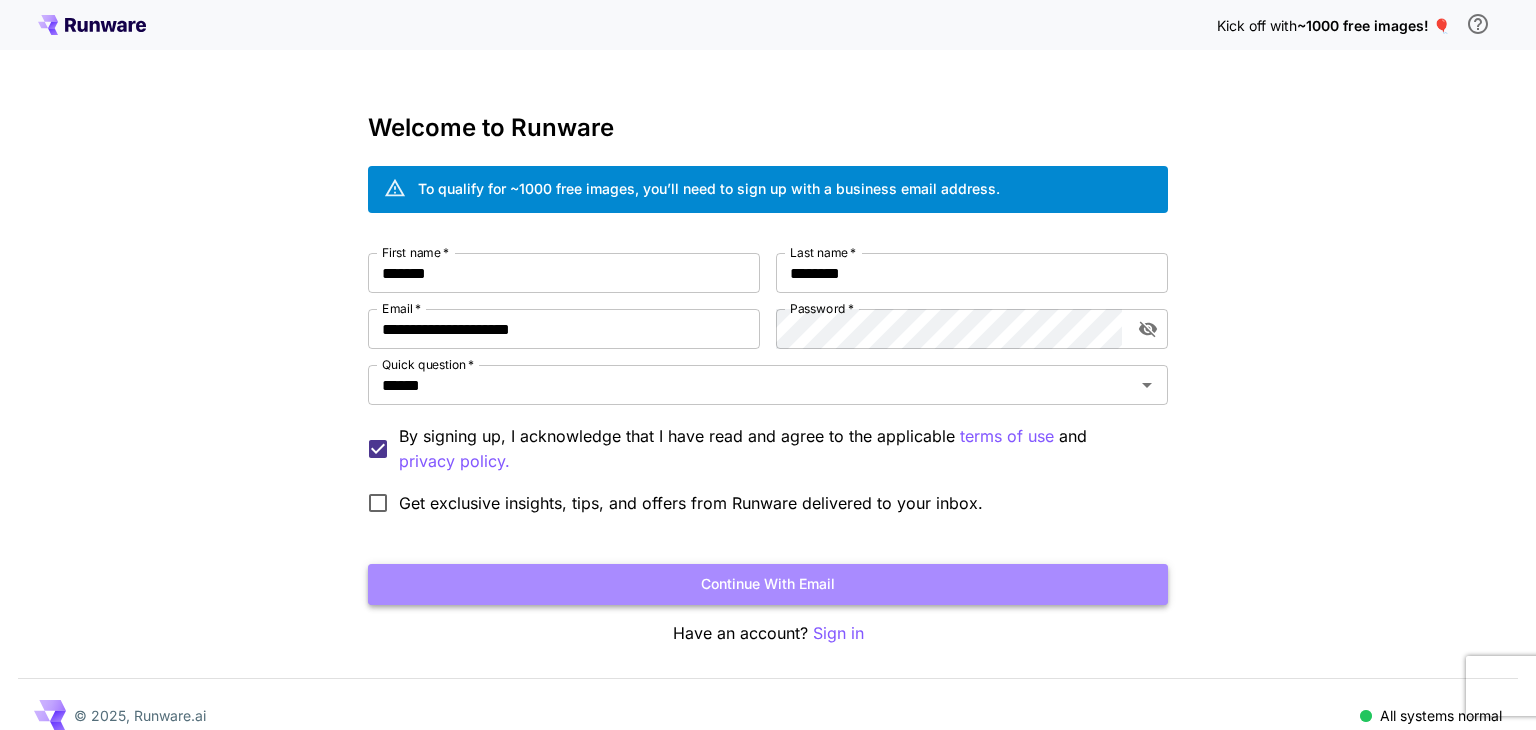 click on "Continue with email" at bounding box center [768, 584] 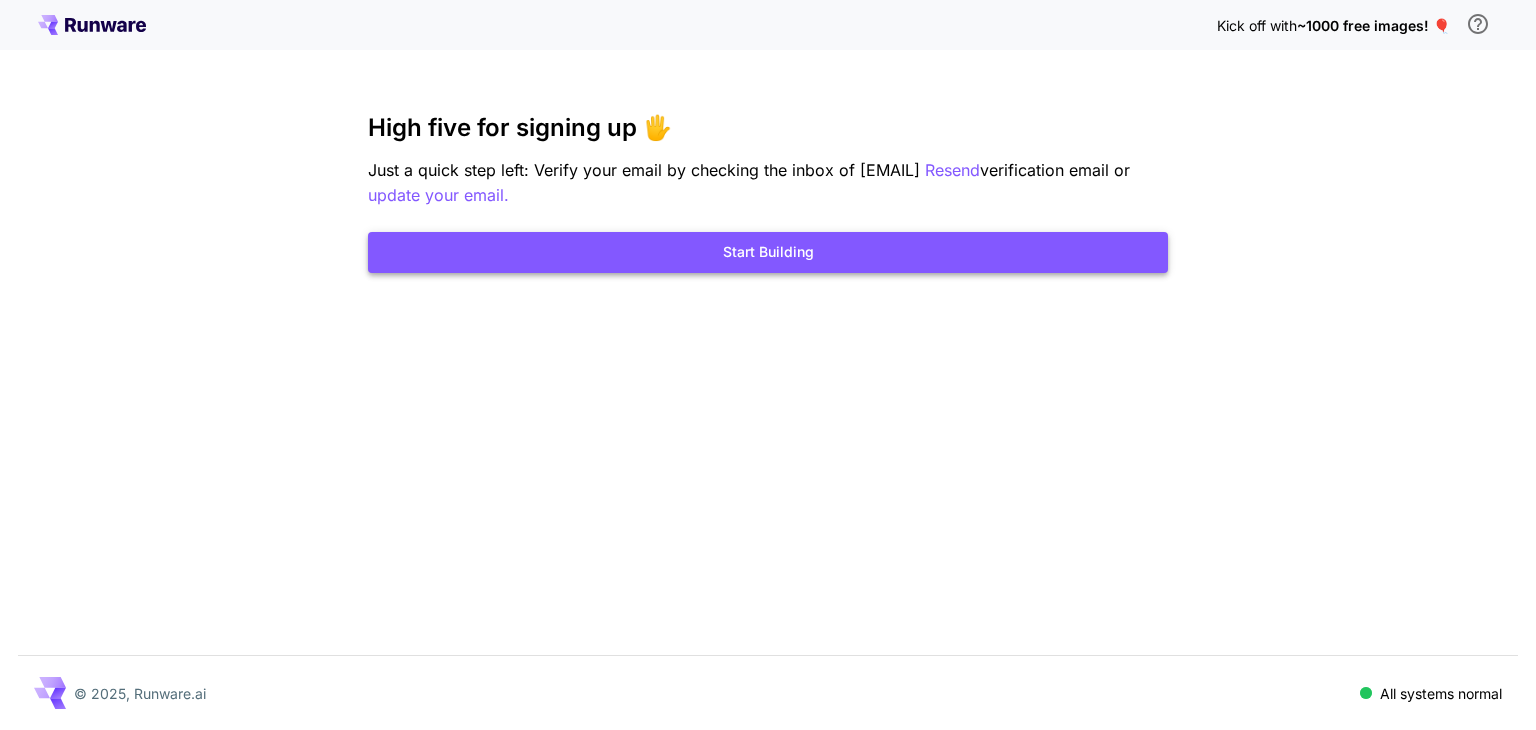 click on "Start Building" at bounding box center (768, 252) 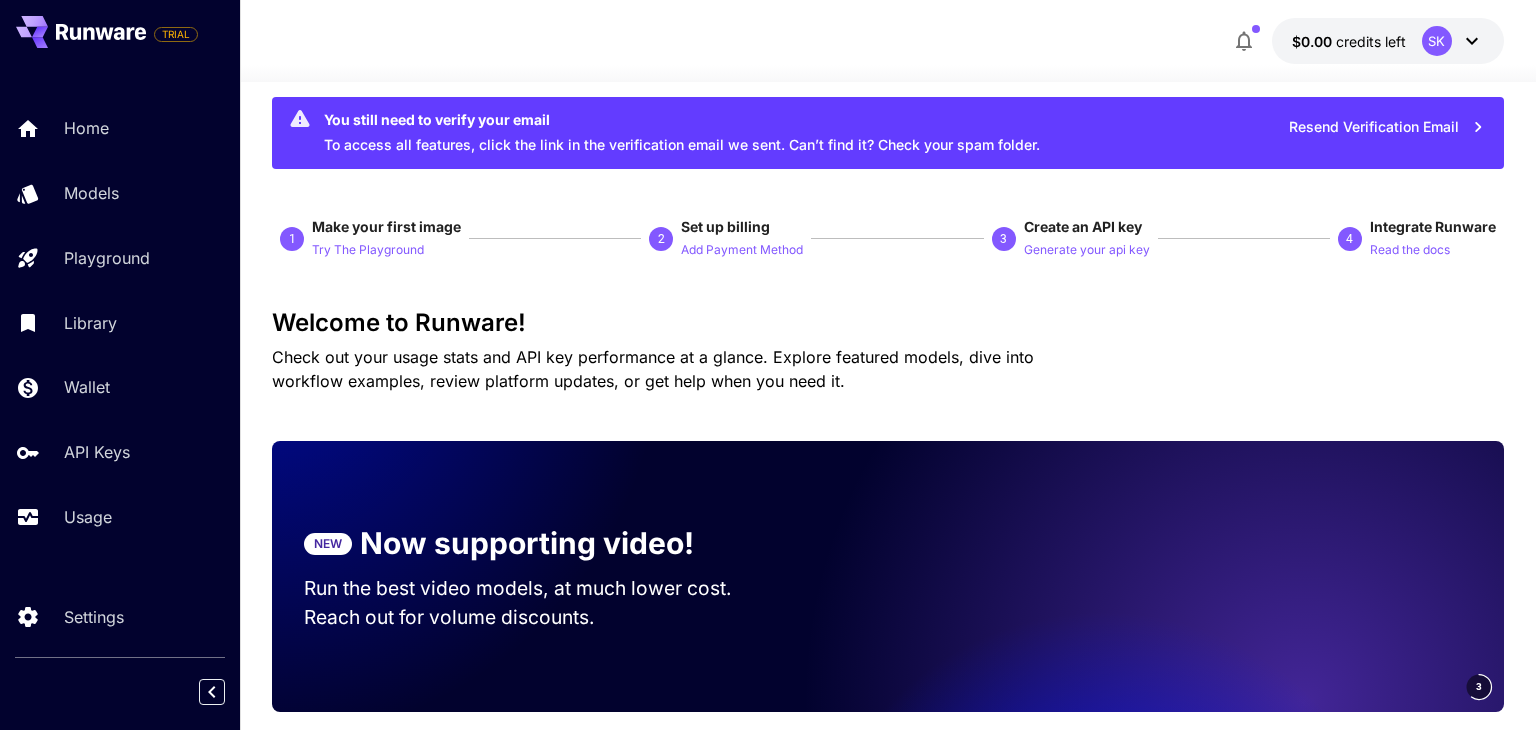 scroll, scrollTop: 0, scrollLeft: 0, axis: both 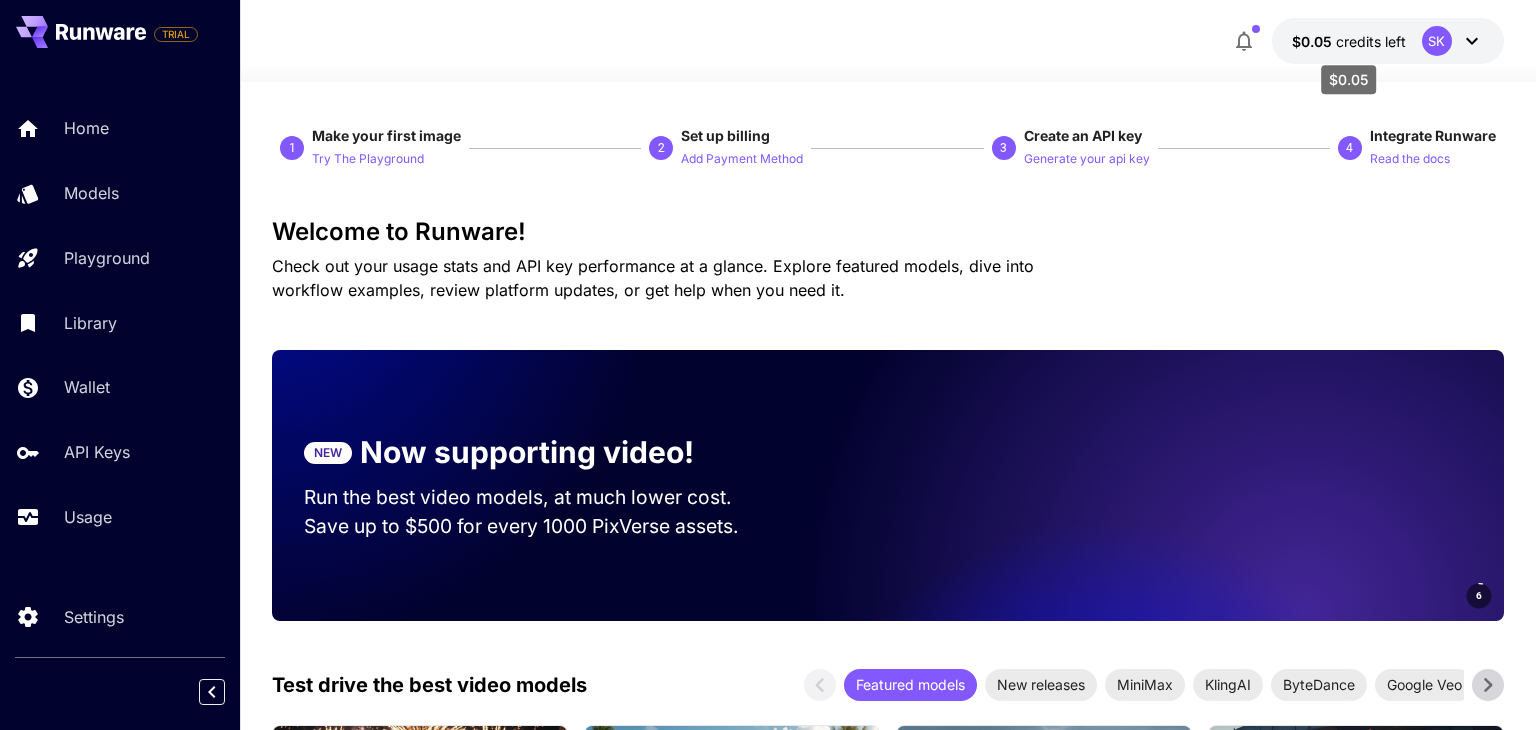 click on "$0.05    credits left" at bounding box center [1349, 41] 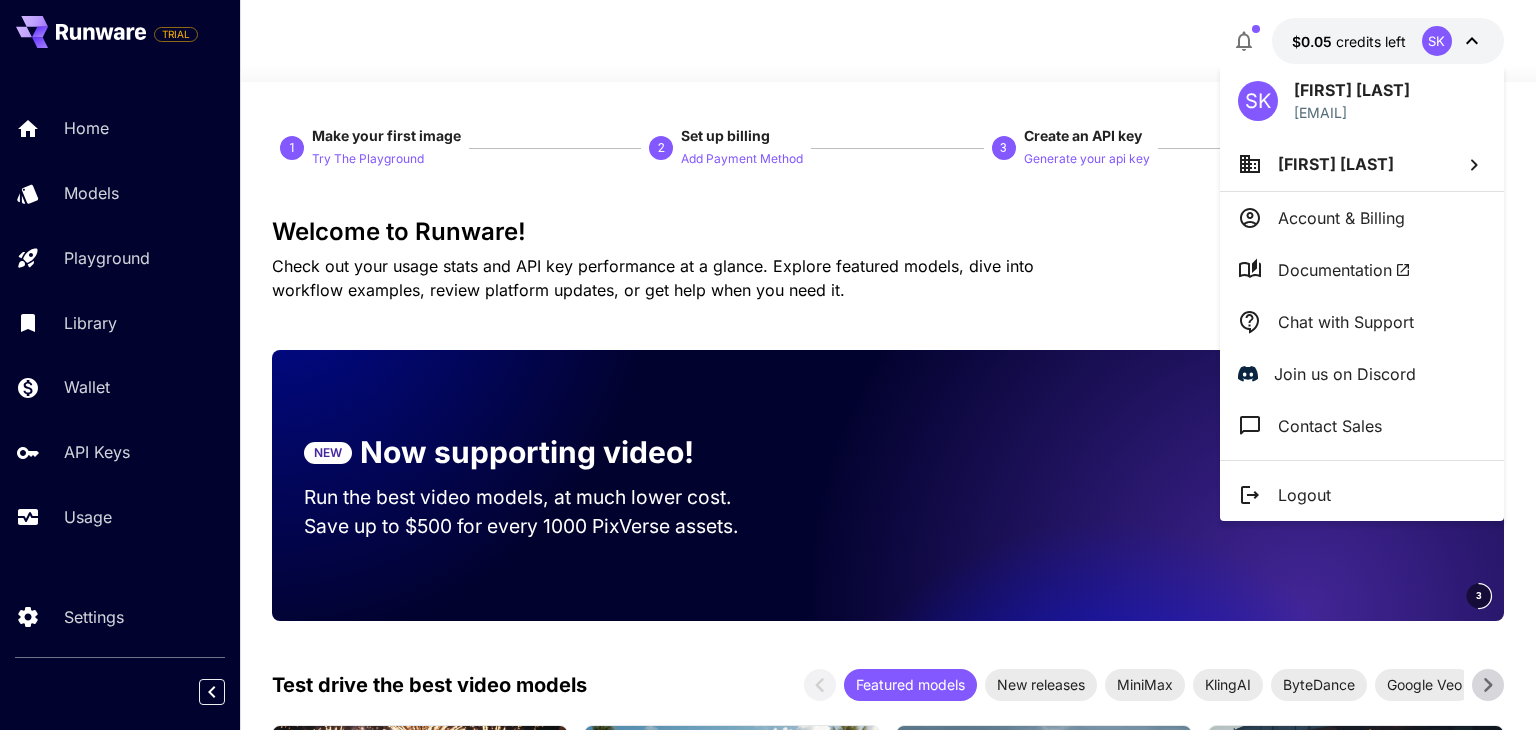 click at bounding box center [768, 365] 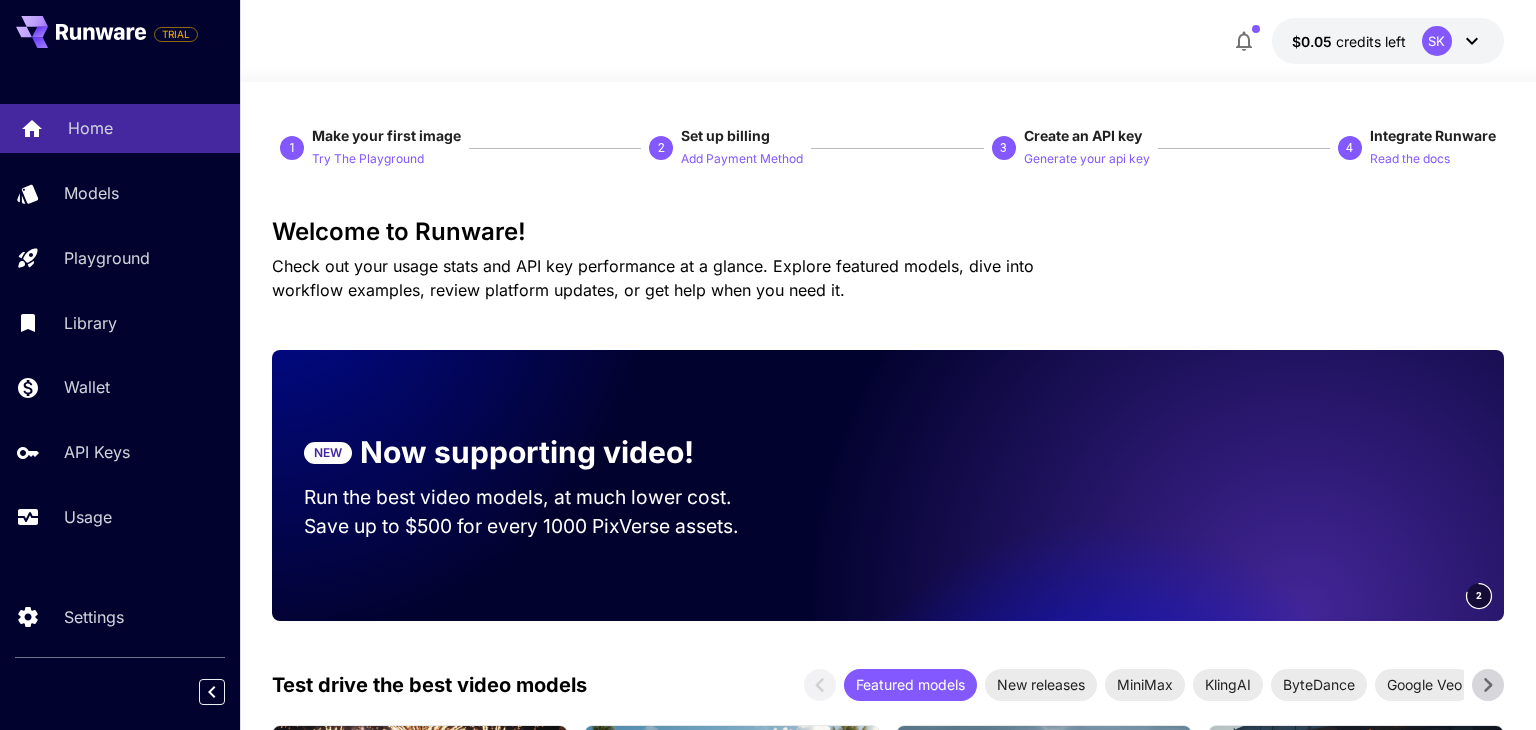 click on "Home" at bounding box center (90, 128) 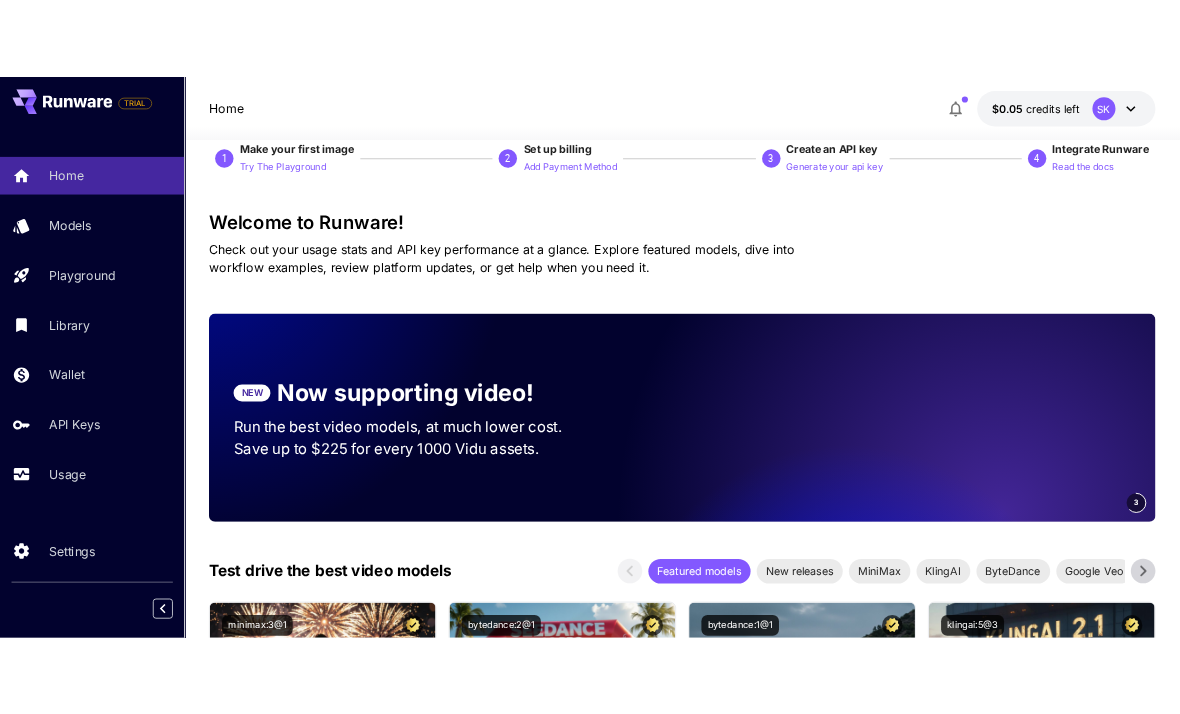 scroll, scrollTop: 0, scrollLeft: 0, axis: both 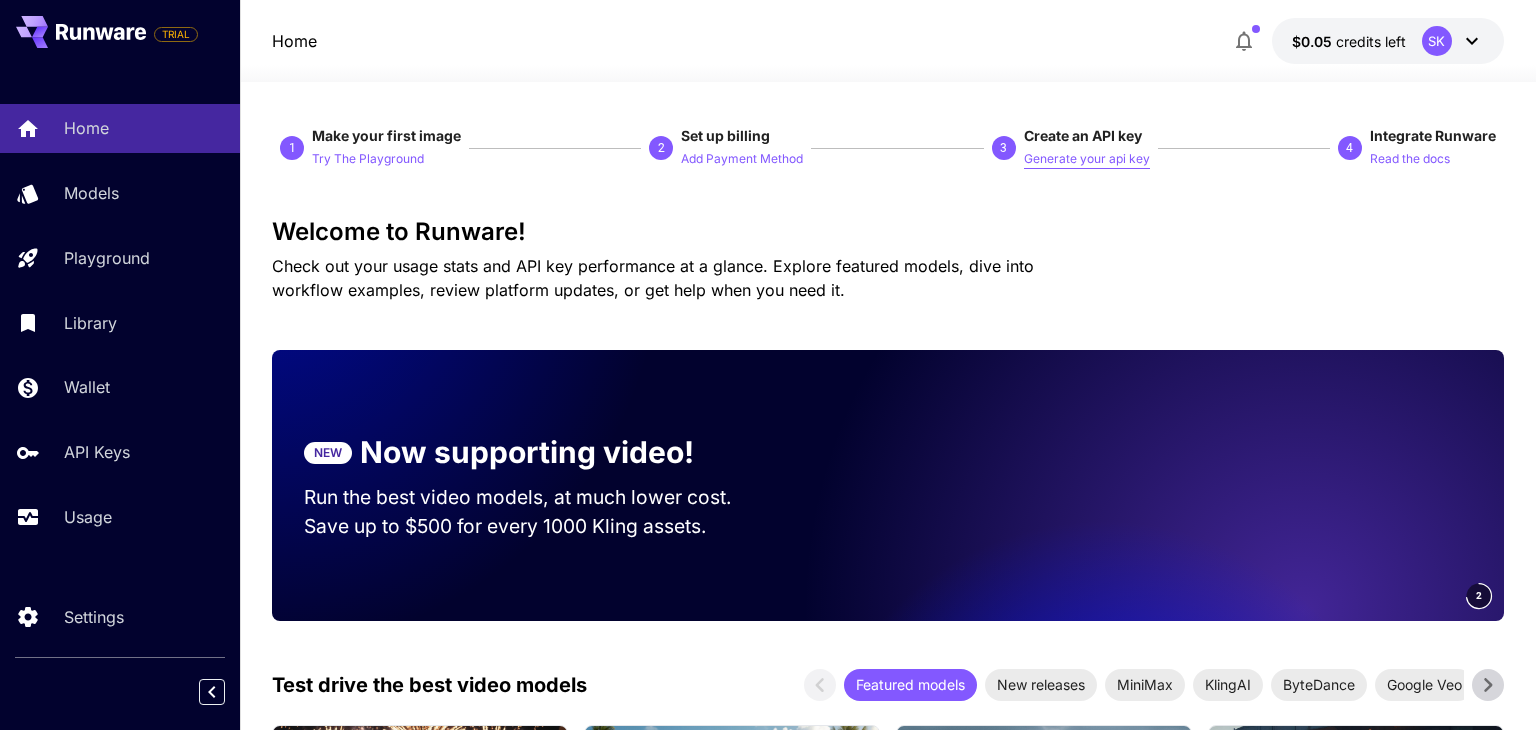 click on "Generate your api key" at bounding box center (1087, 159) 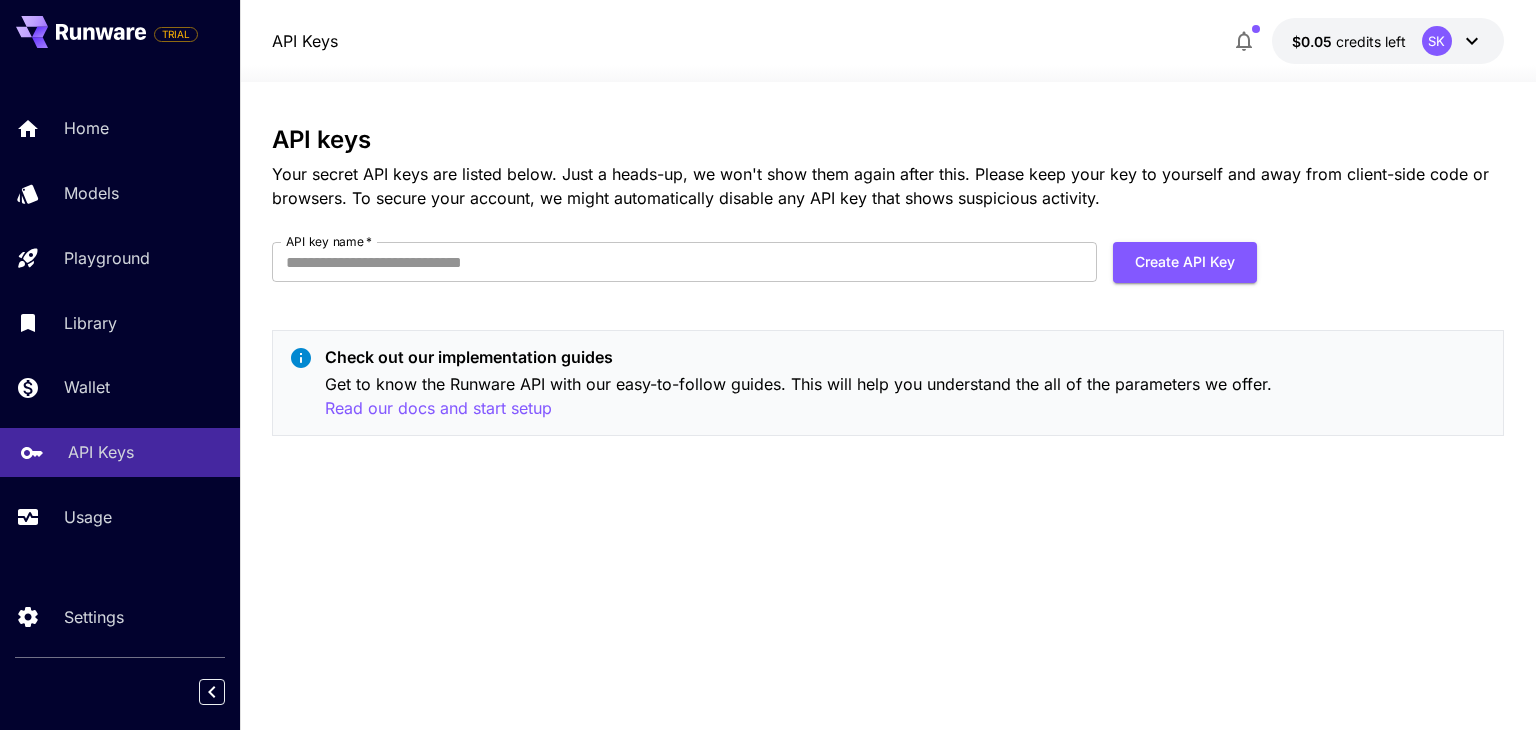 click on "API Keys" at bounding box center [101, 452] 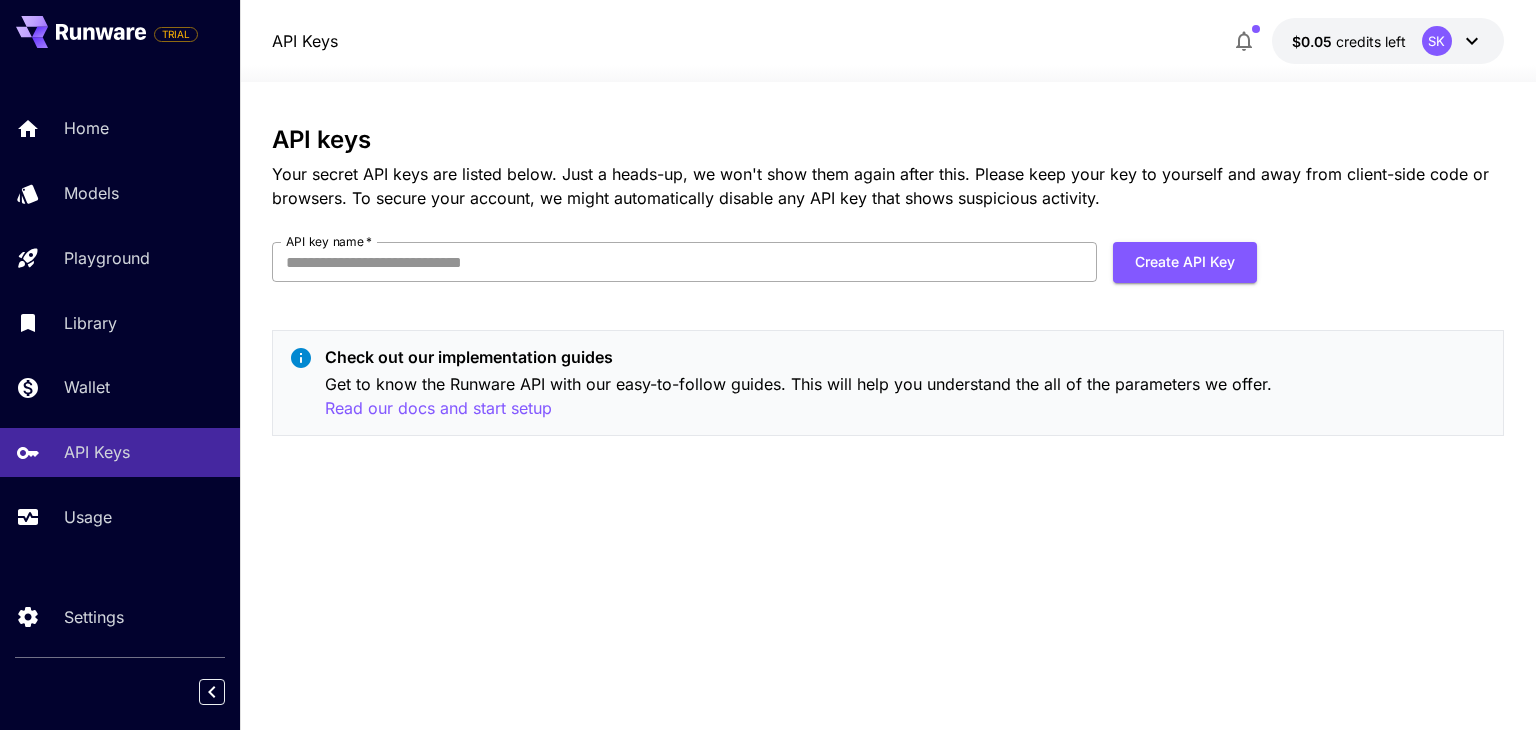 click on "API key name   *" at bounding box center [684, 262] 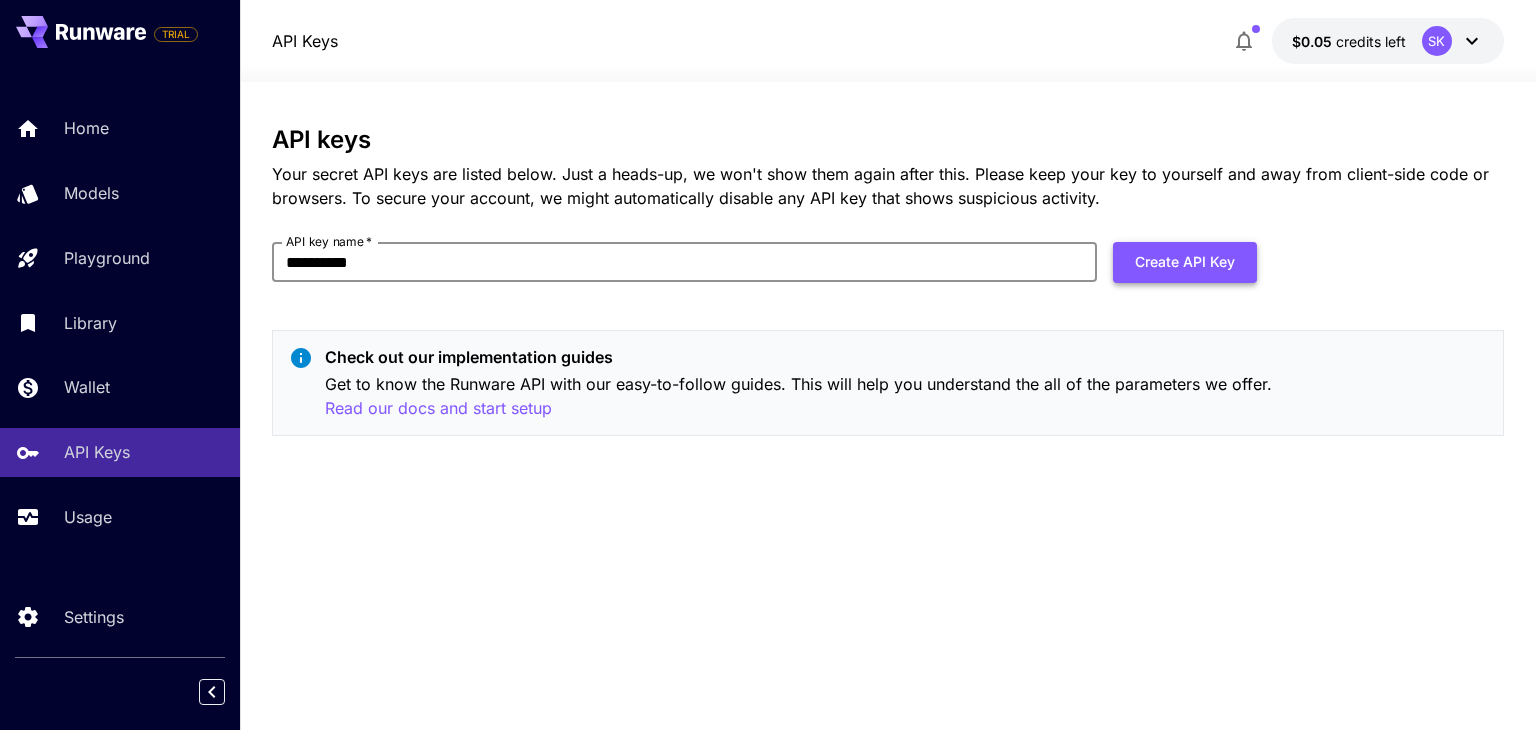 type on "**********" 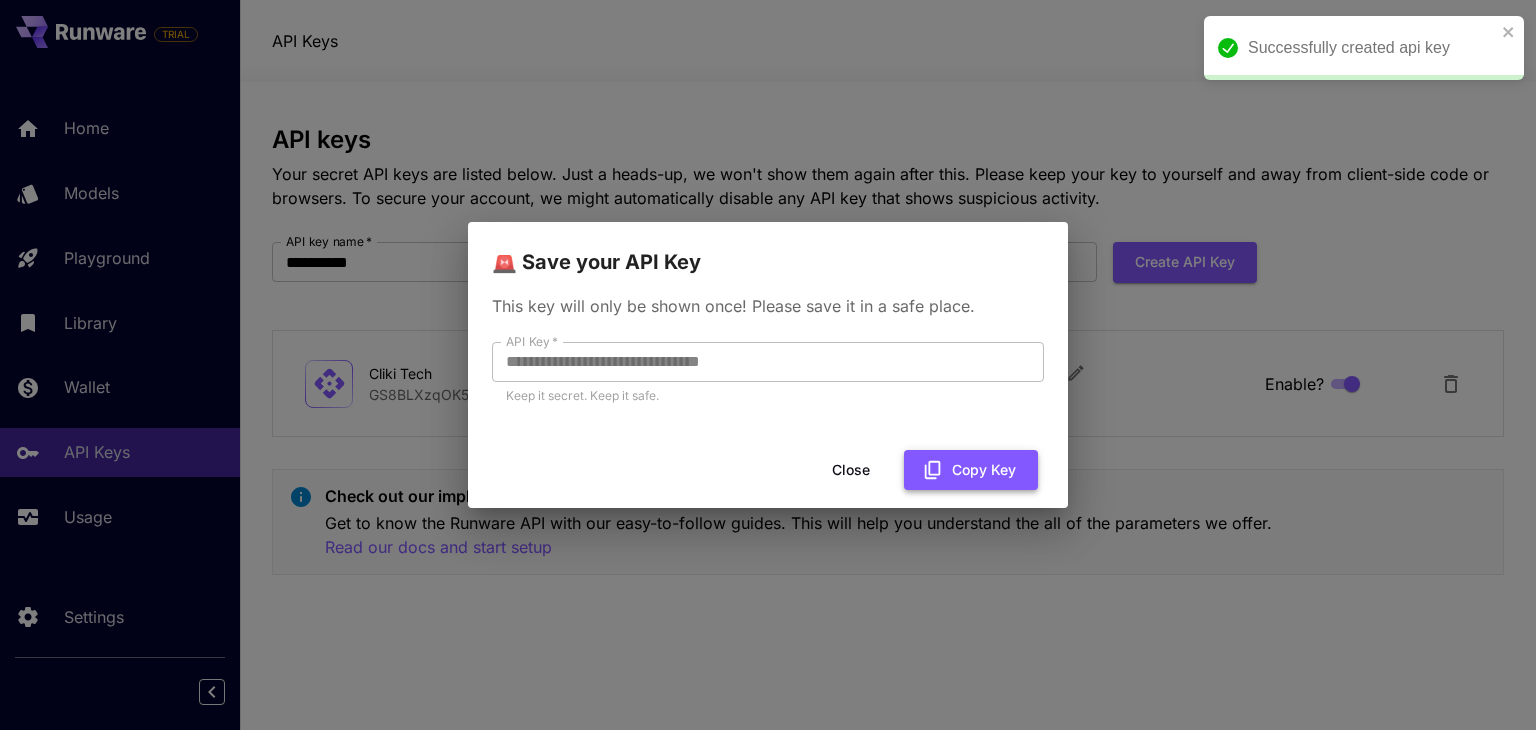 click on "Copy Key" at bounding box center (971, 470) 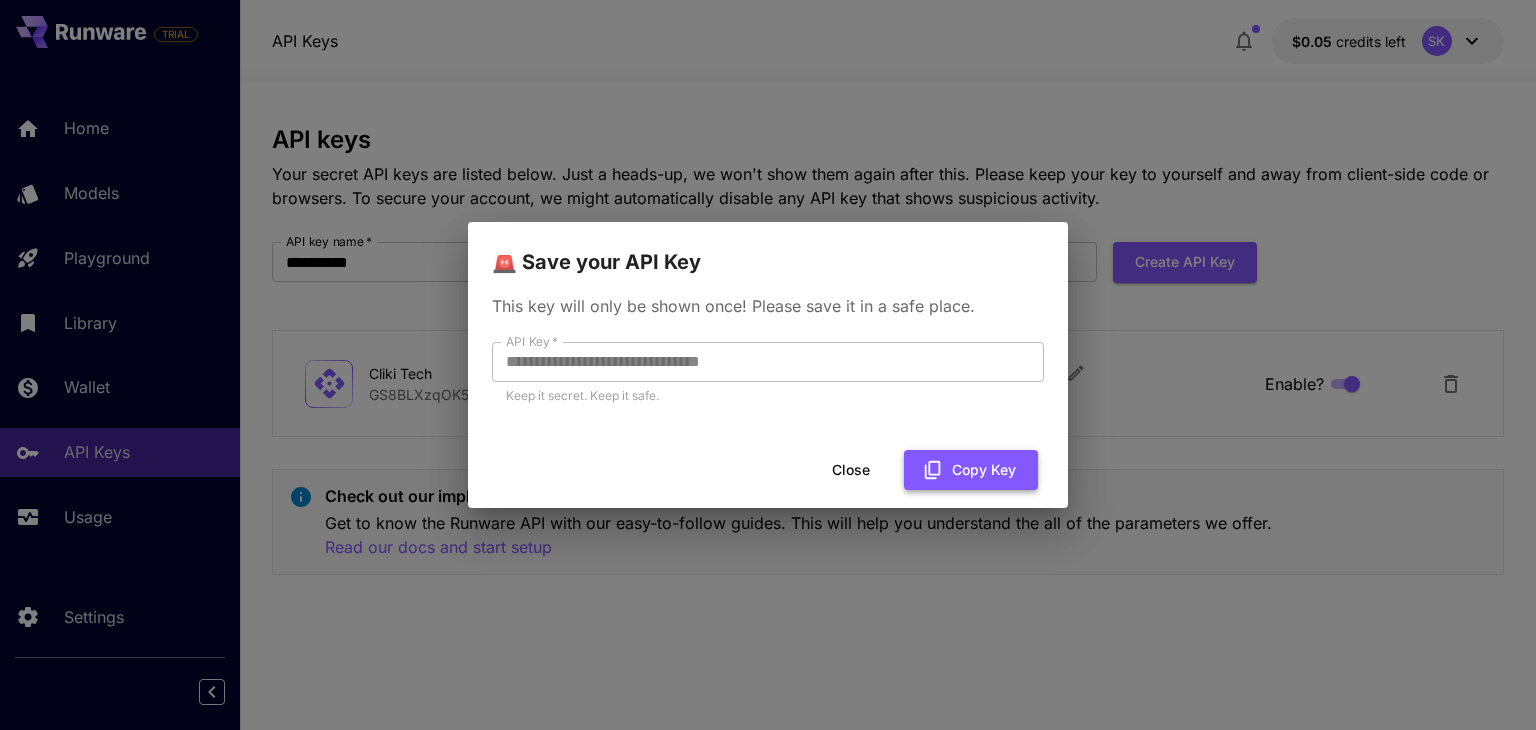 click on "Copy Key" at bounding box center (971, 470) 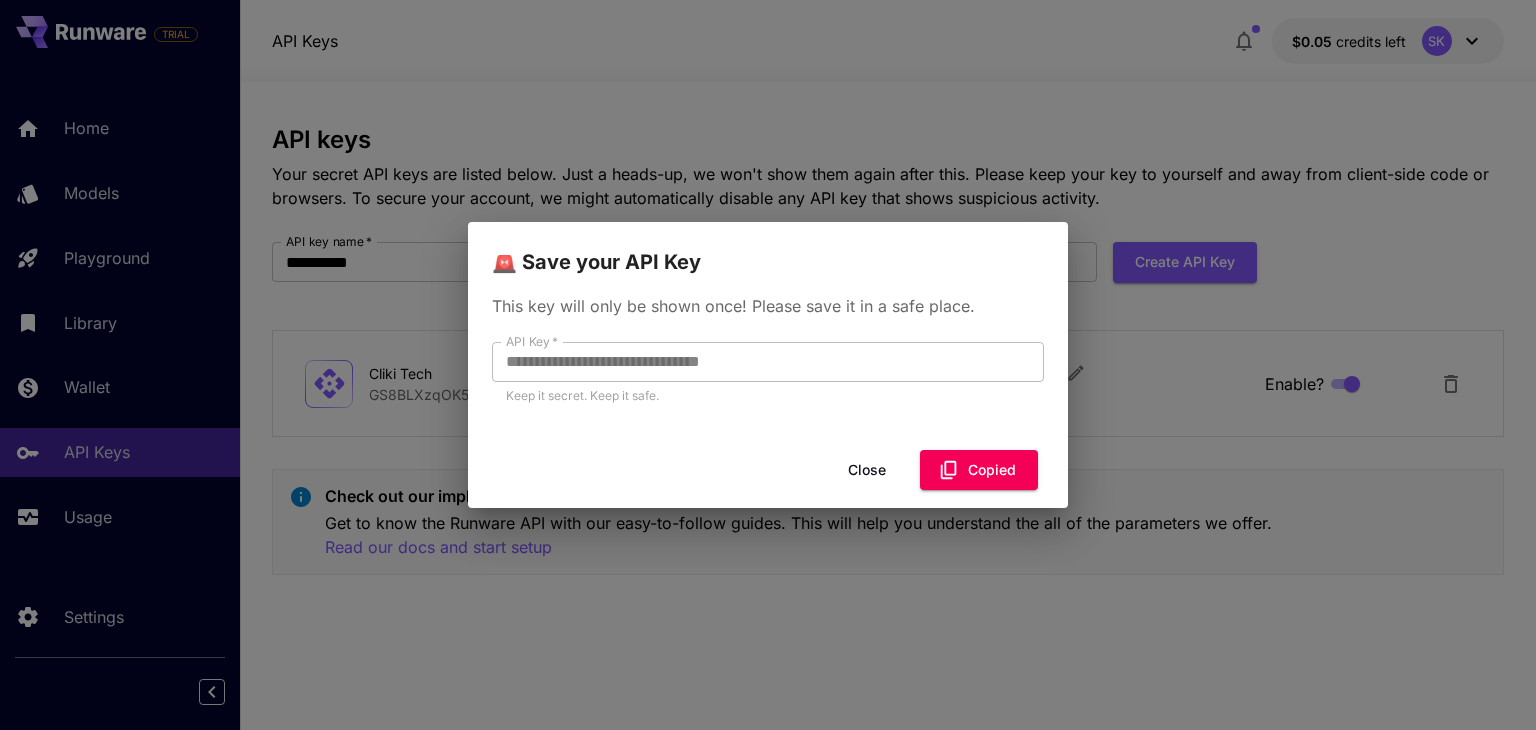 click on "**********" at bounding box center [768, 365] 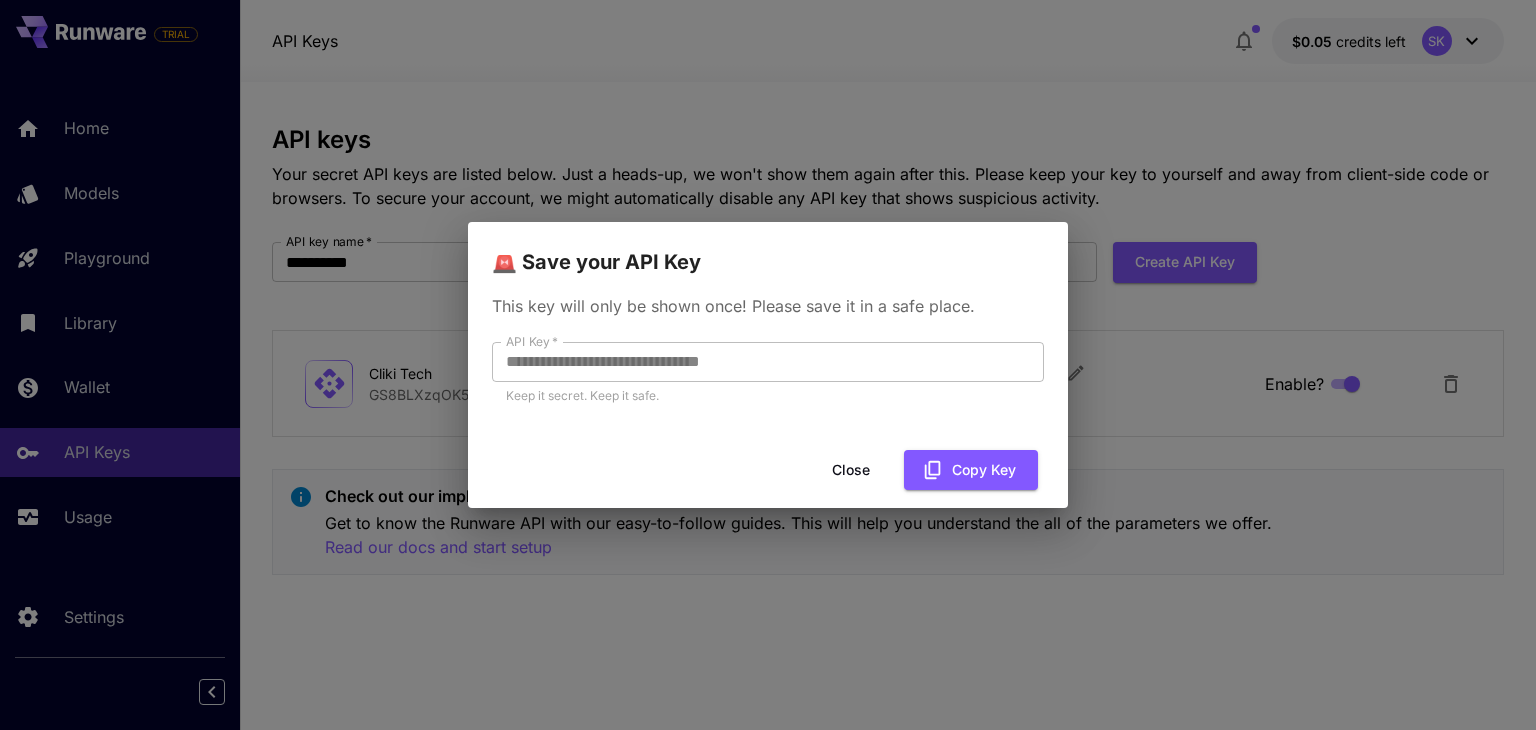 click on "Close" at bounding box center [851, 470] 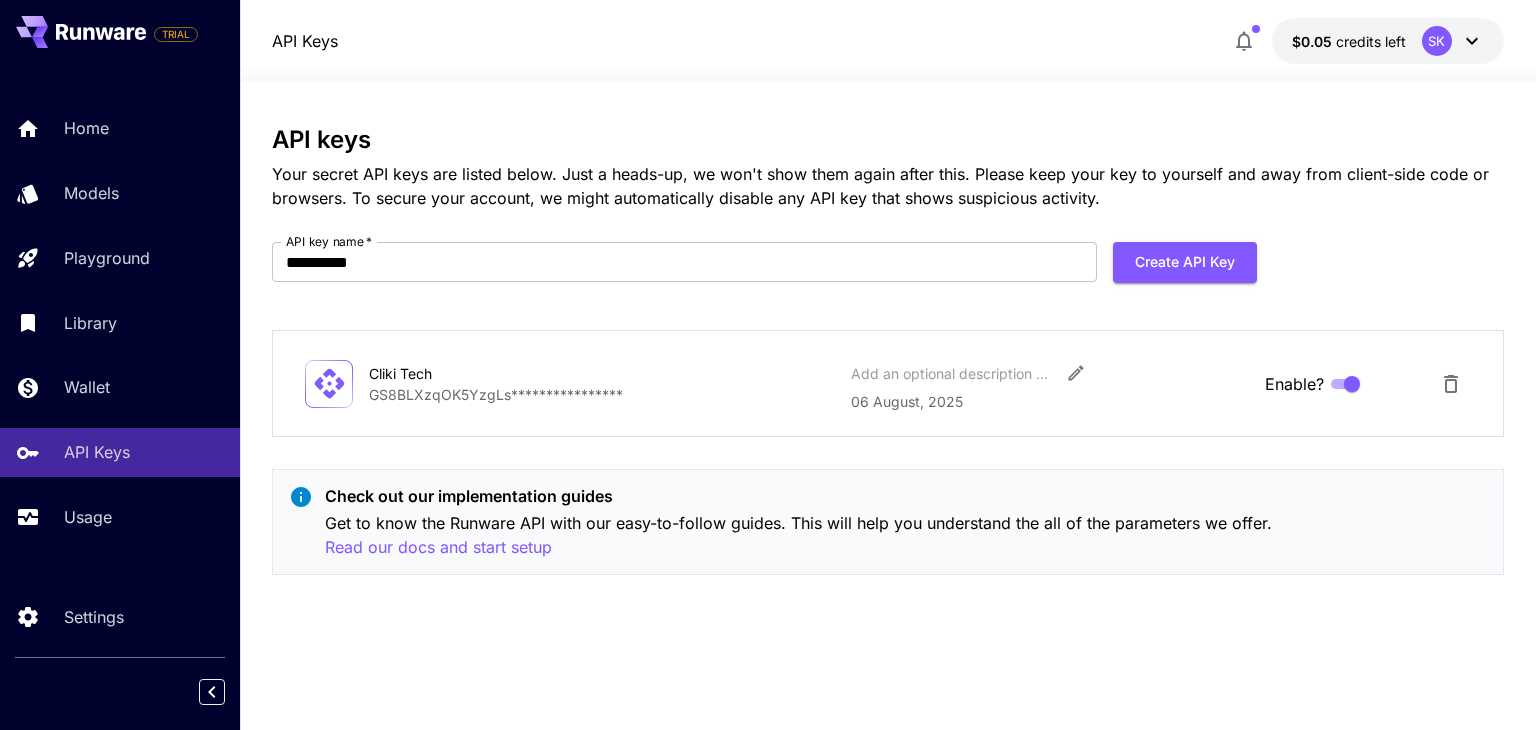 click on "Cliki Tech" at bounding box center (469, 373) 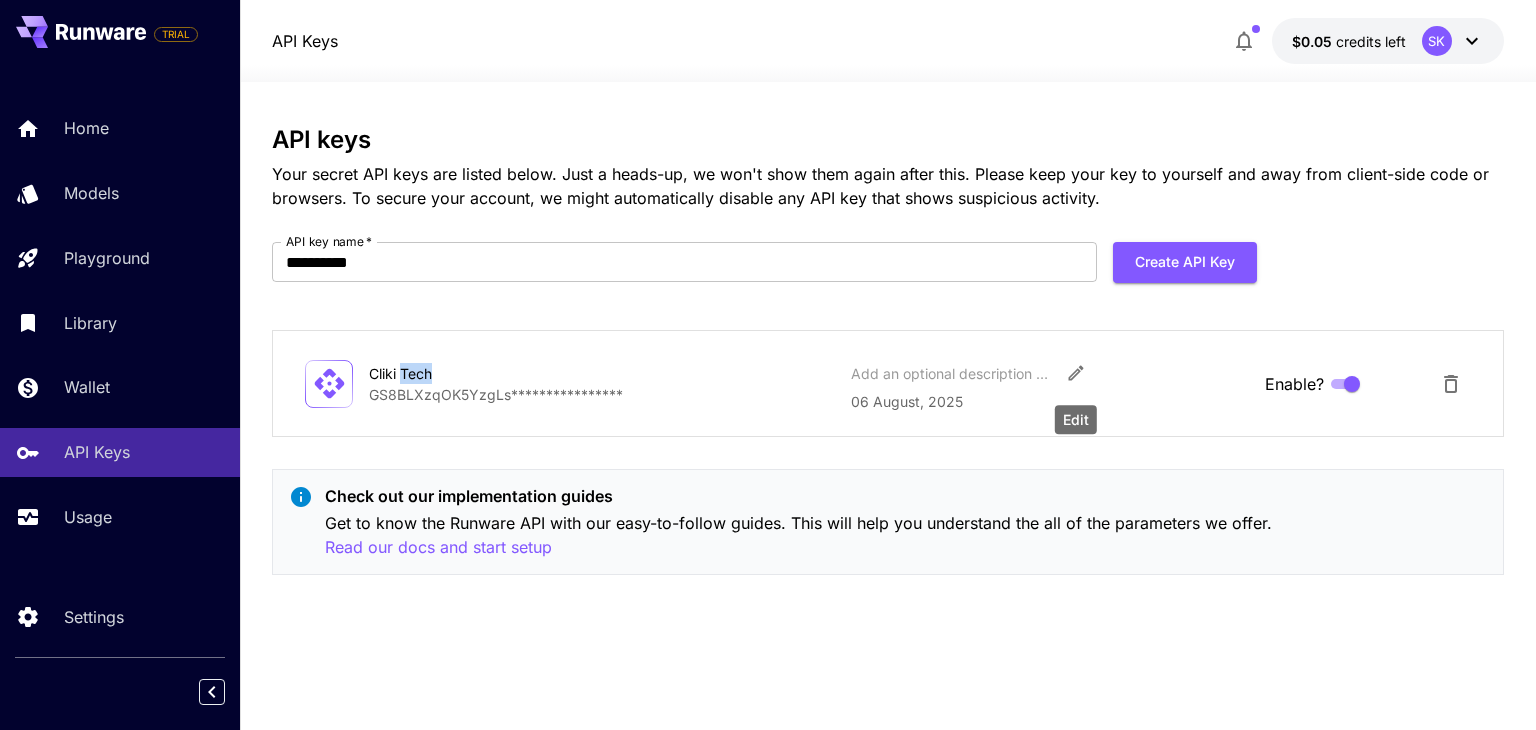 click 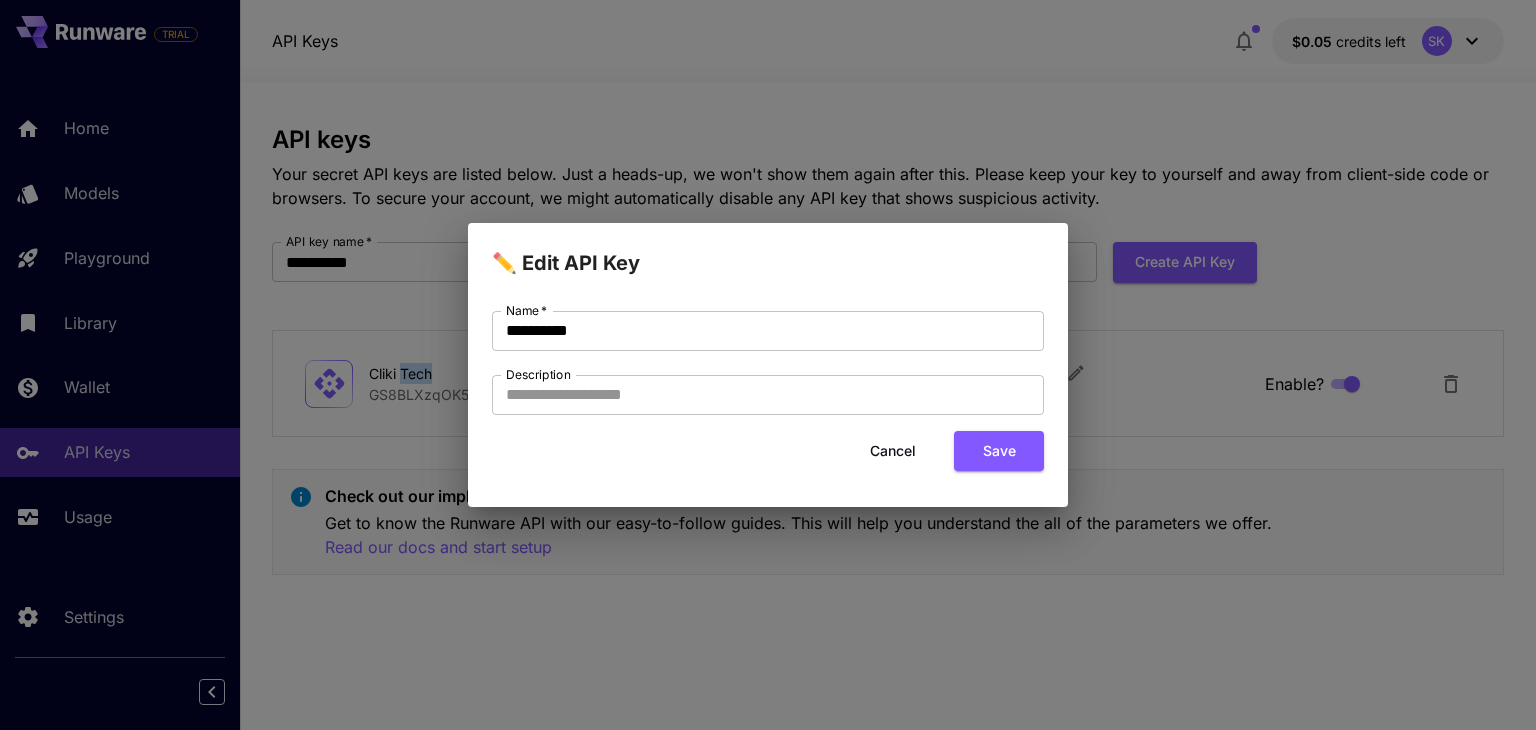 click on "Cancel" at bounding box center [893, 451] 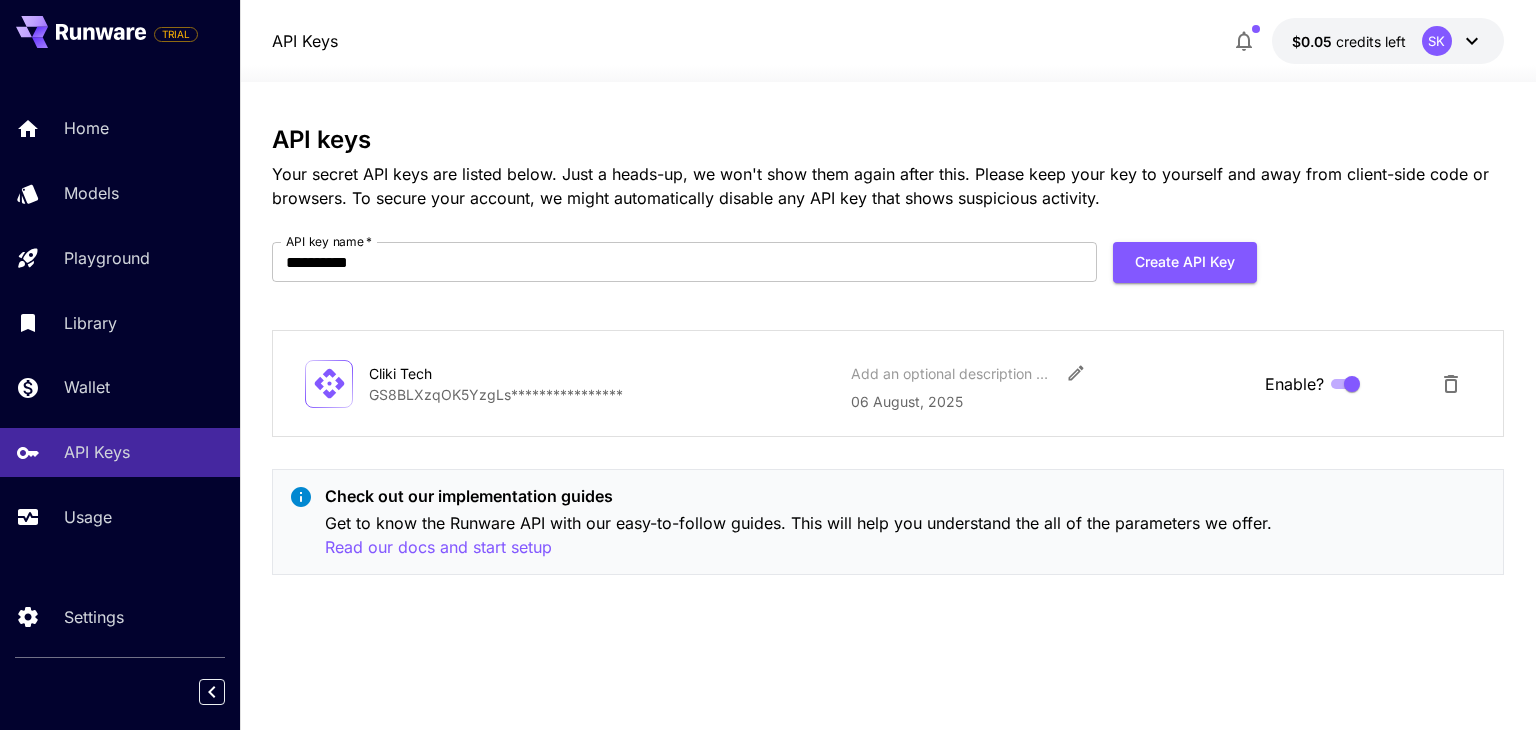 click on "06 August, 2025" at bounding box center [1049, 401] 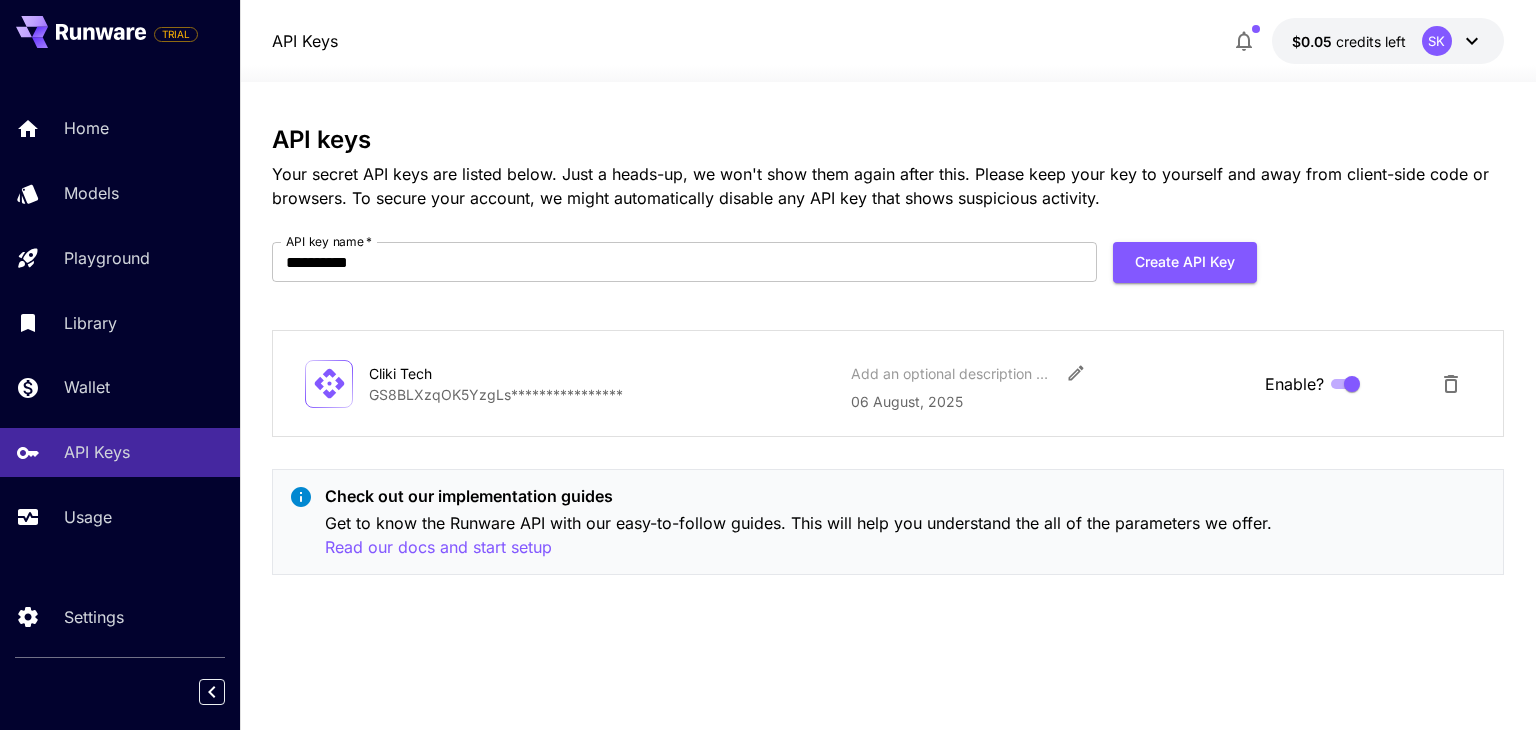 click 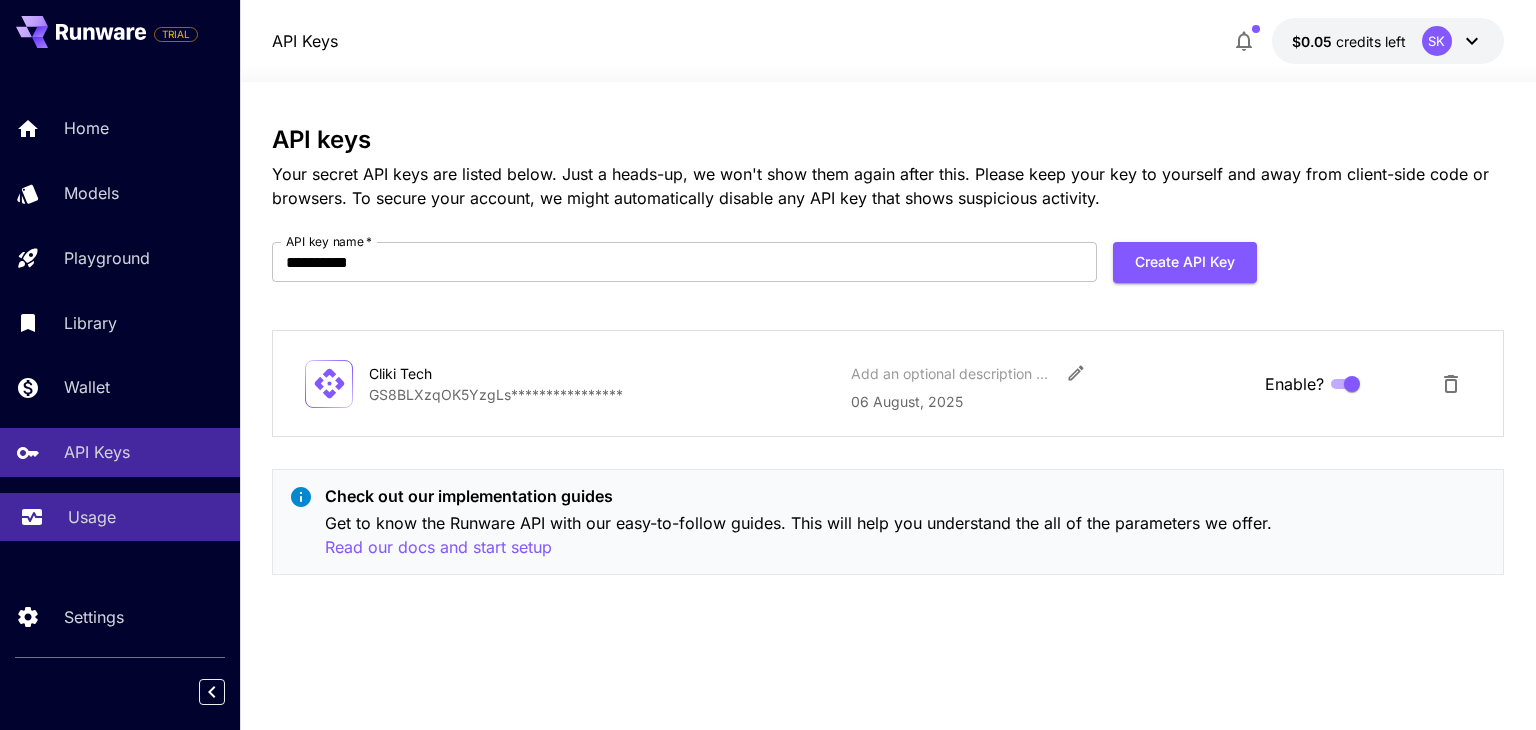 click on "Usage" at bounding box center [146, 517] 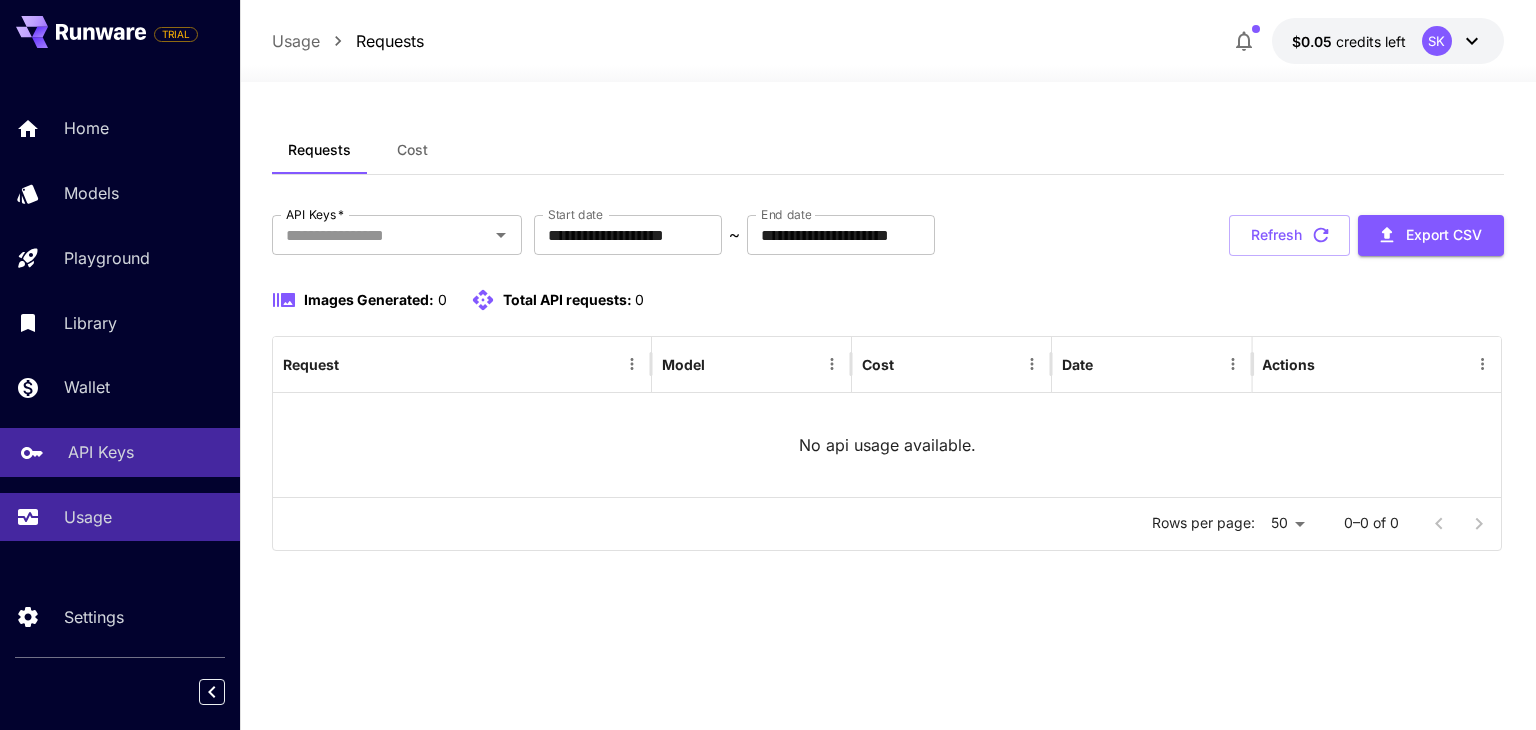 click on "API Keys" at bounding box center (101, 452) 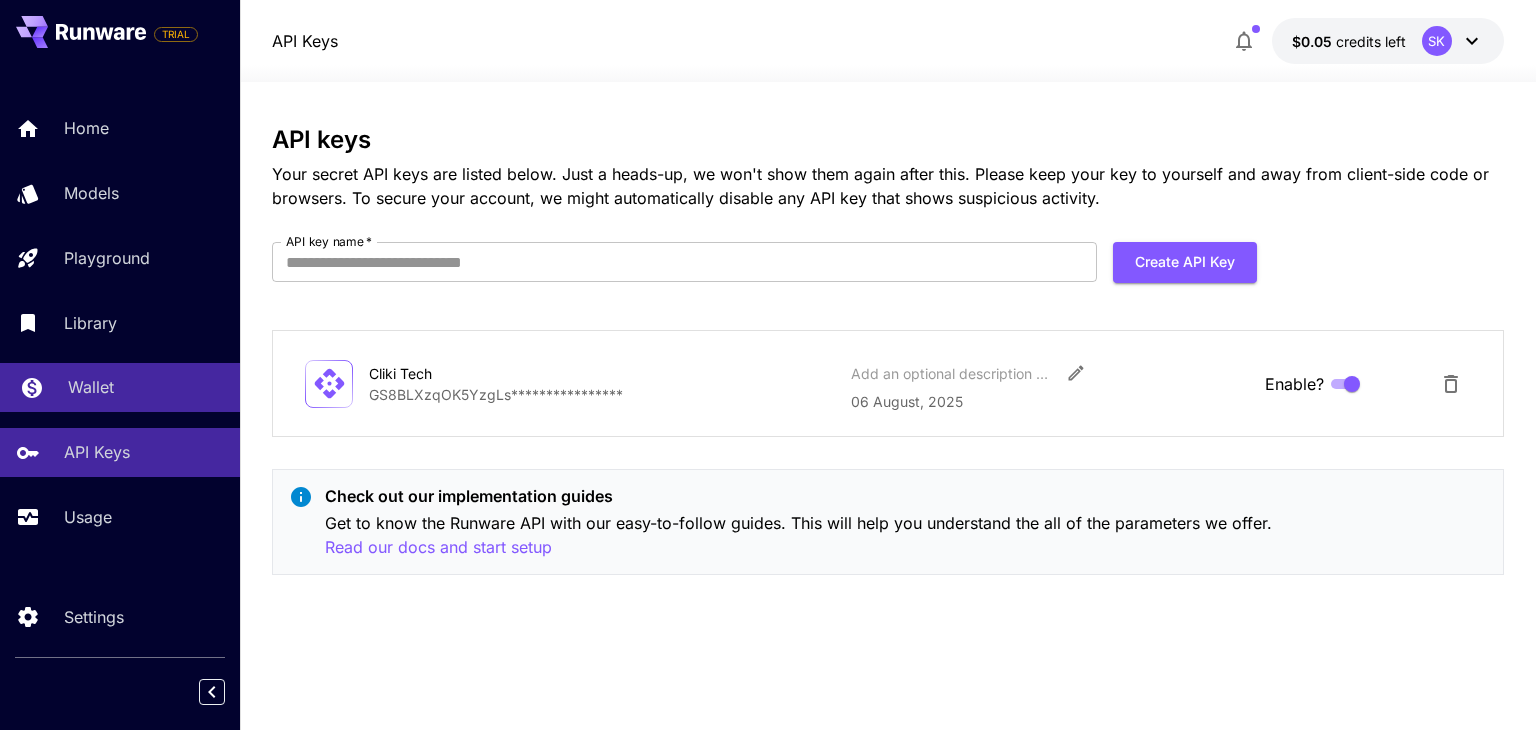 click on "Wallet" at bounding box center (91, 387) 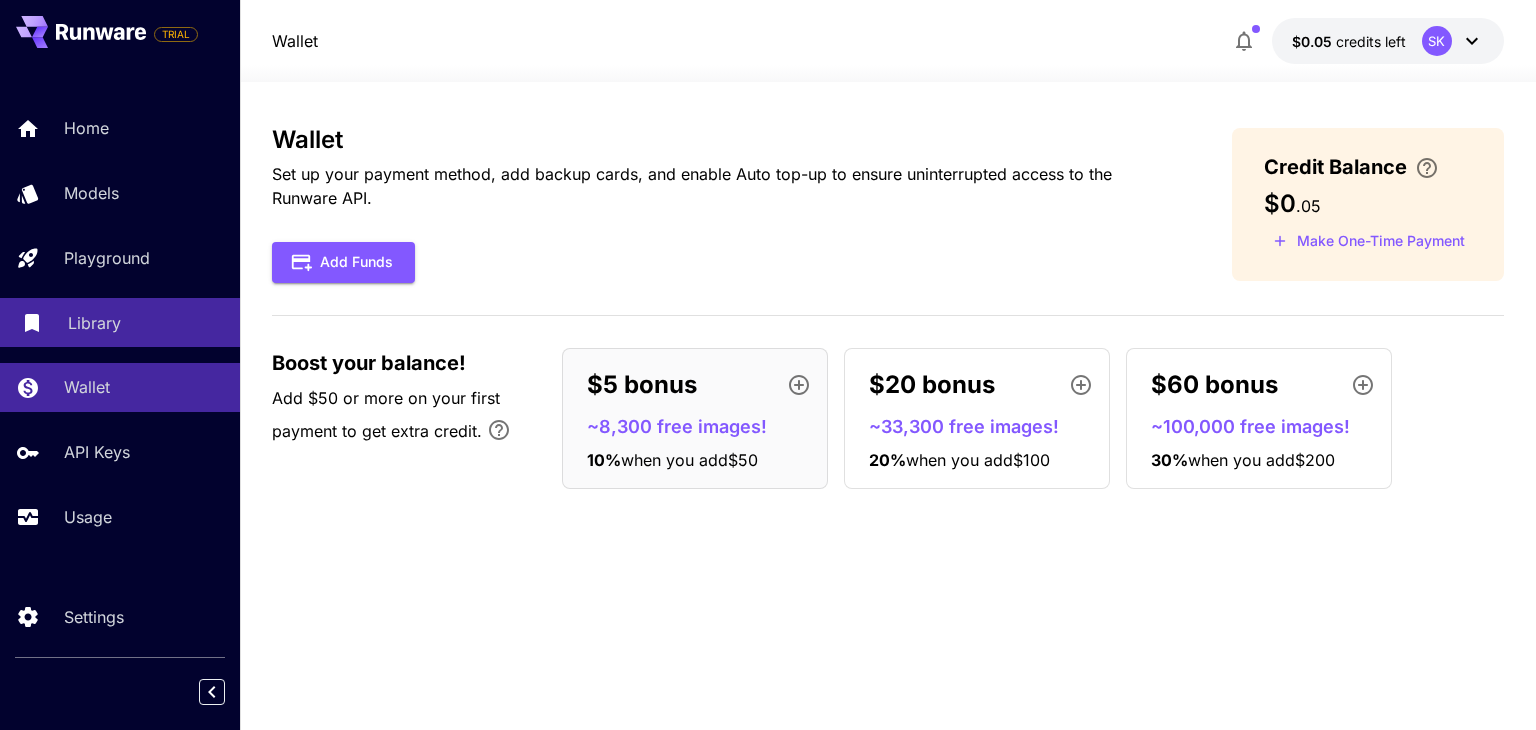 click on "Library" at bounding box center [146, 323] 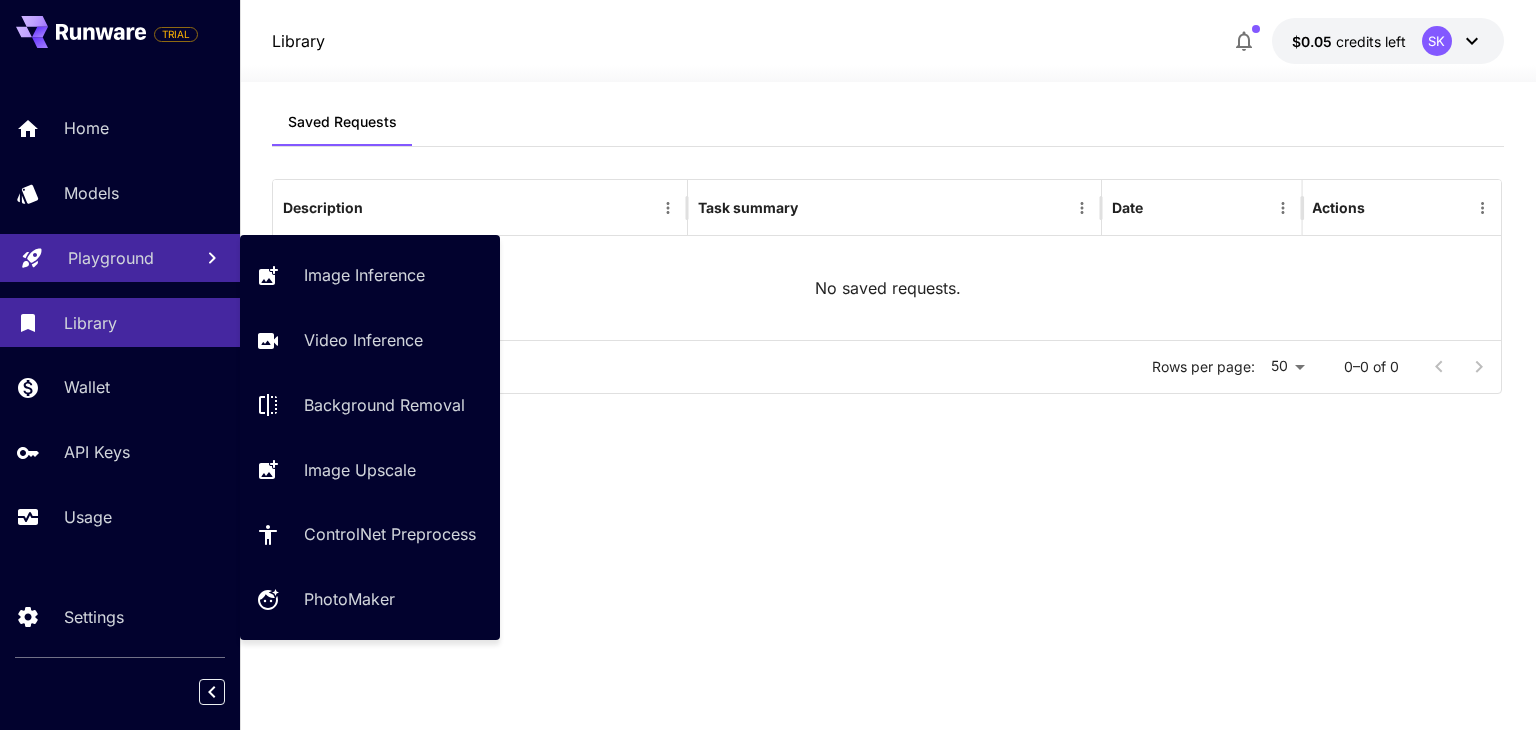click on "Playground" at bounding box center (120, 258) 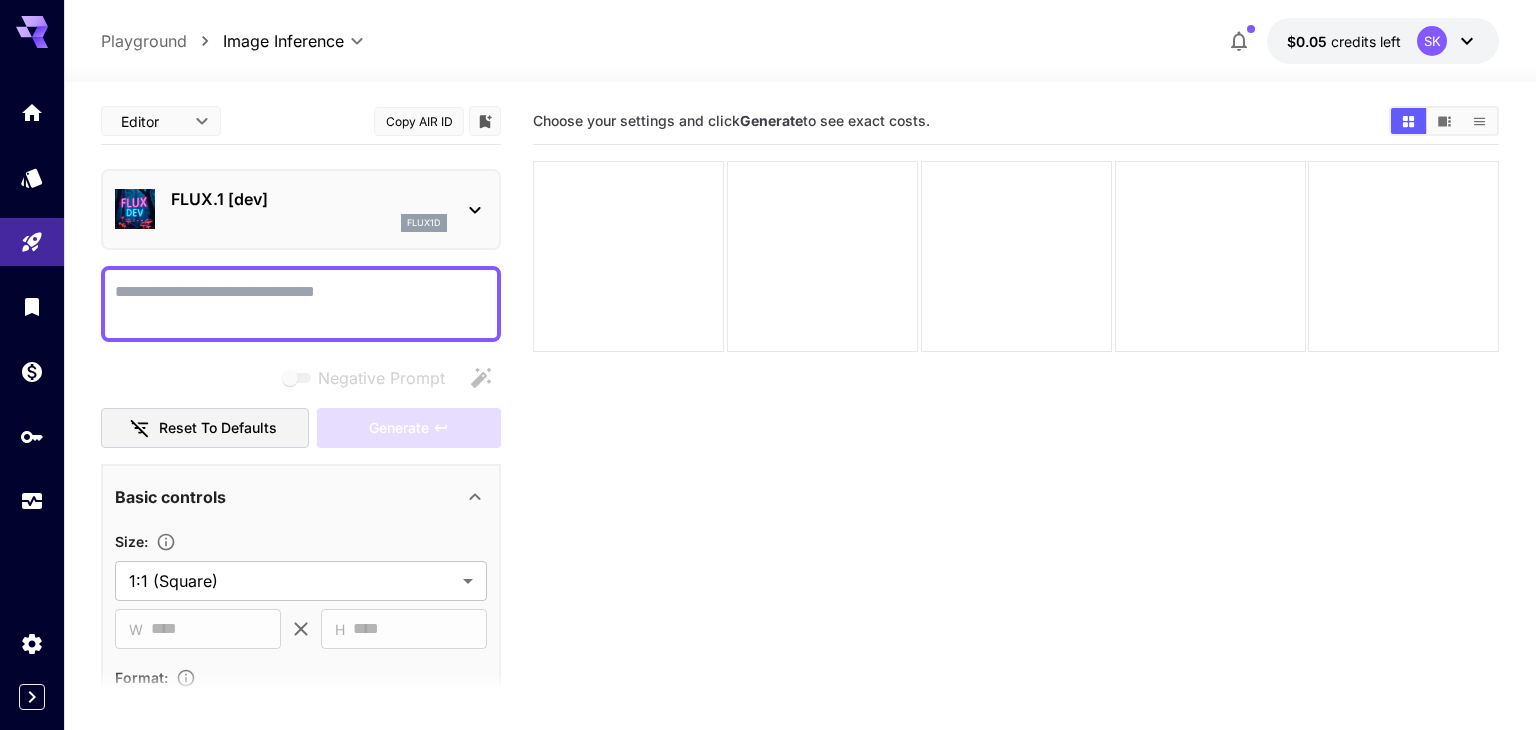 click on "Negative Prompt" at bounding box center (301, 304) 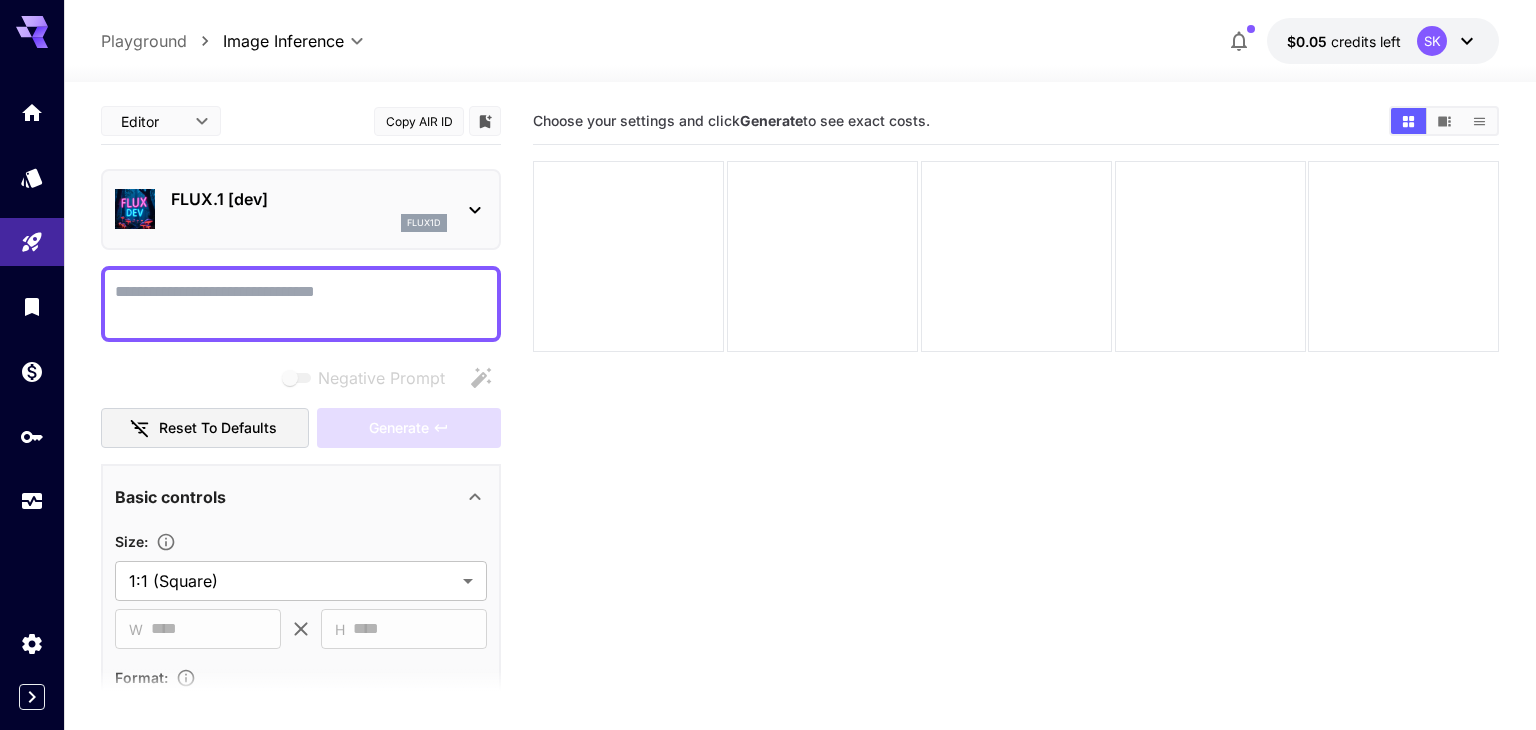 paste on "**********" 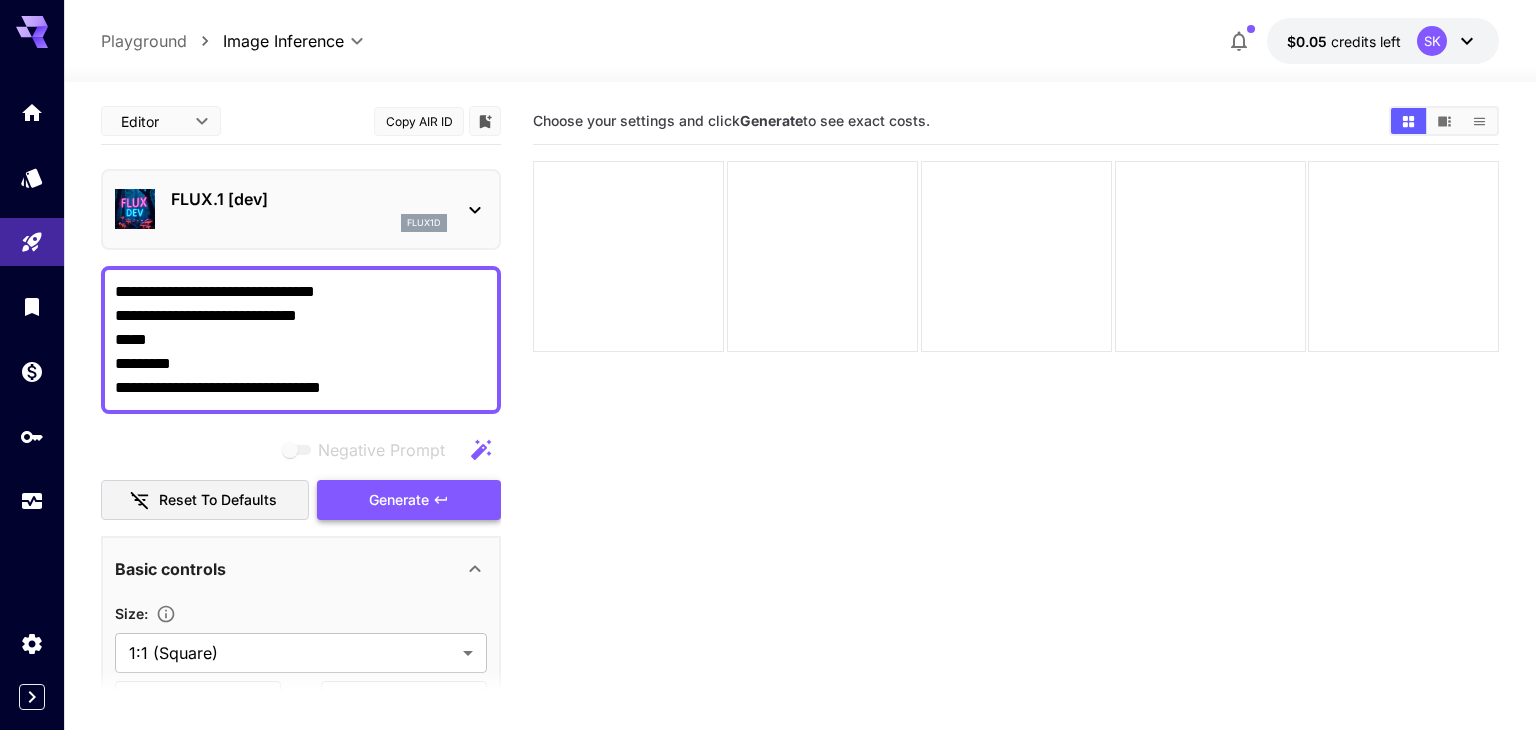 click on "Generate" at bounding box center (399, 500) 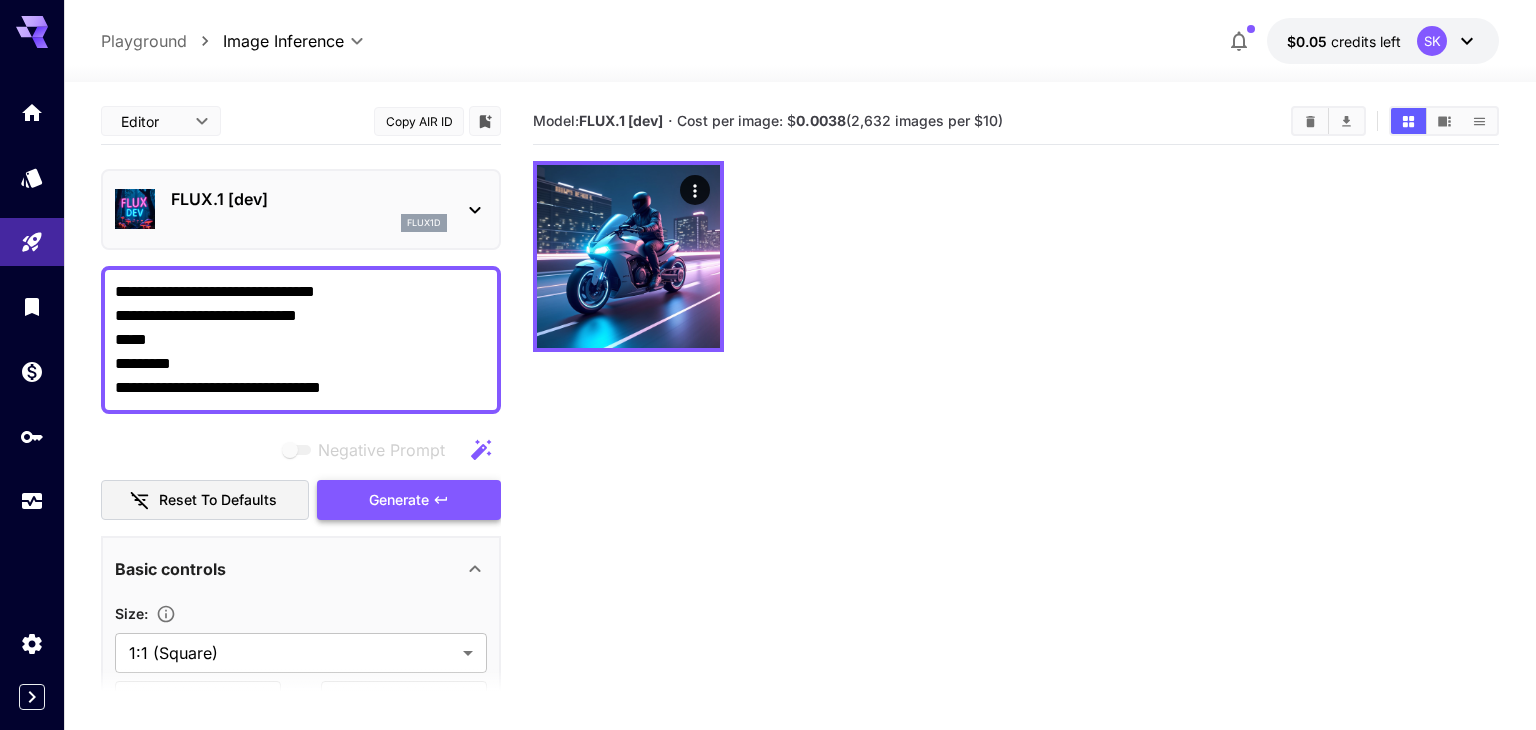 click on "Generate" at bounding box center (409, 500) 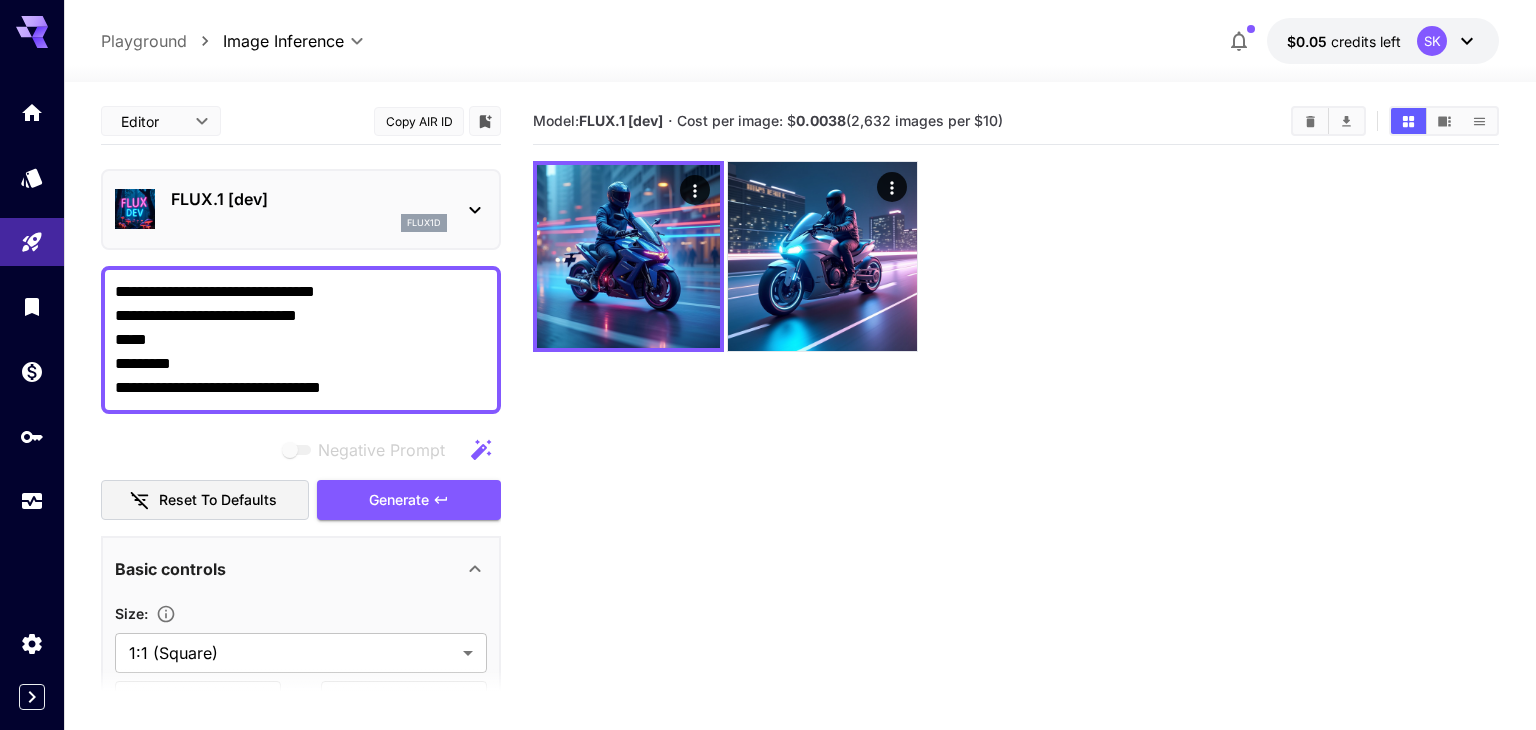 click on "**********" at bounding box center [301, 340] 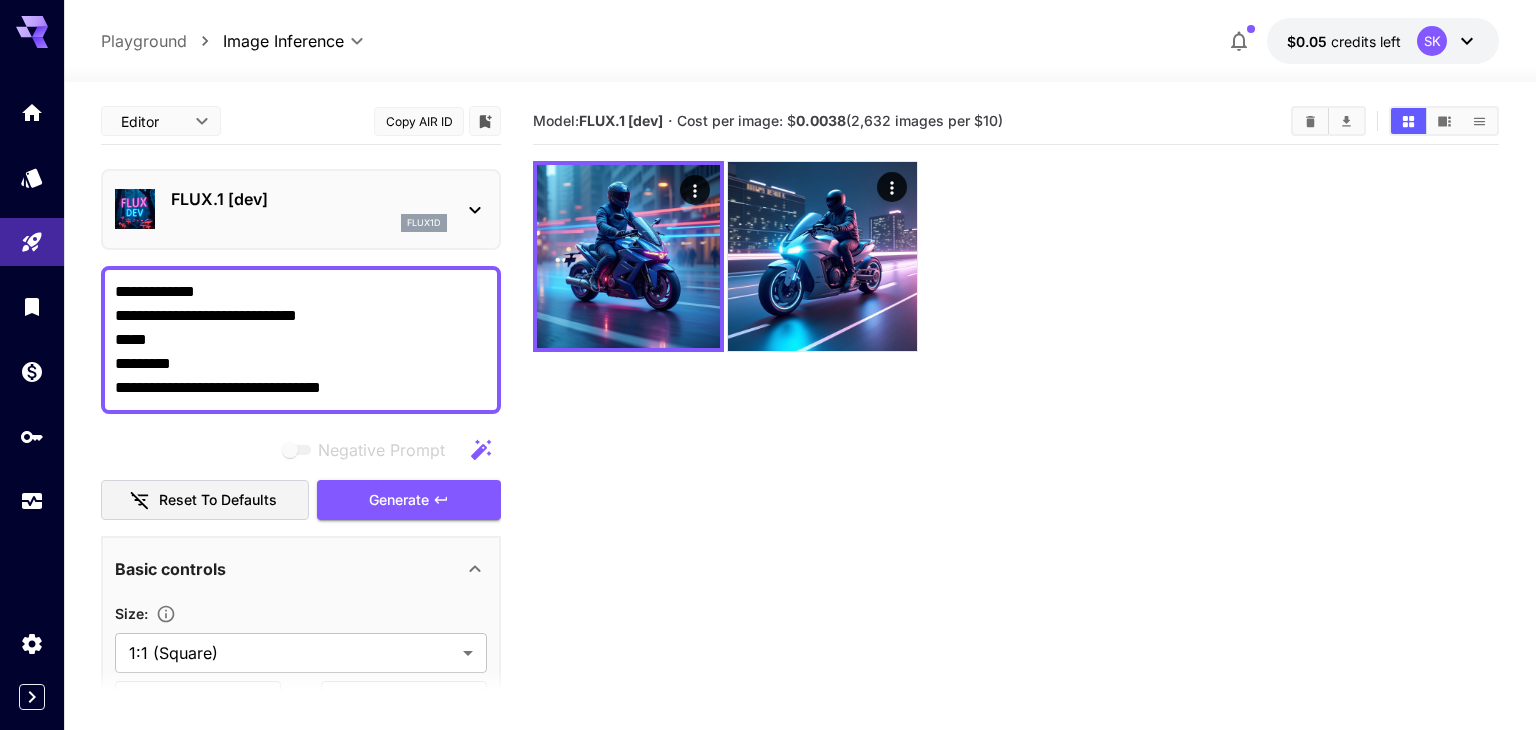 click on "**********" at bounding box center (301, 340) 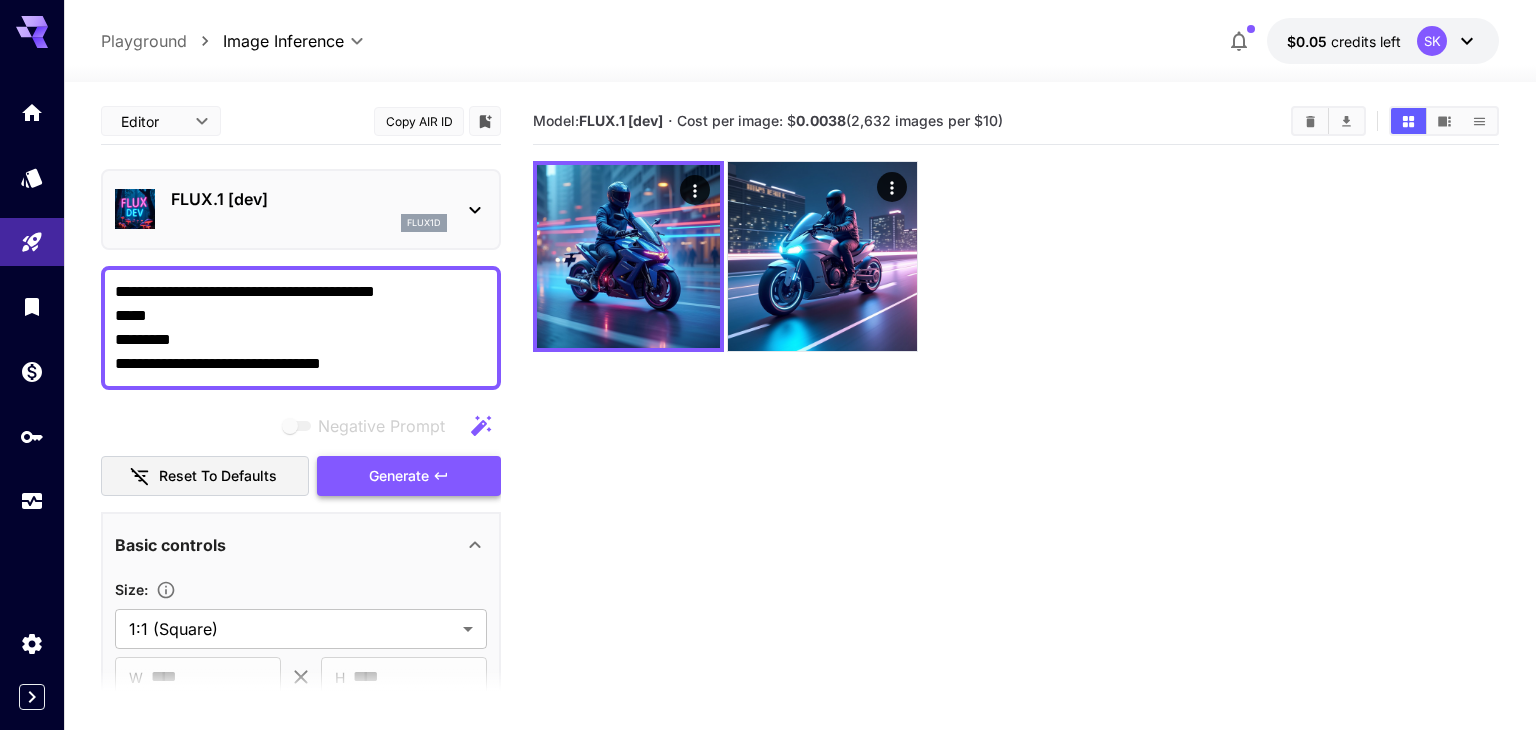 type on "**********" 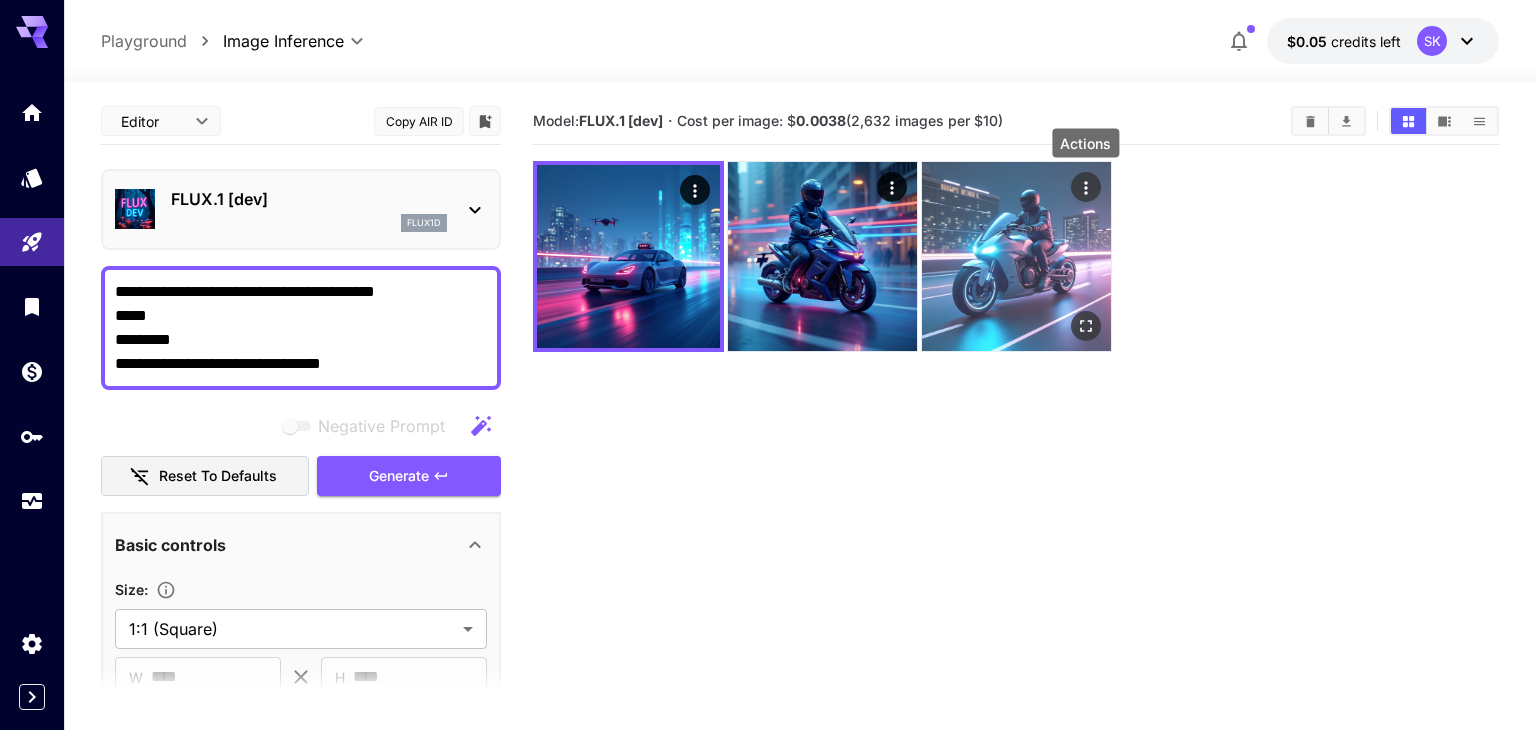click 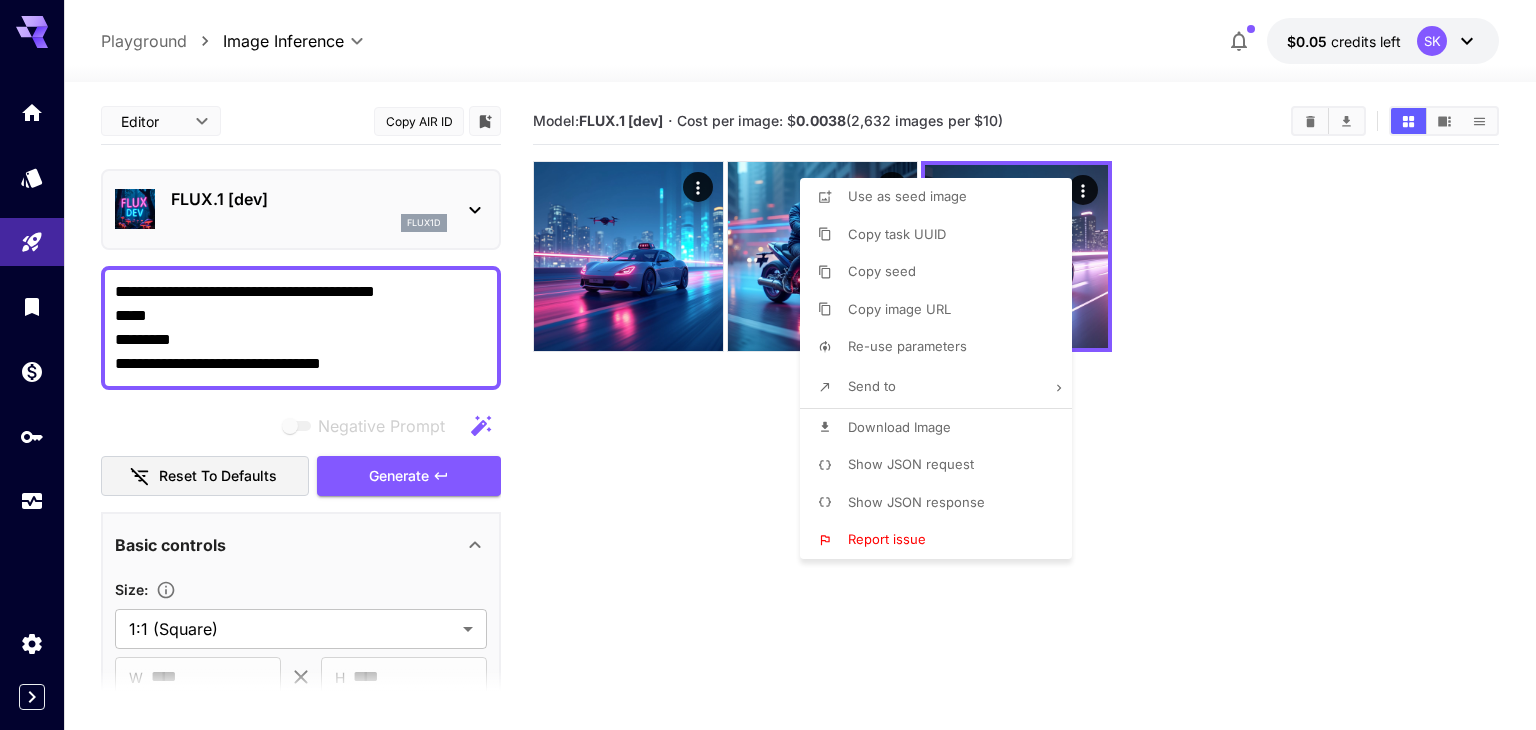 click at bounding box center [768, 365] 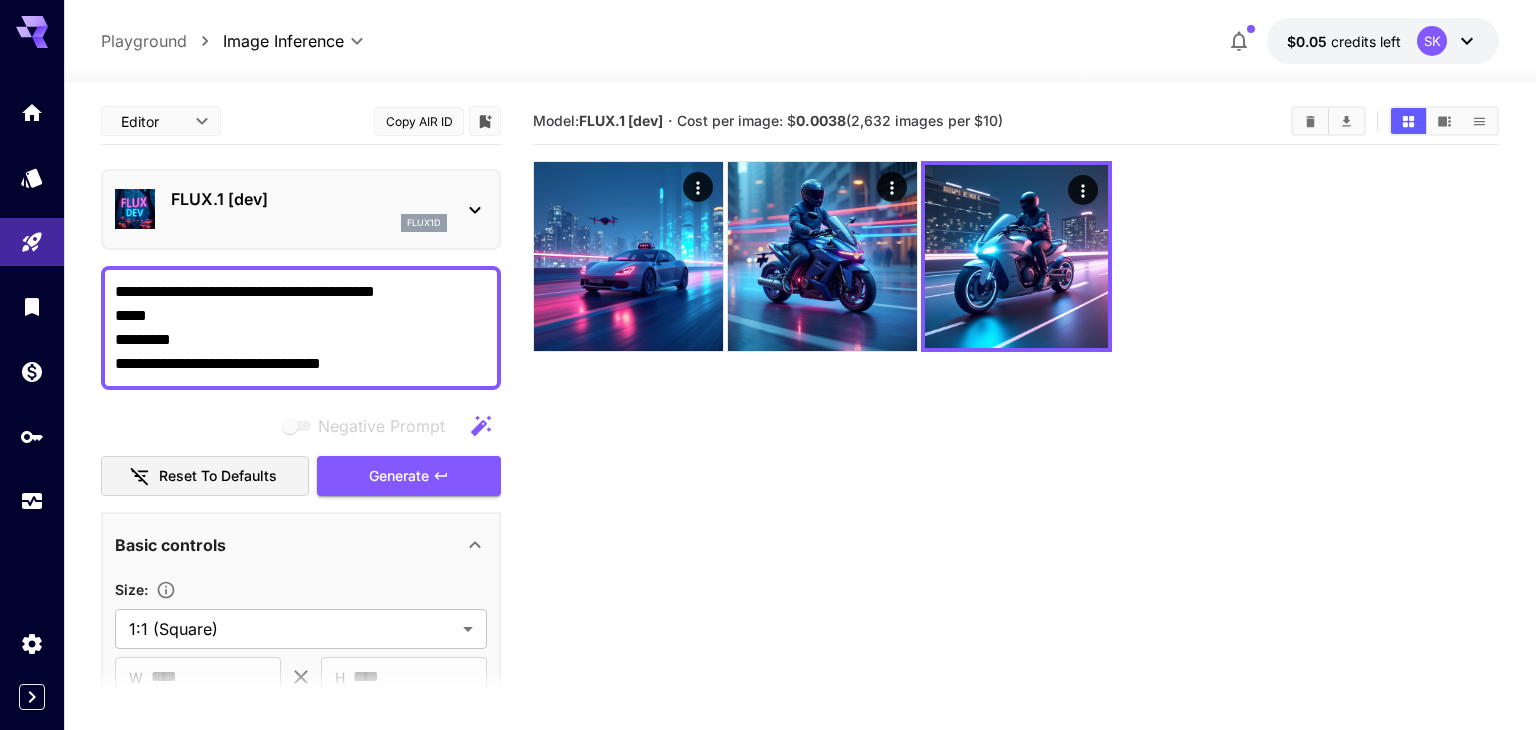 drag, startPoint x: 367, startPoint y: 364, endPoint x: 87, endPoint y: 284, distance: 291.2044 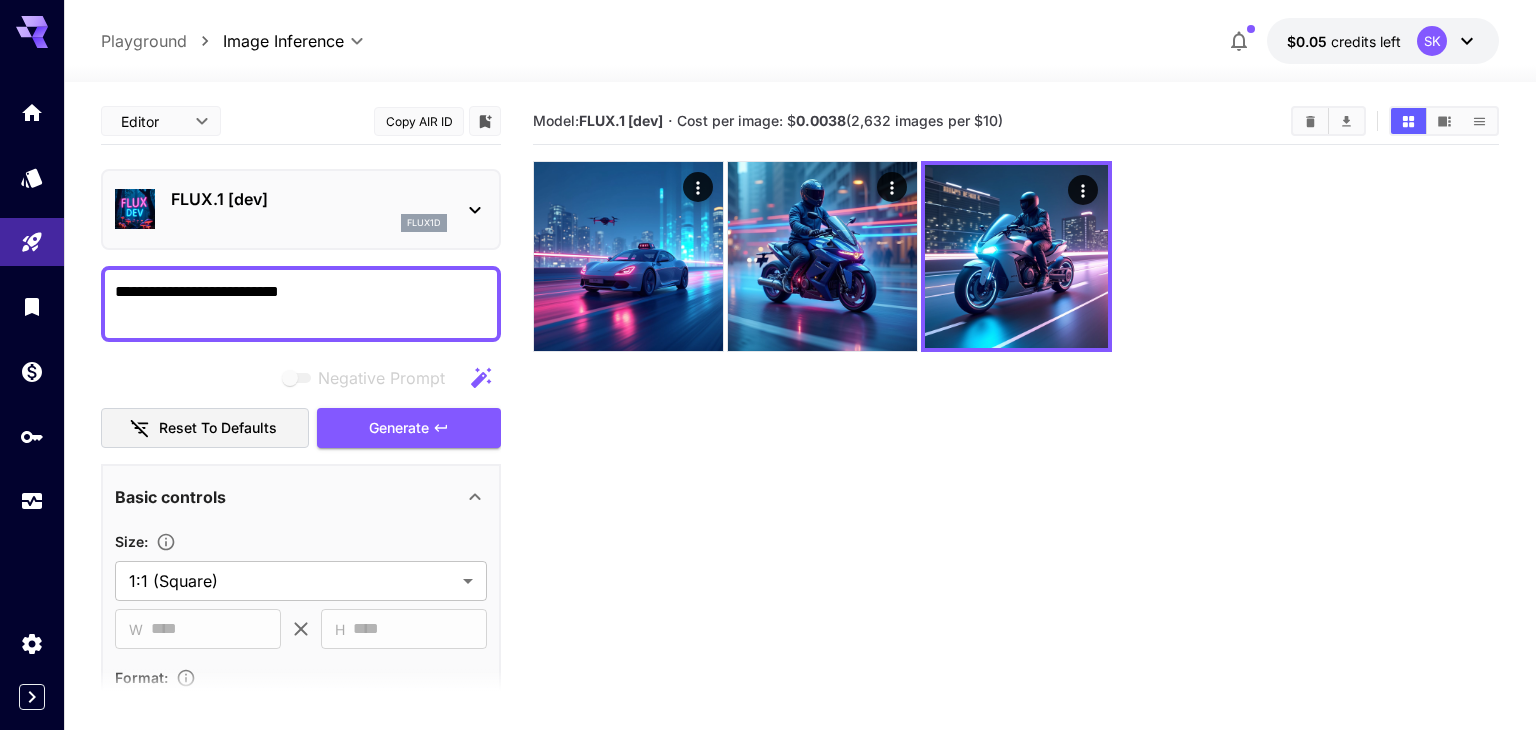 click on "**********" at bounding box center [301, 304] 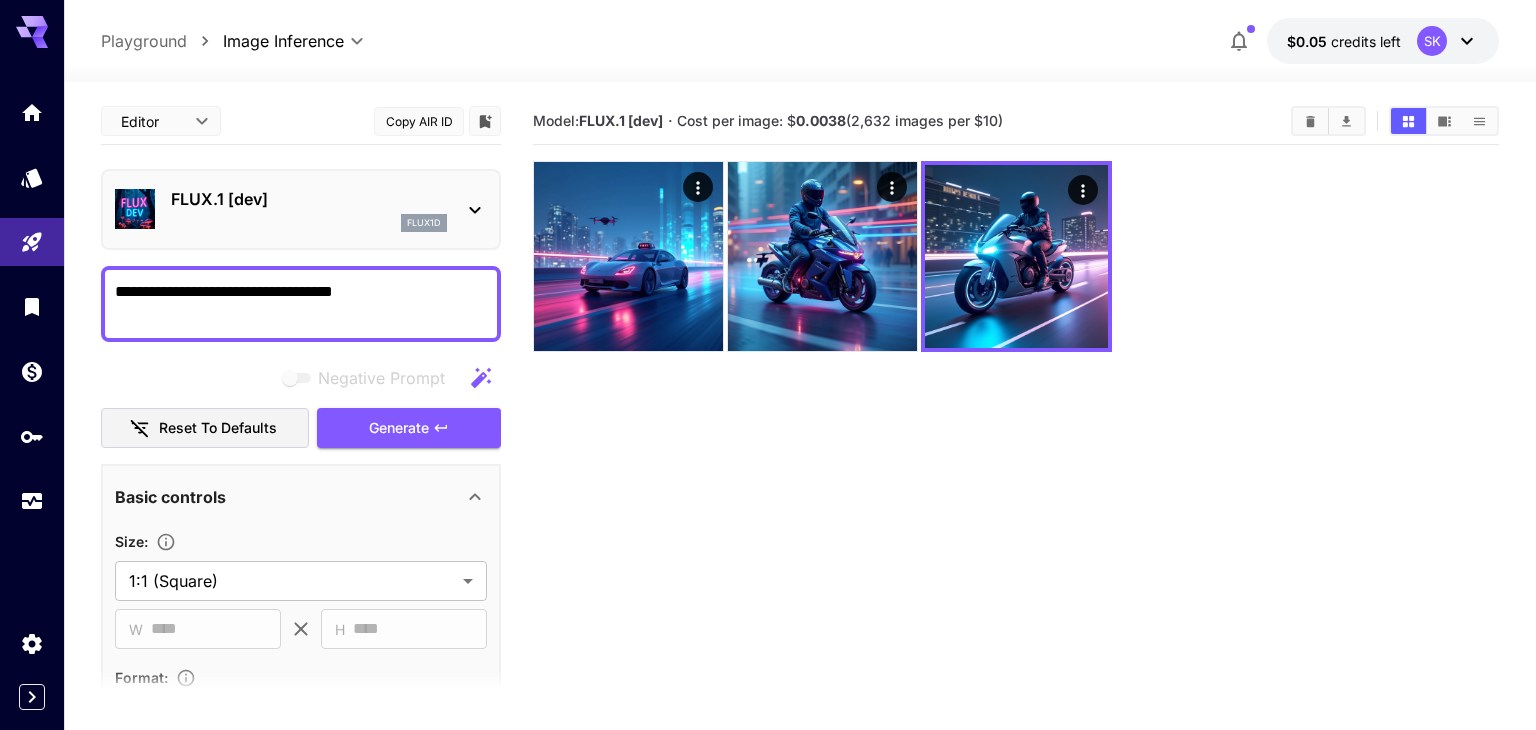 click on "**********" at bounding box center [301, 304] 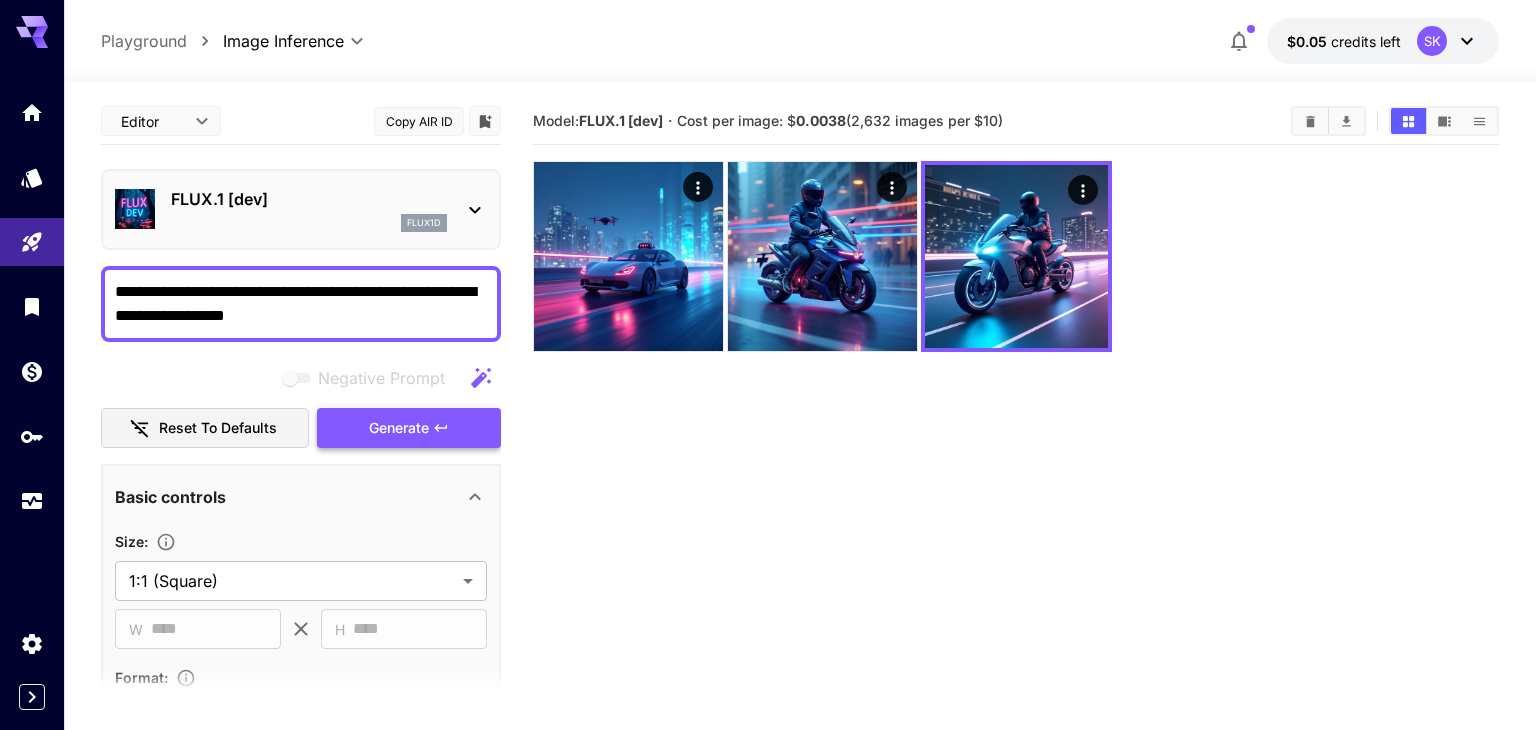 type on "**********" 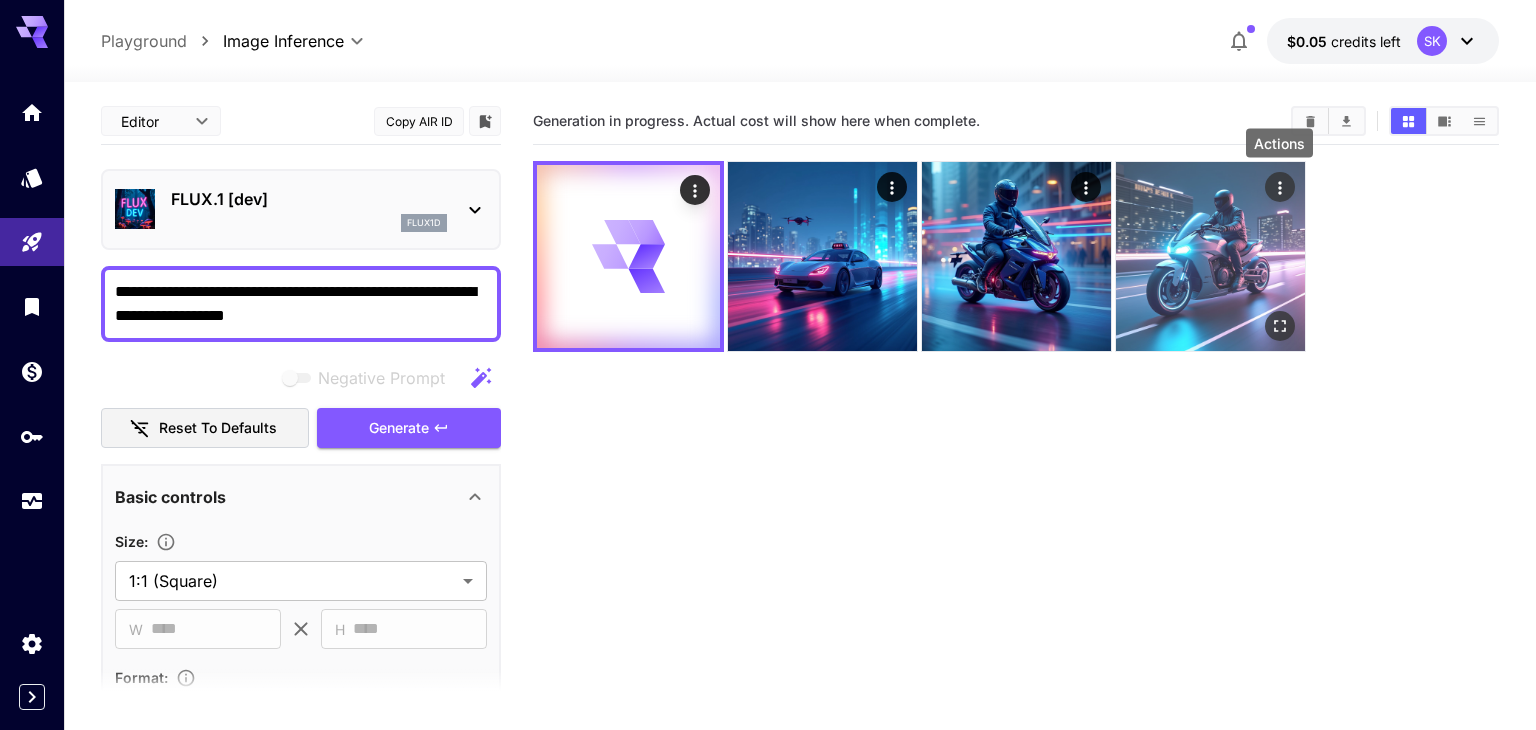 click 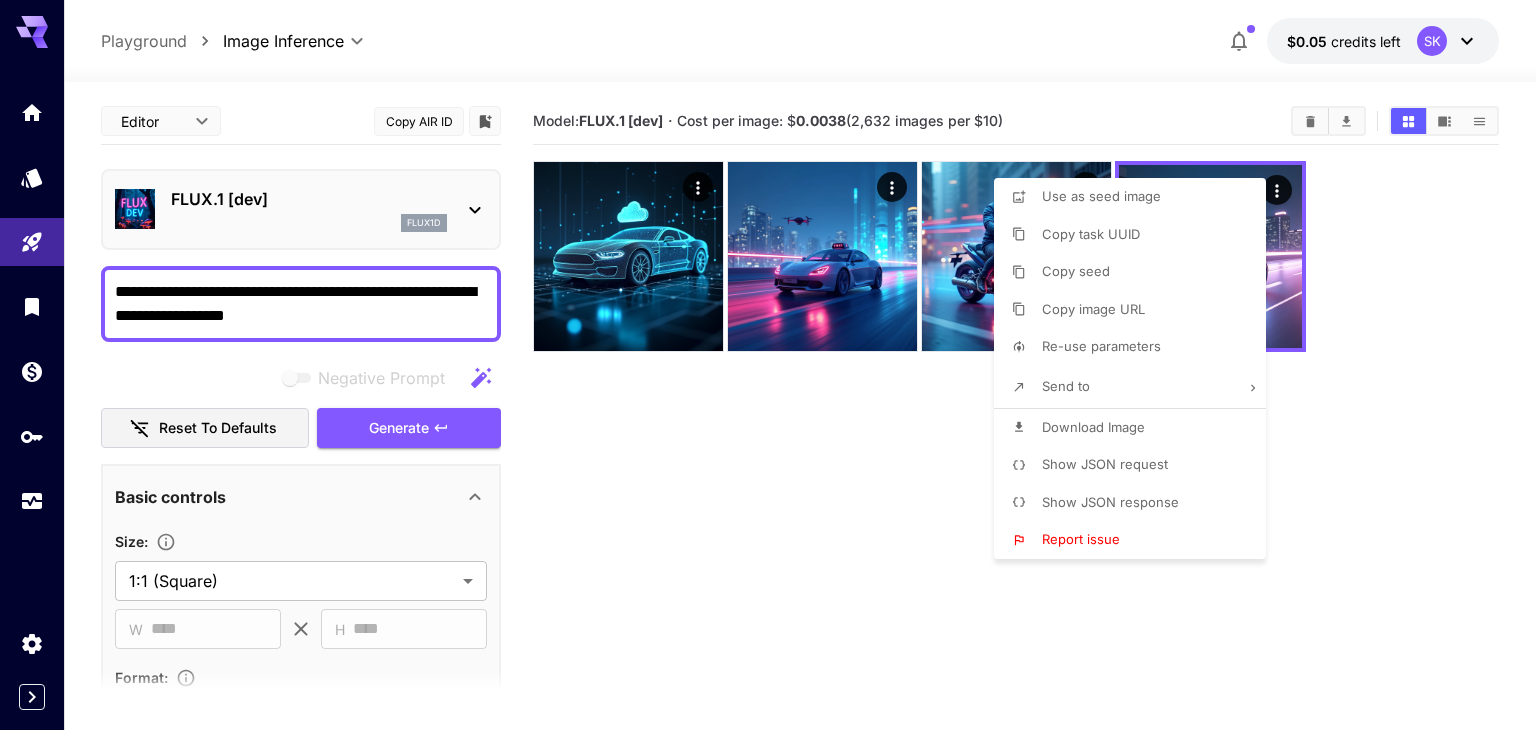 click at bounding box center (768, 365) 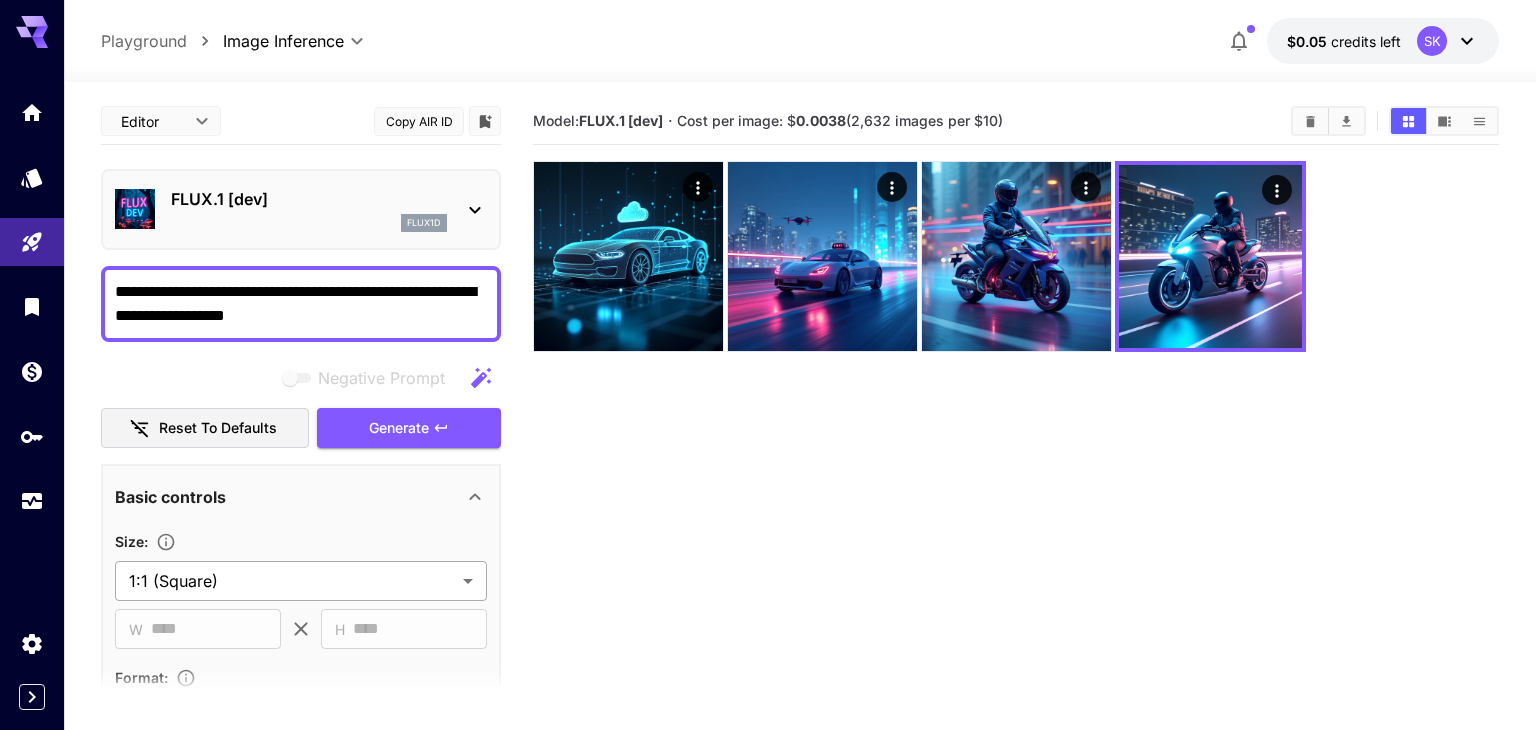 click on "**********" at bounding box center (768, 444) 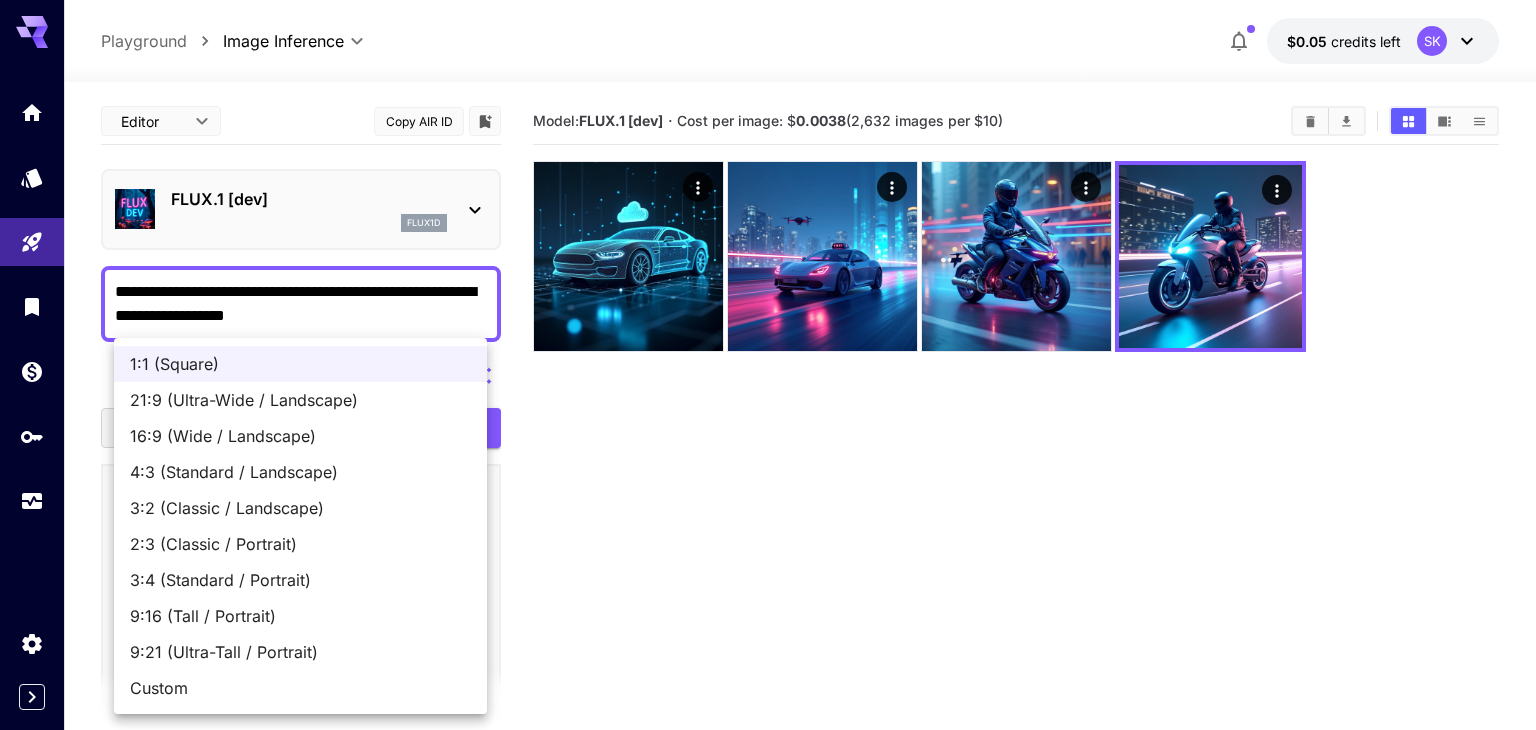 click on "4:3 (Standard / Landscape)" at bounding box center [300, 472] 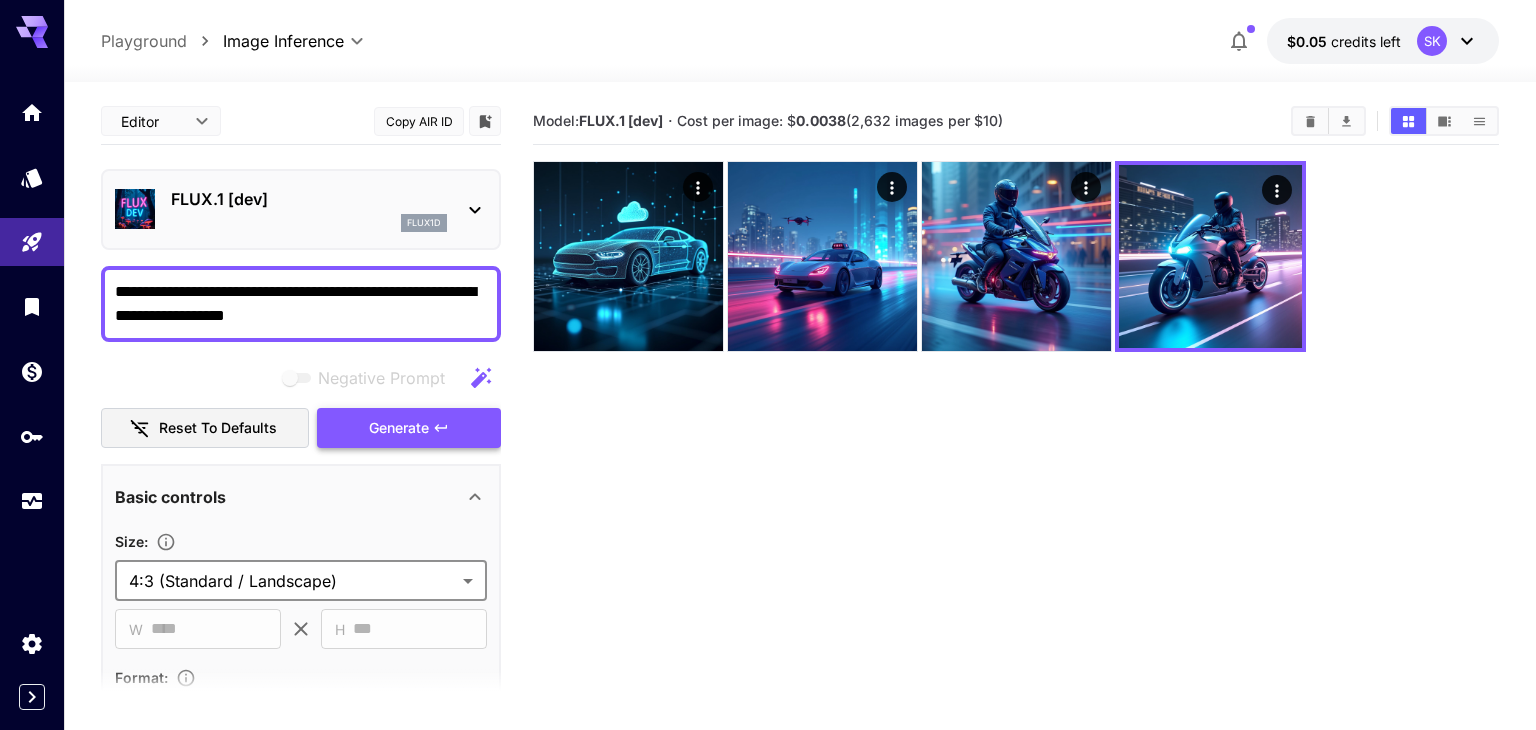 click on "Generate" at bounding box center [399, 428] 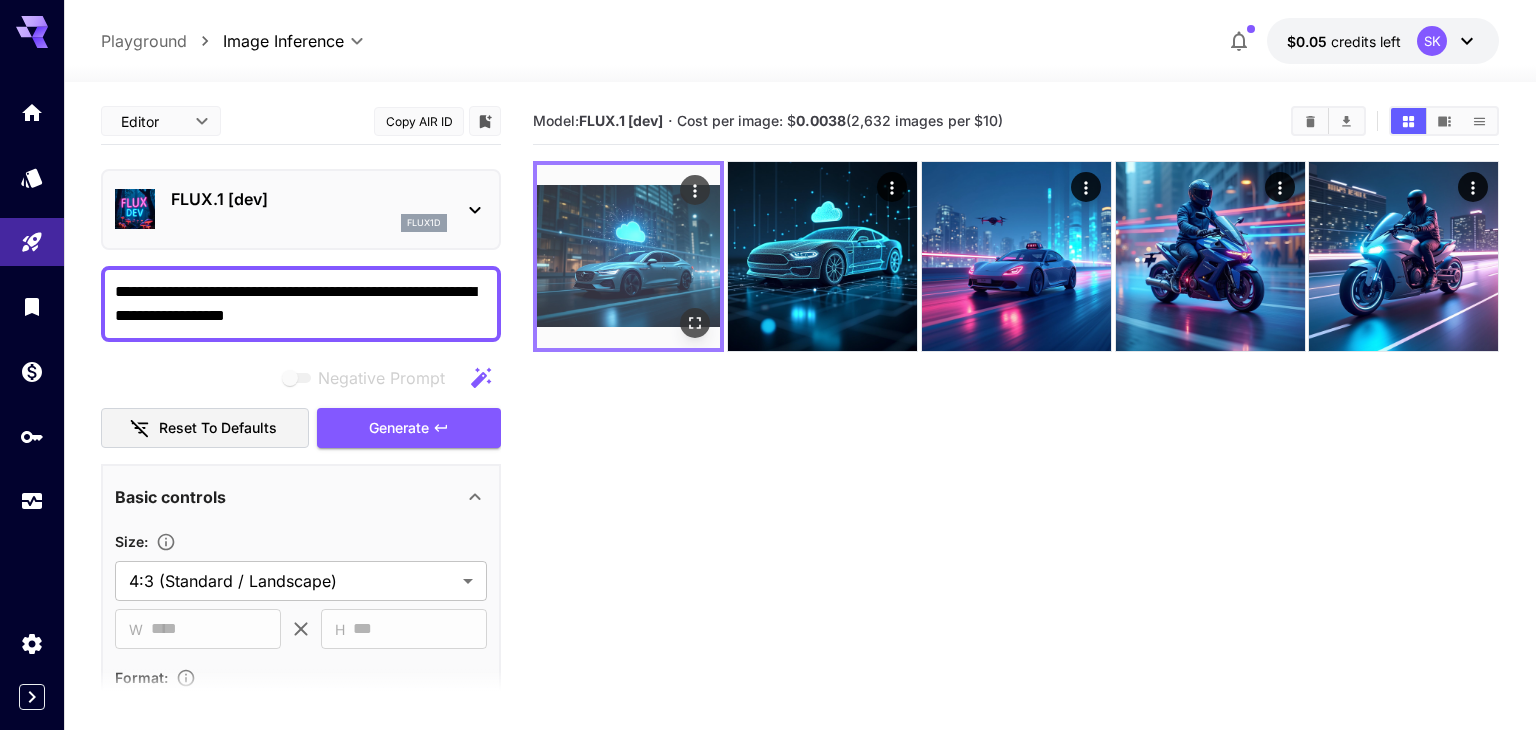 click at bounding box center [628, 256] 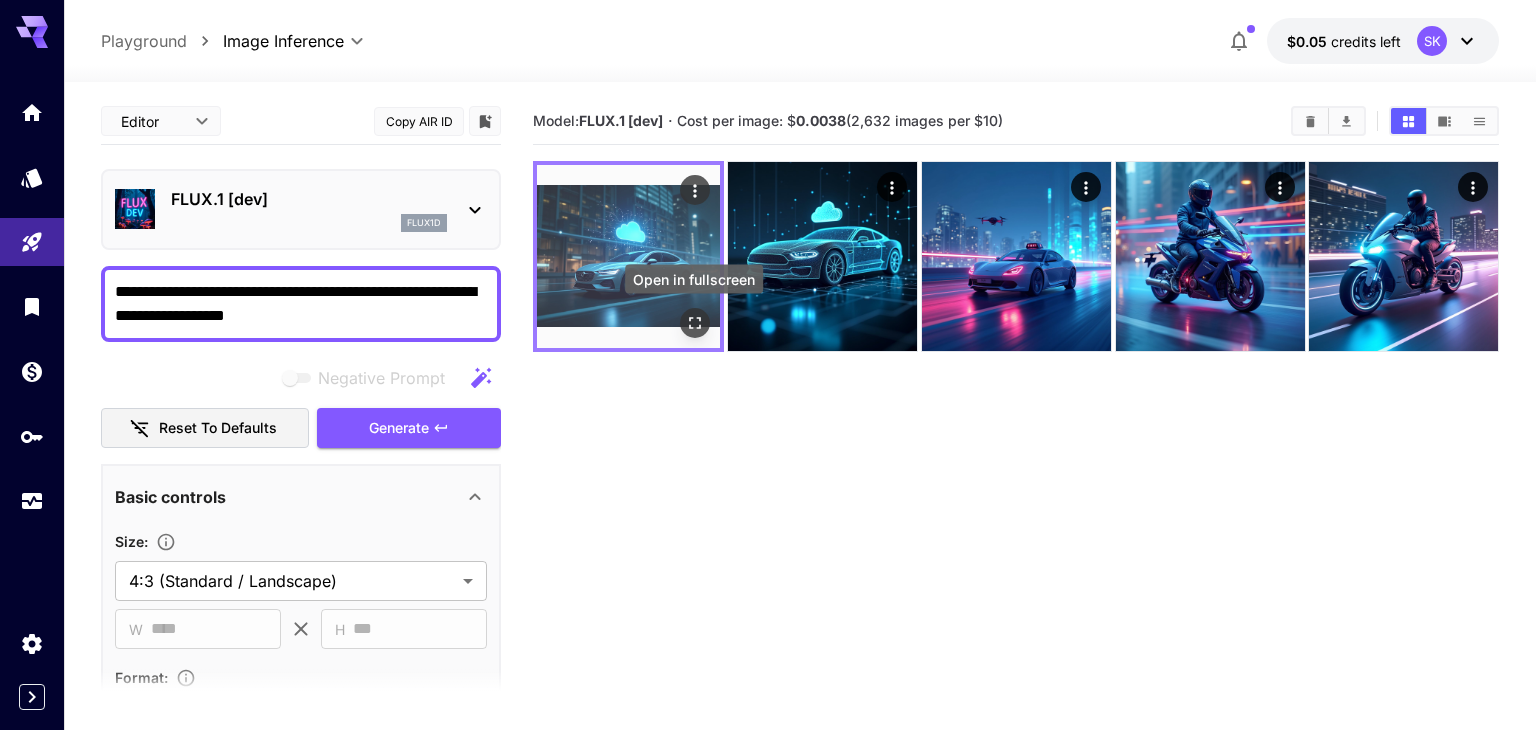 click 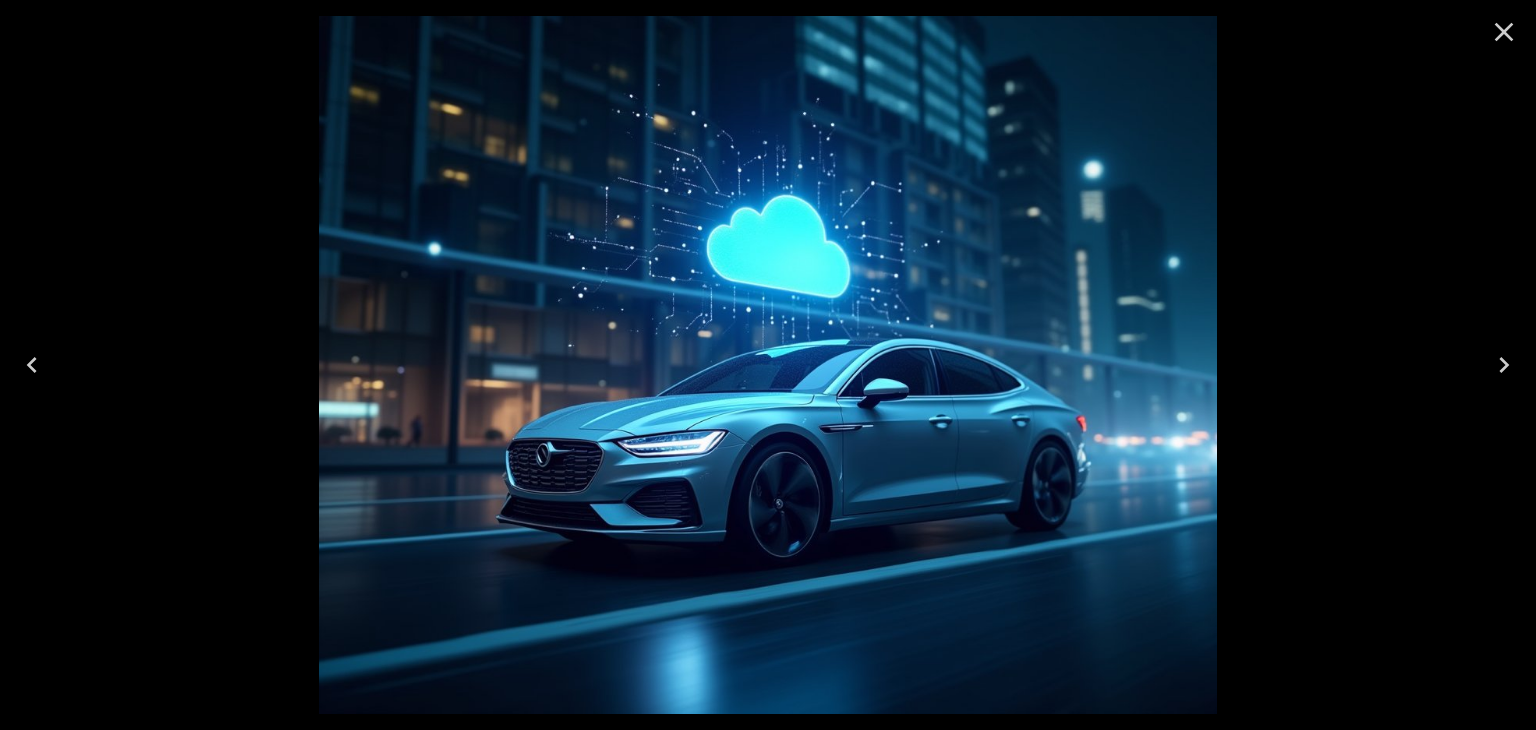click 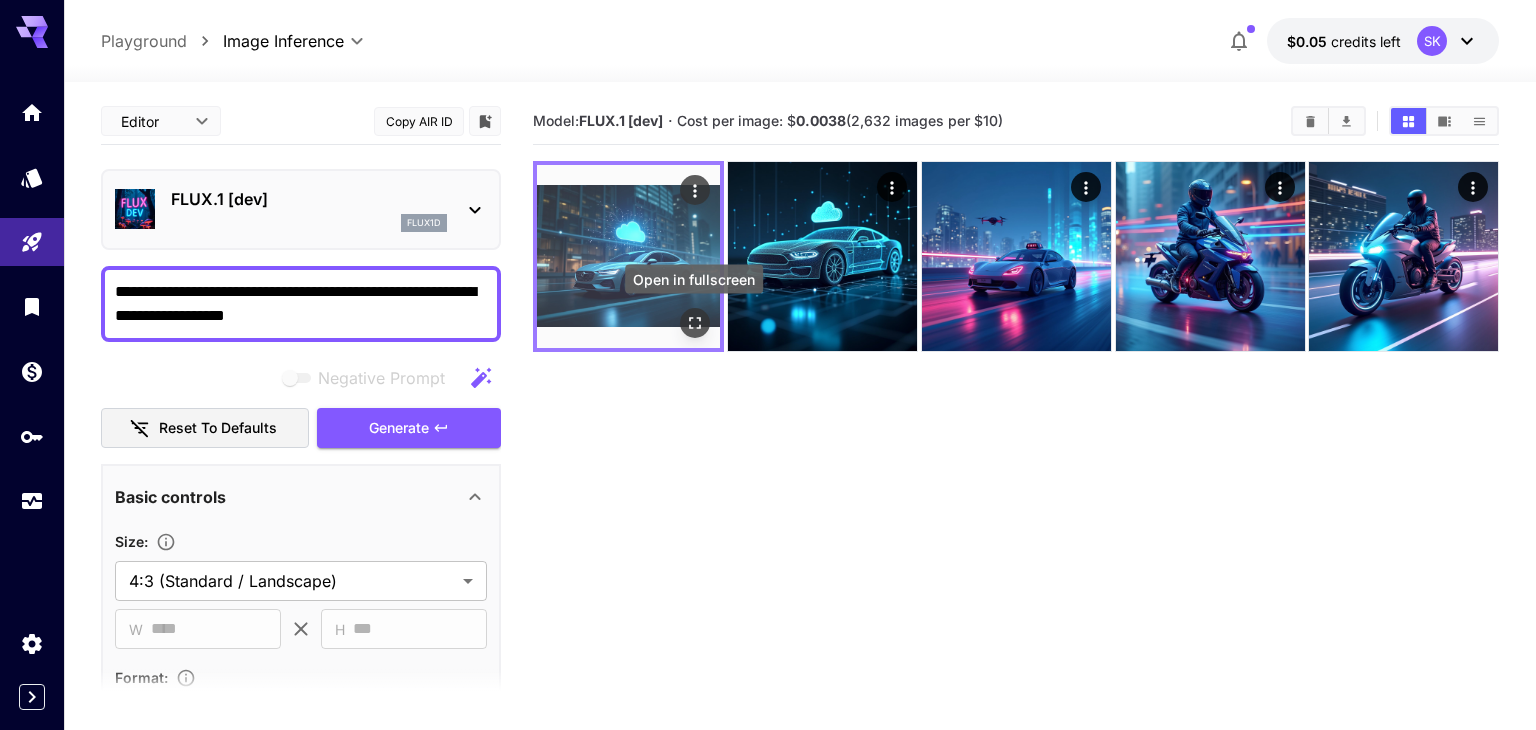 click 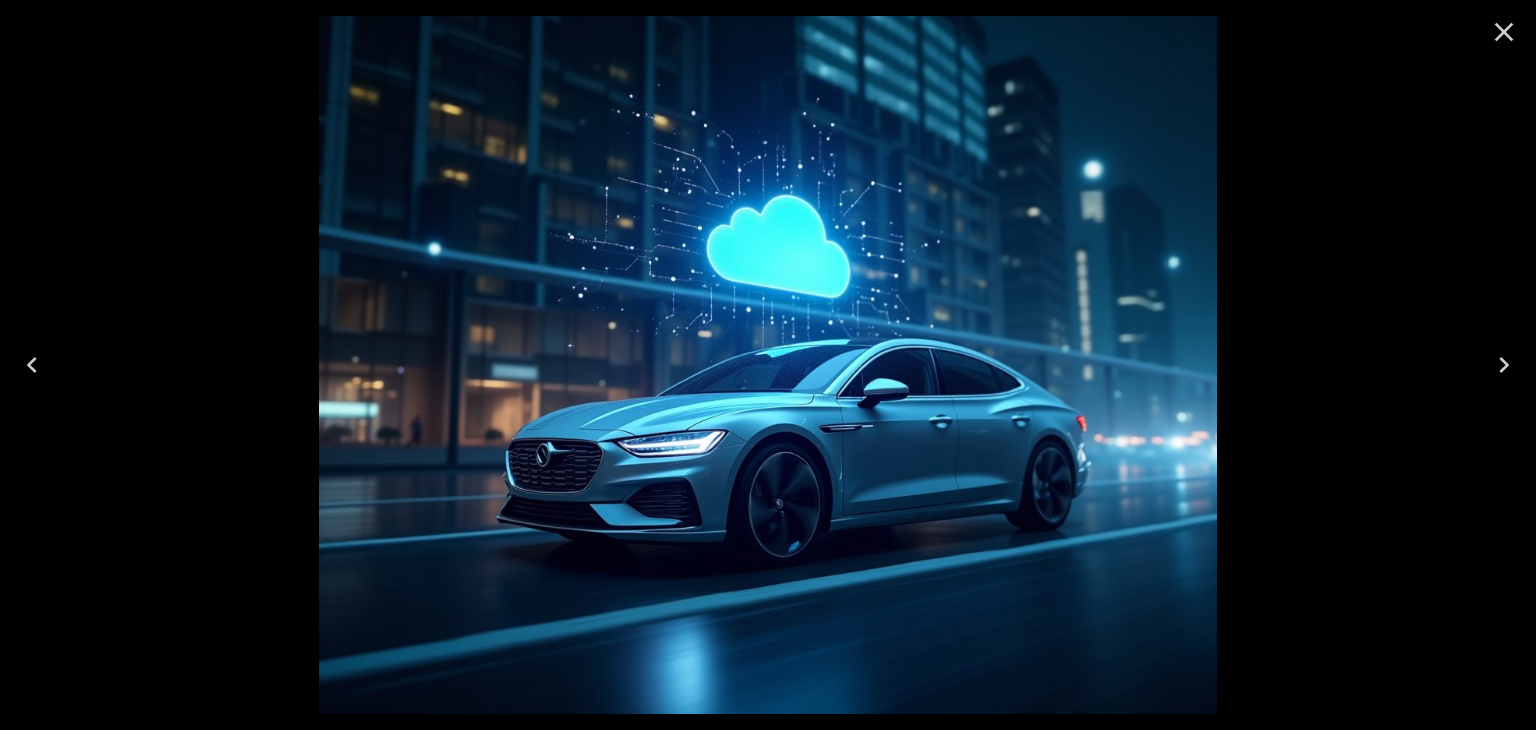 click at bounding box center (767, 365) 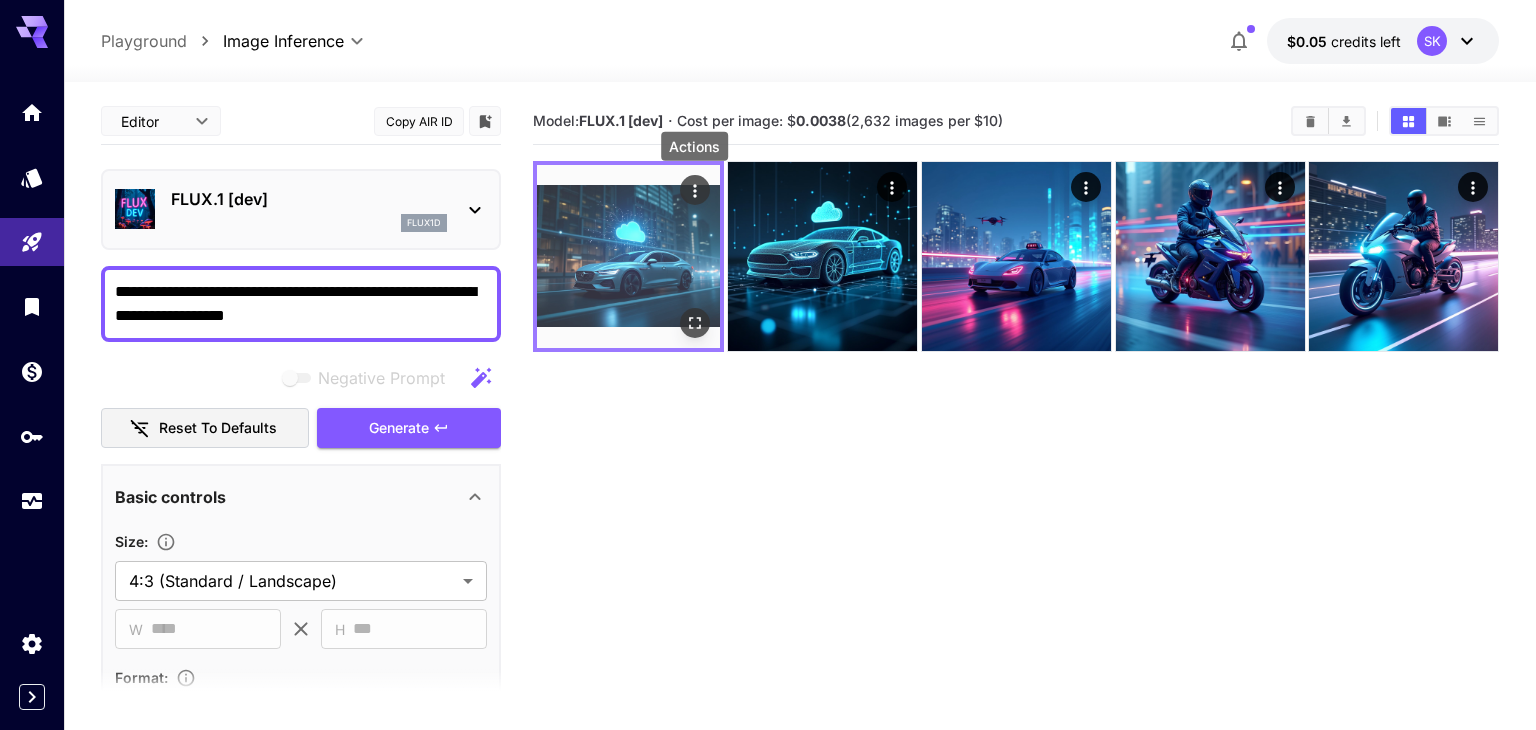 click 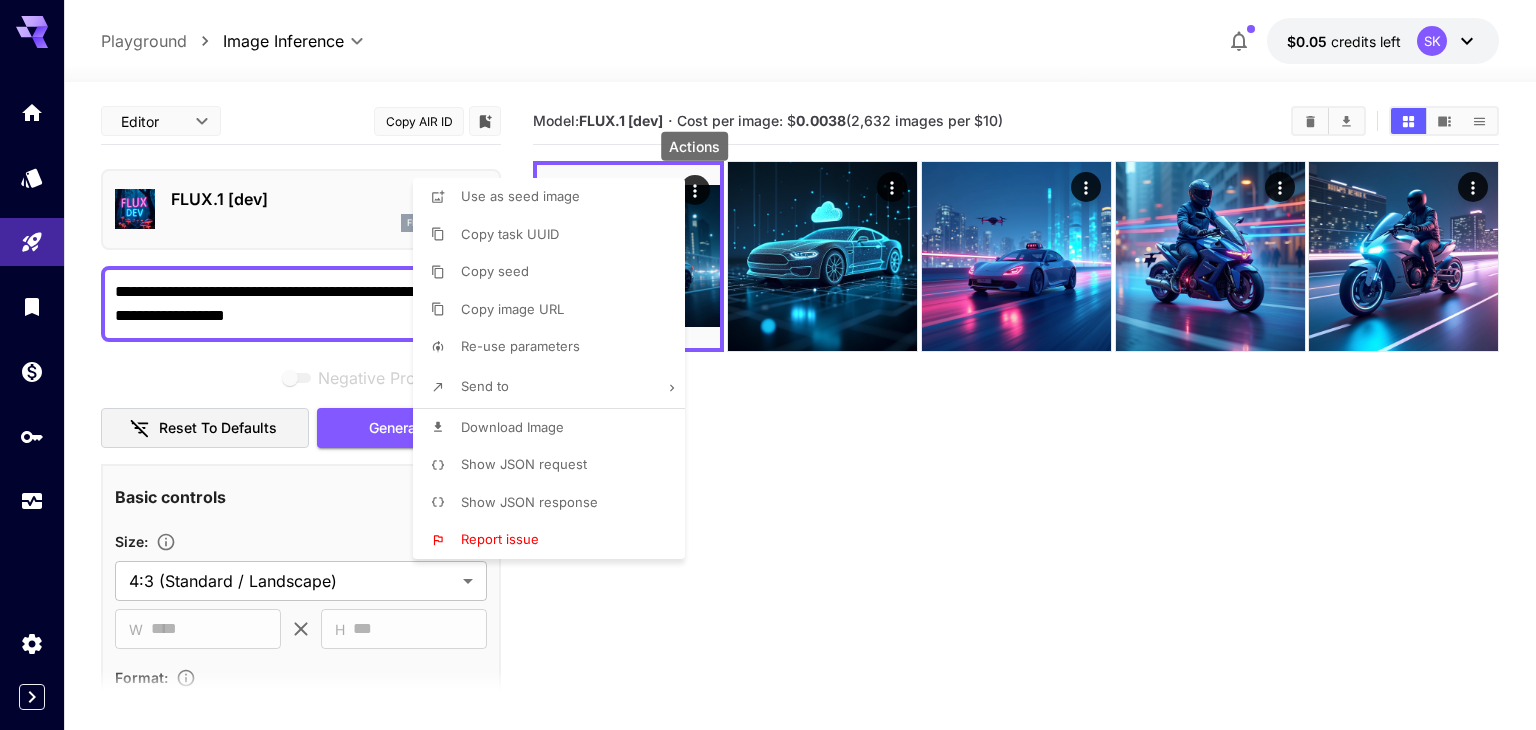 click on "Download Image" at bounding box center [512, 427] 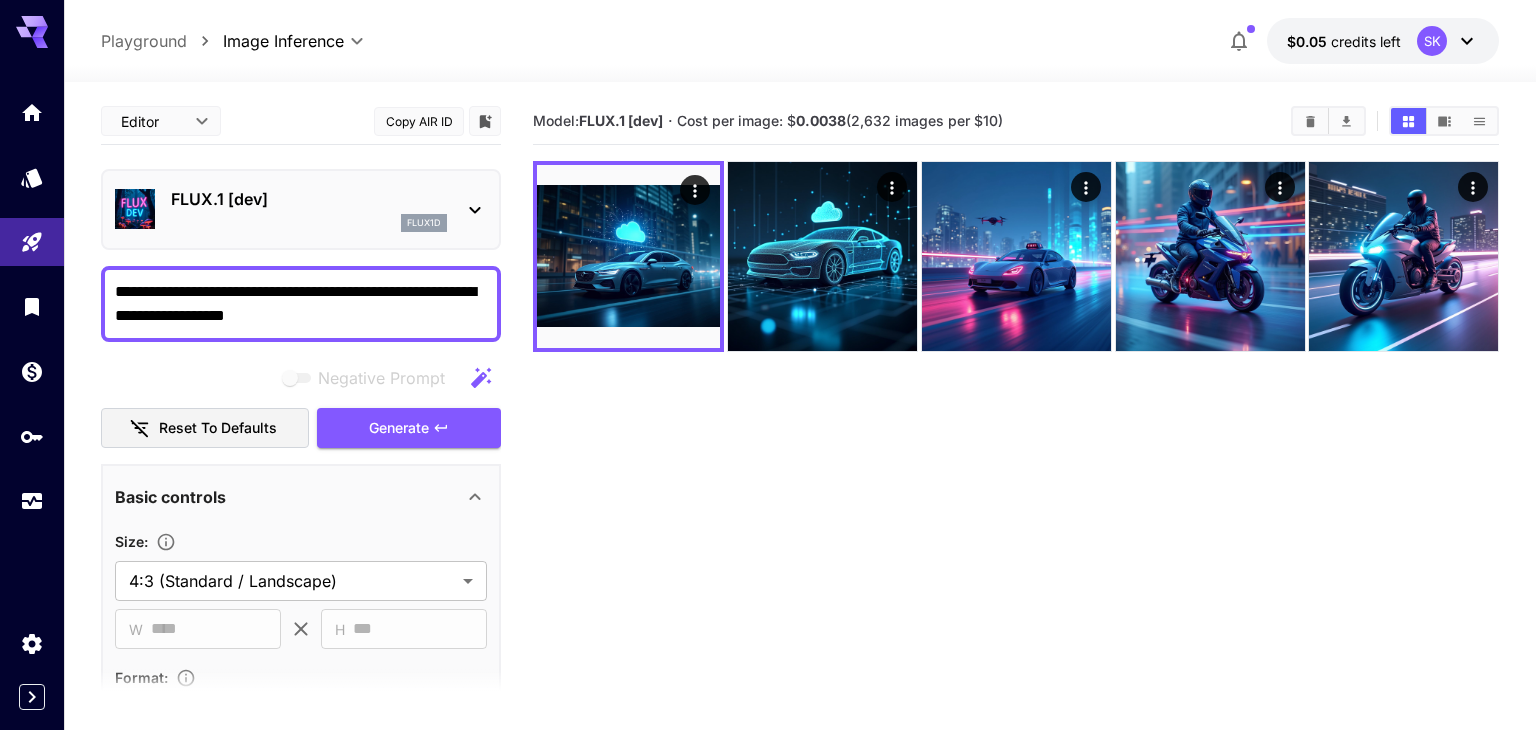click on "**********" at bounding box center (301, 304) 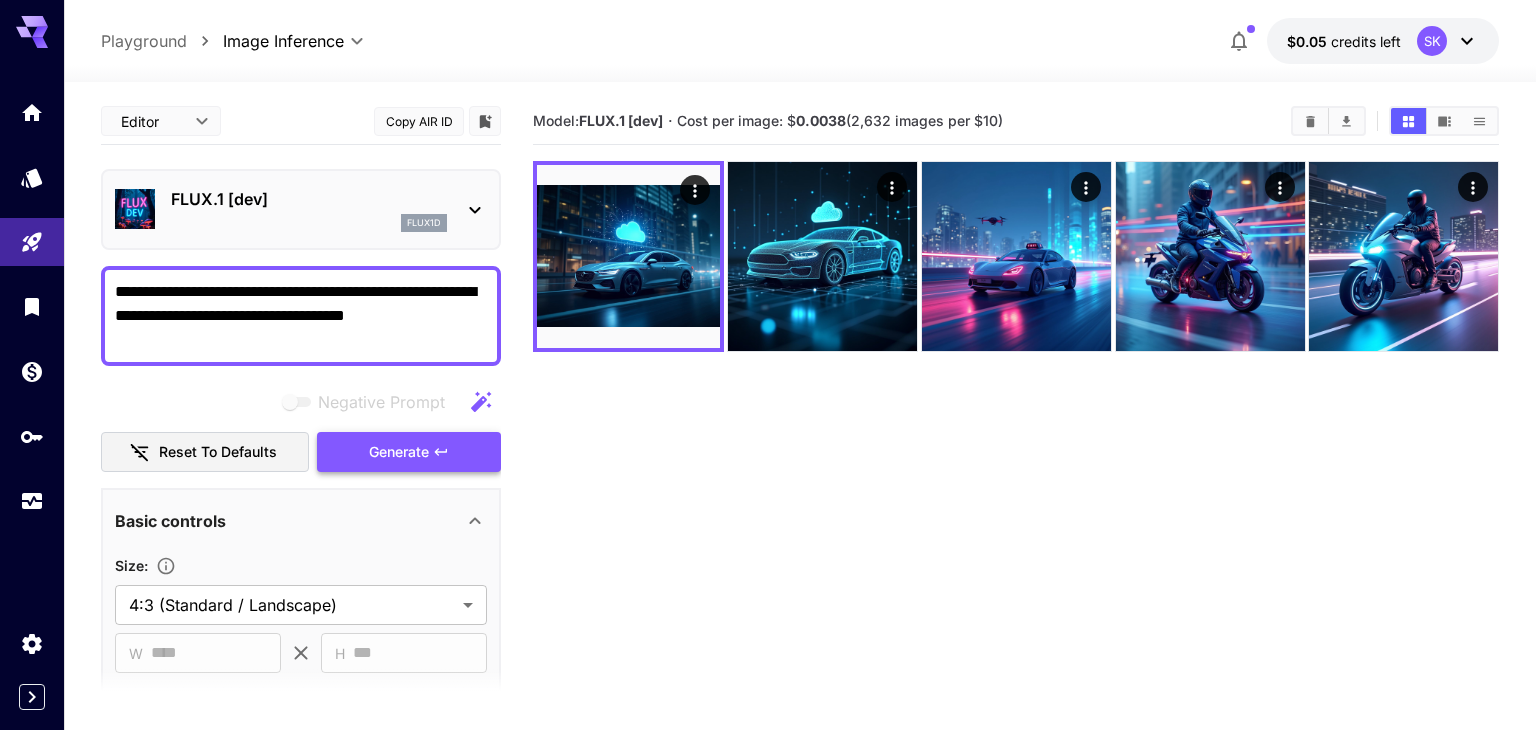 type on "**********" 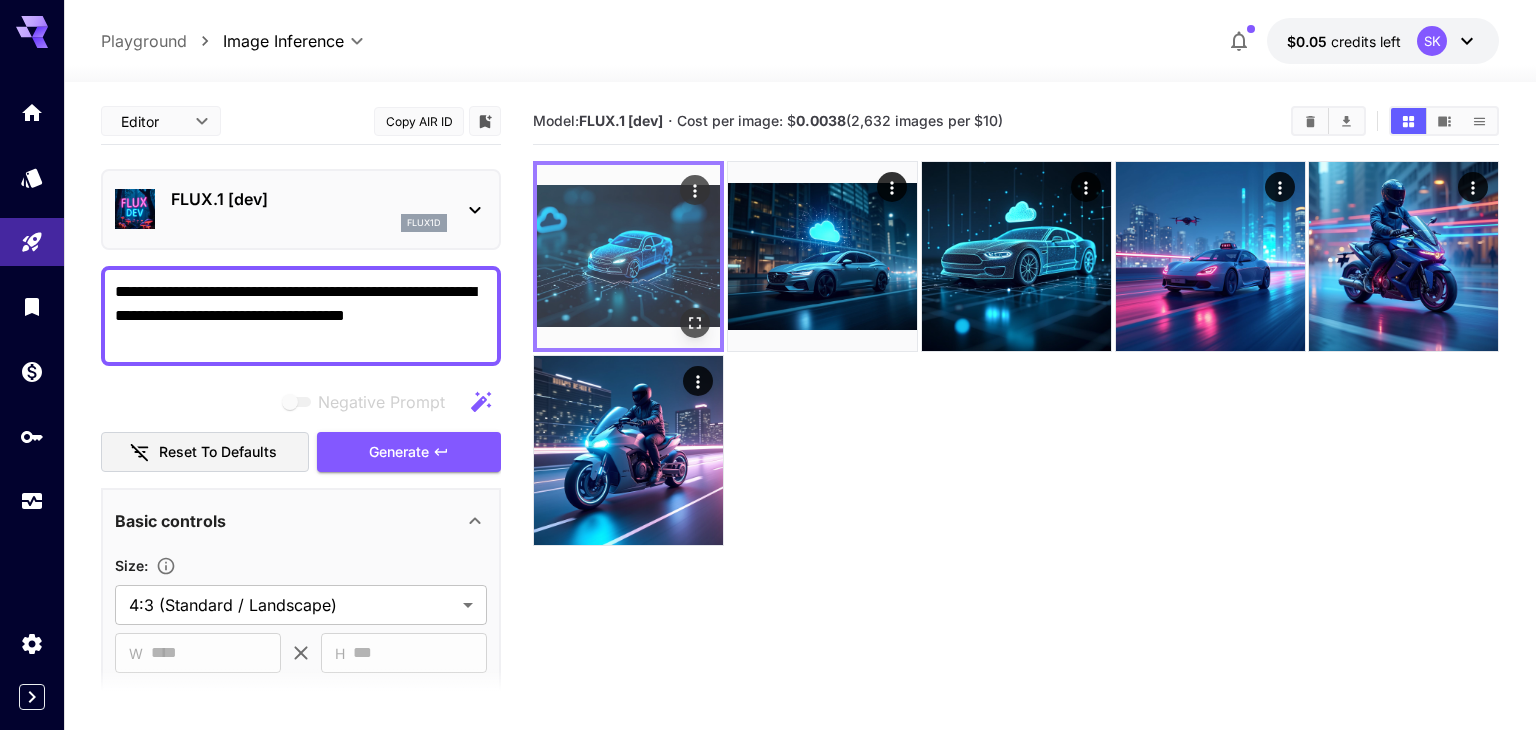 click at bounding box center (628, 256) 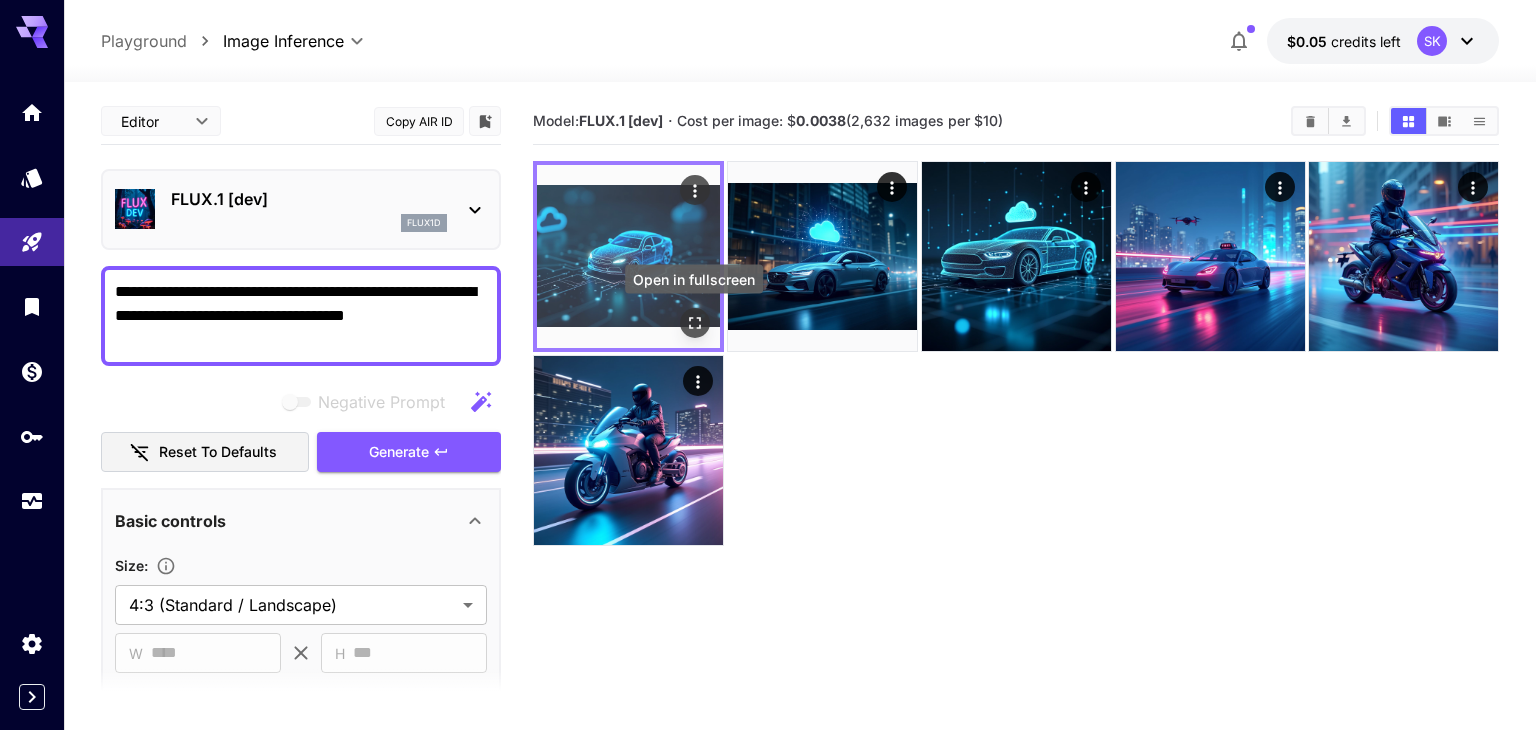 click 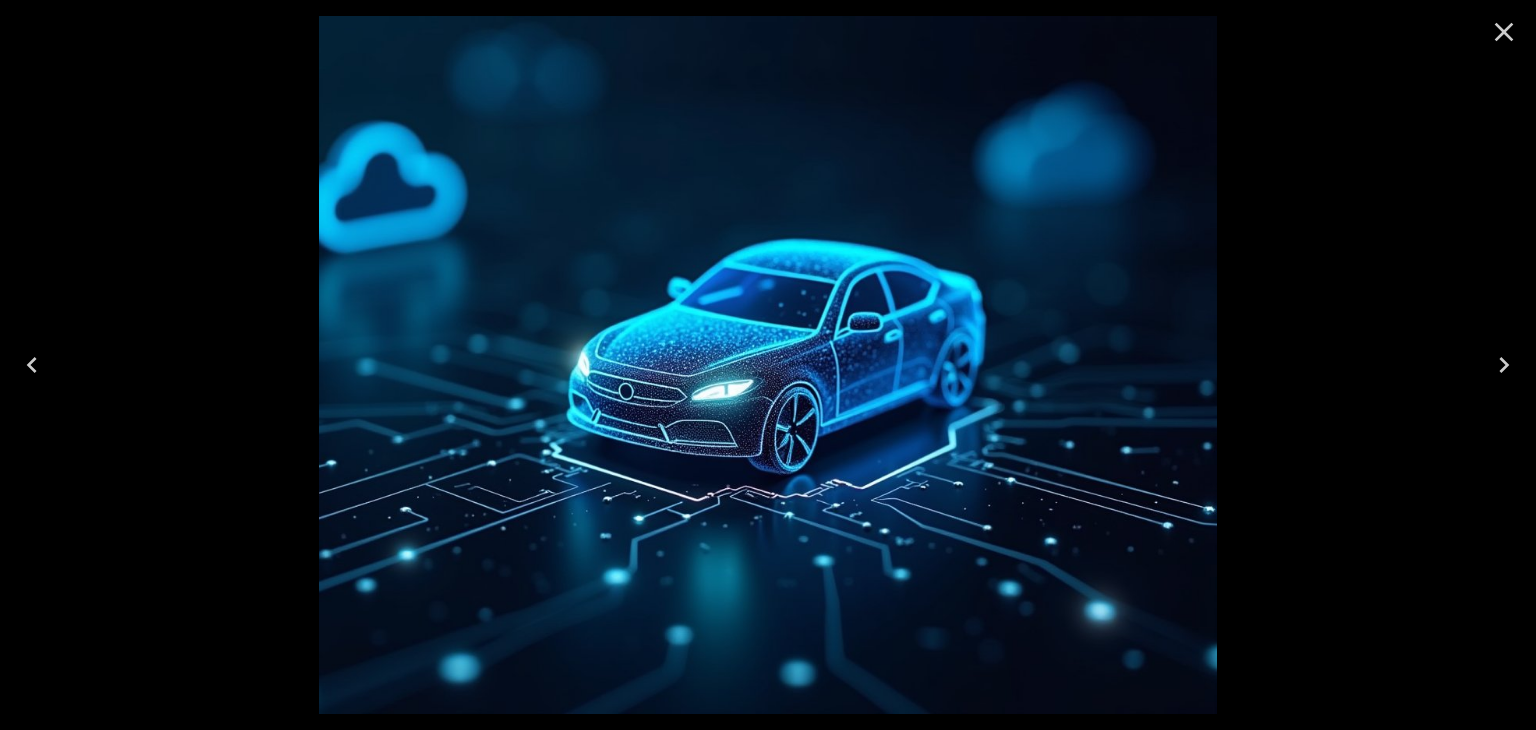 click 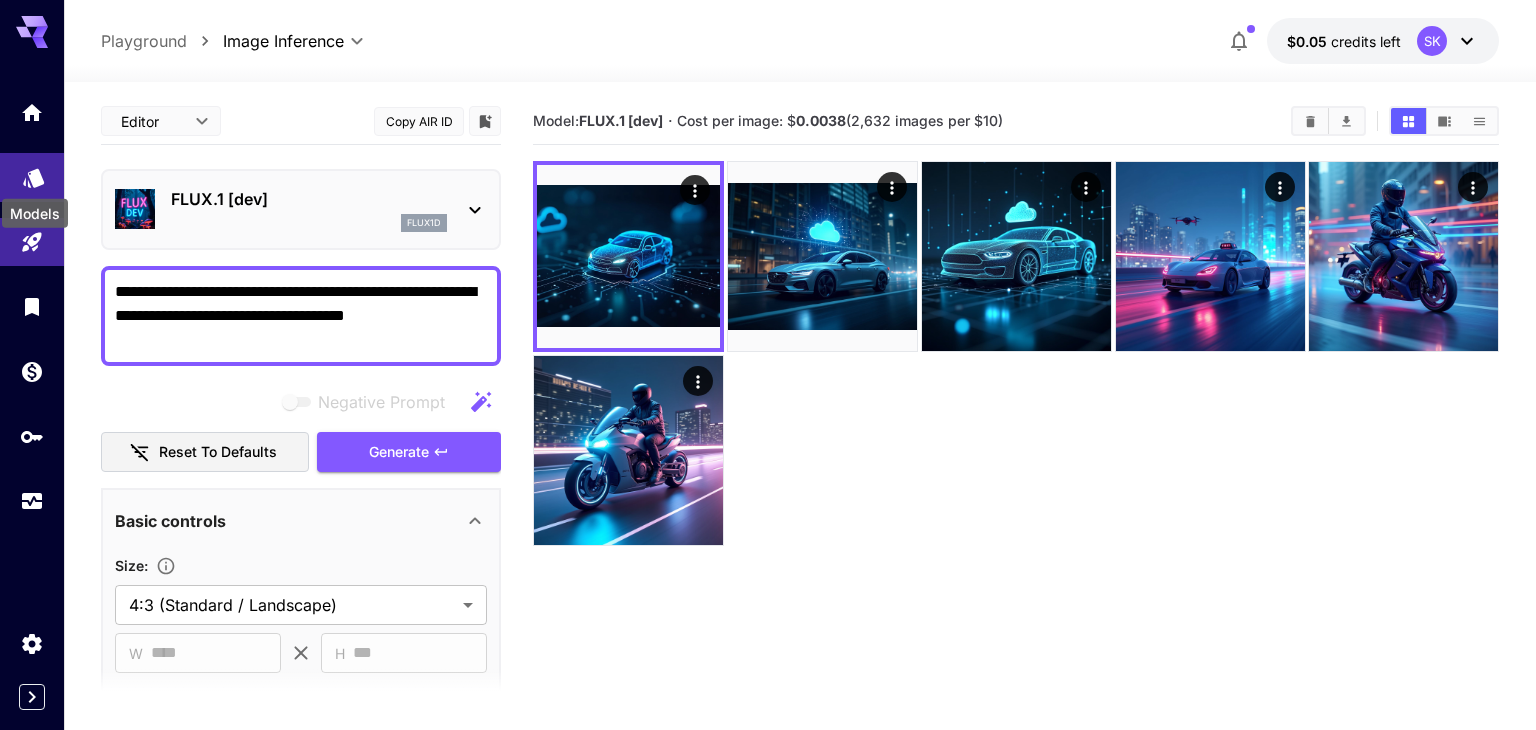 click 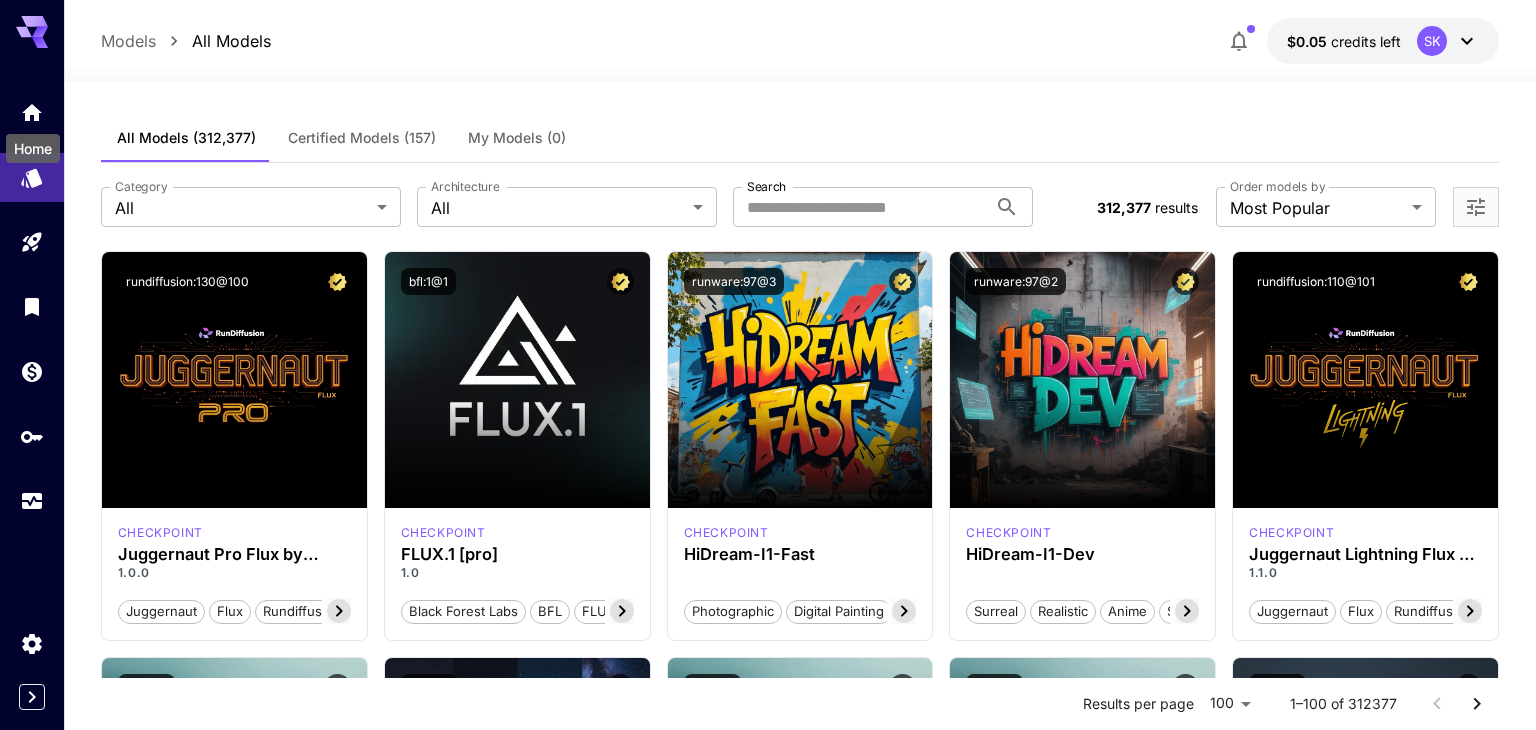 click on "Home" at bounding box center (33, 142) 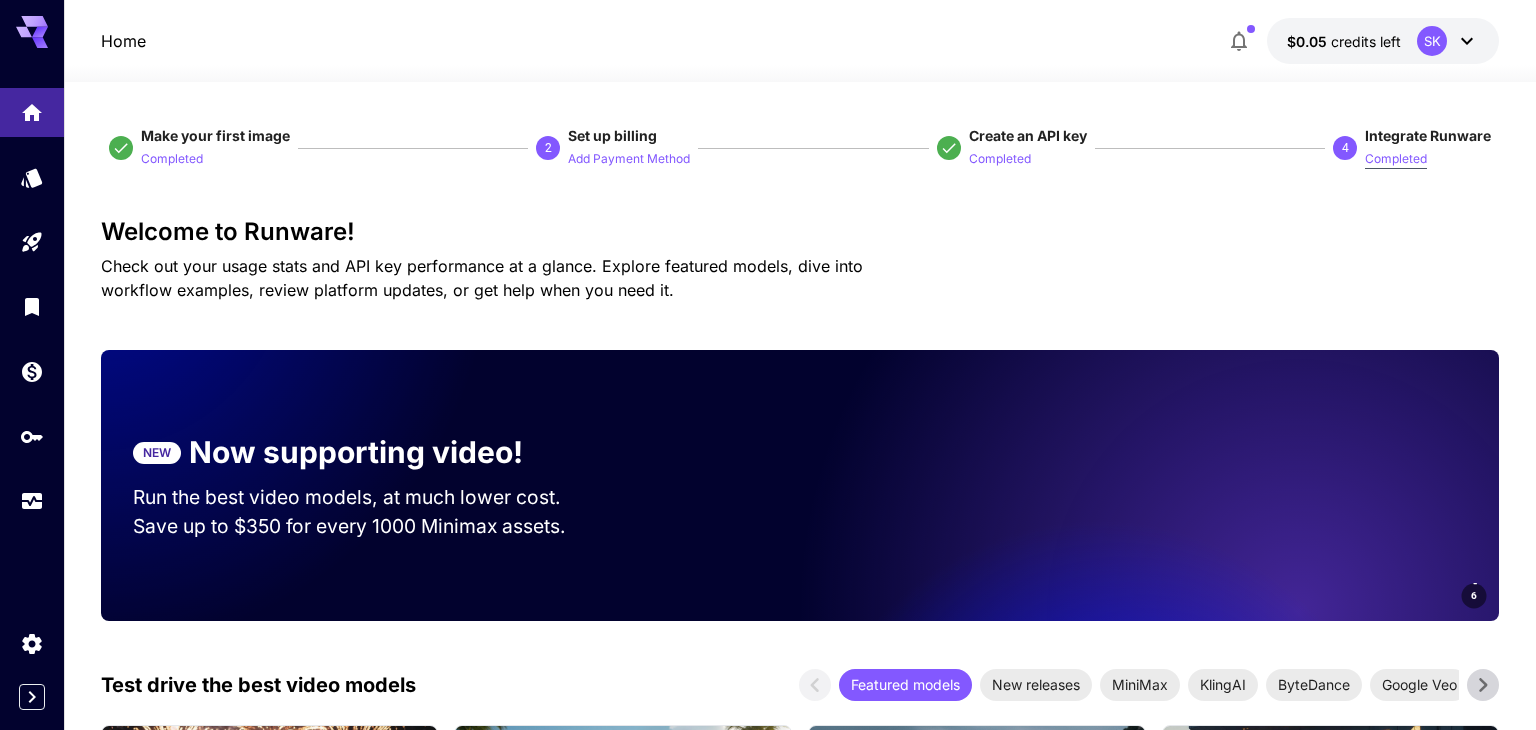 click on "Completed" at bounding box center (1396, 159) 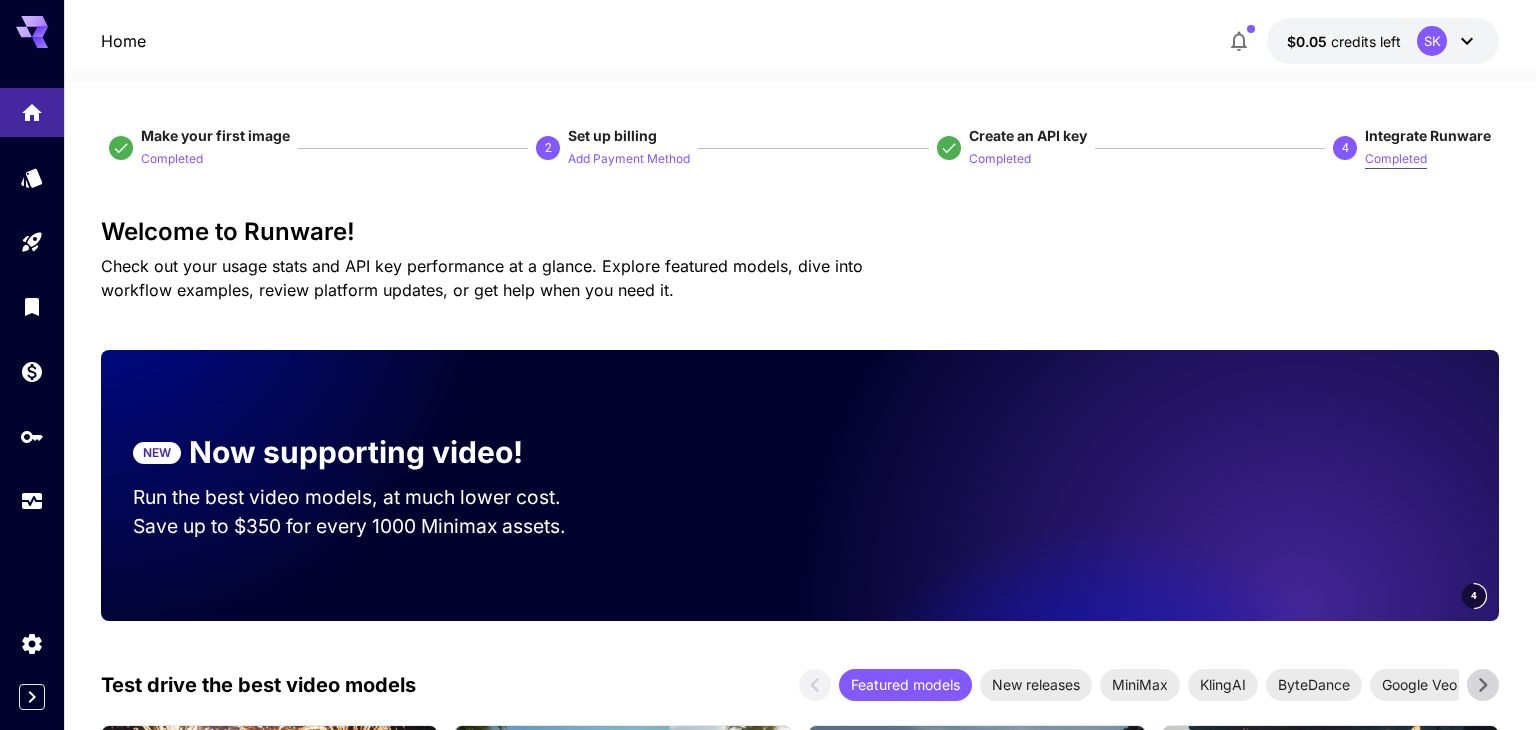 click on "Completed" at bounding box center (1396, 159) 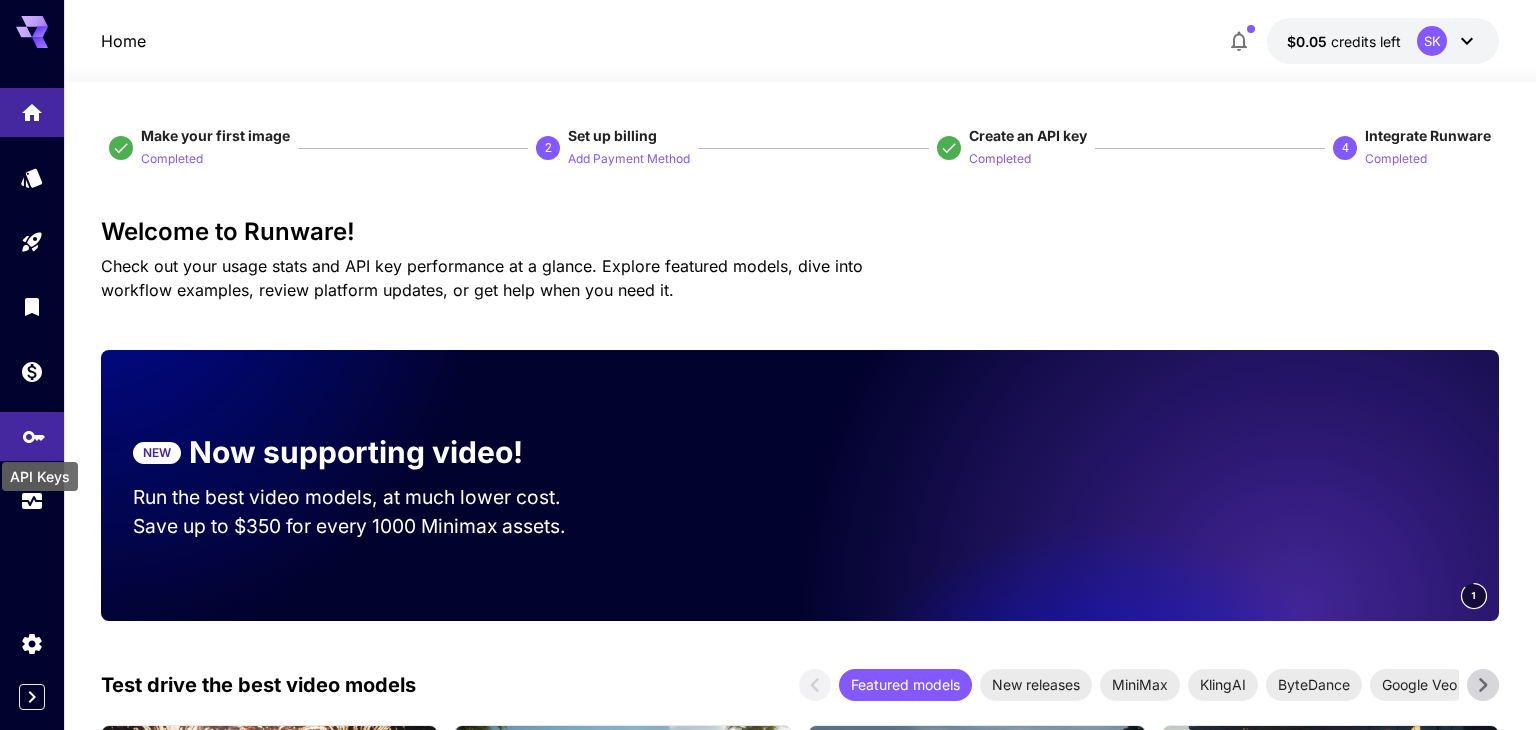 click 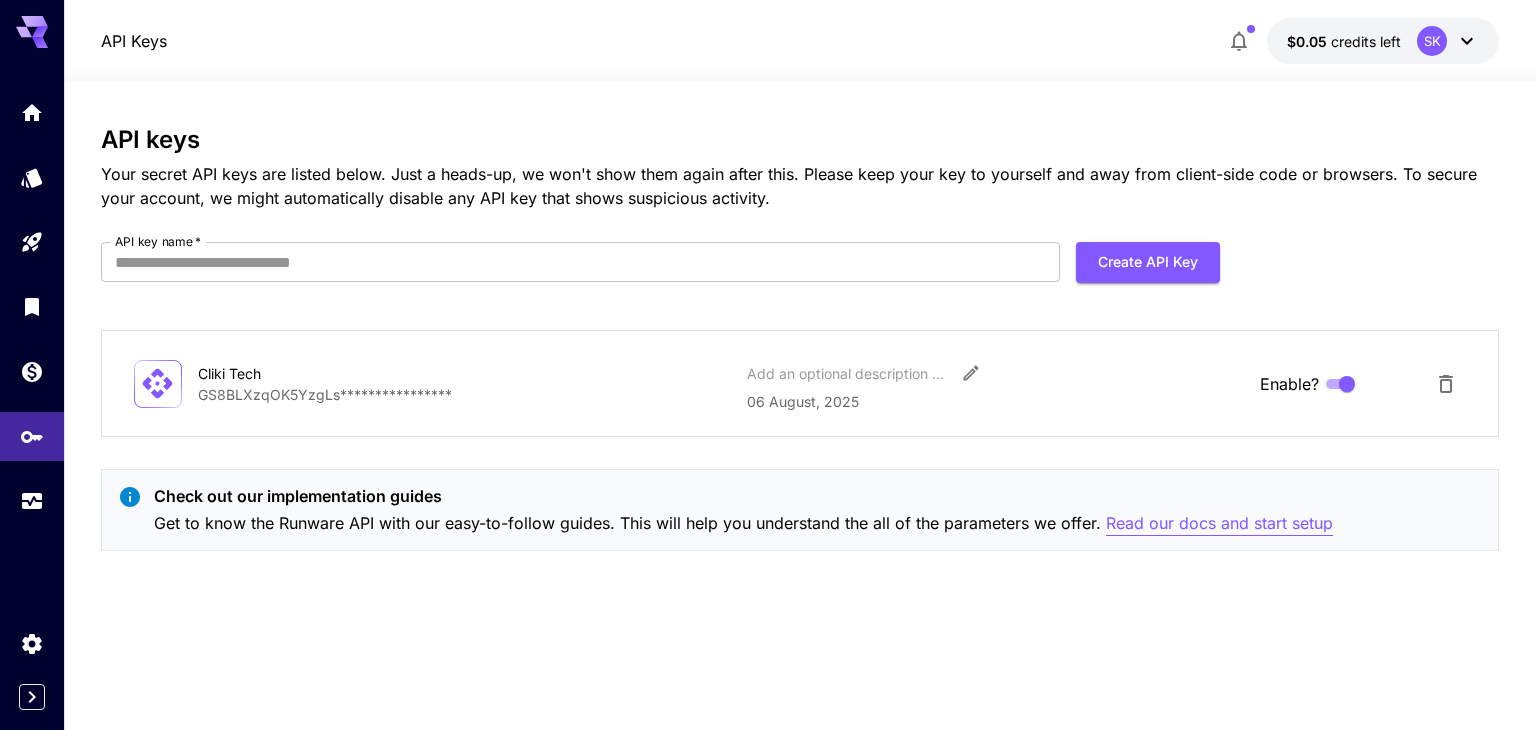 click on "Read our docs and start setup" at bounding box center (1219, 523) 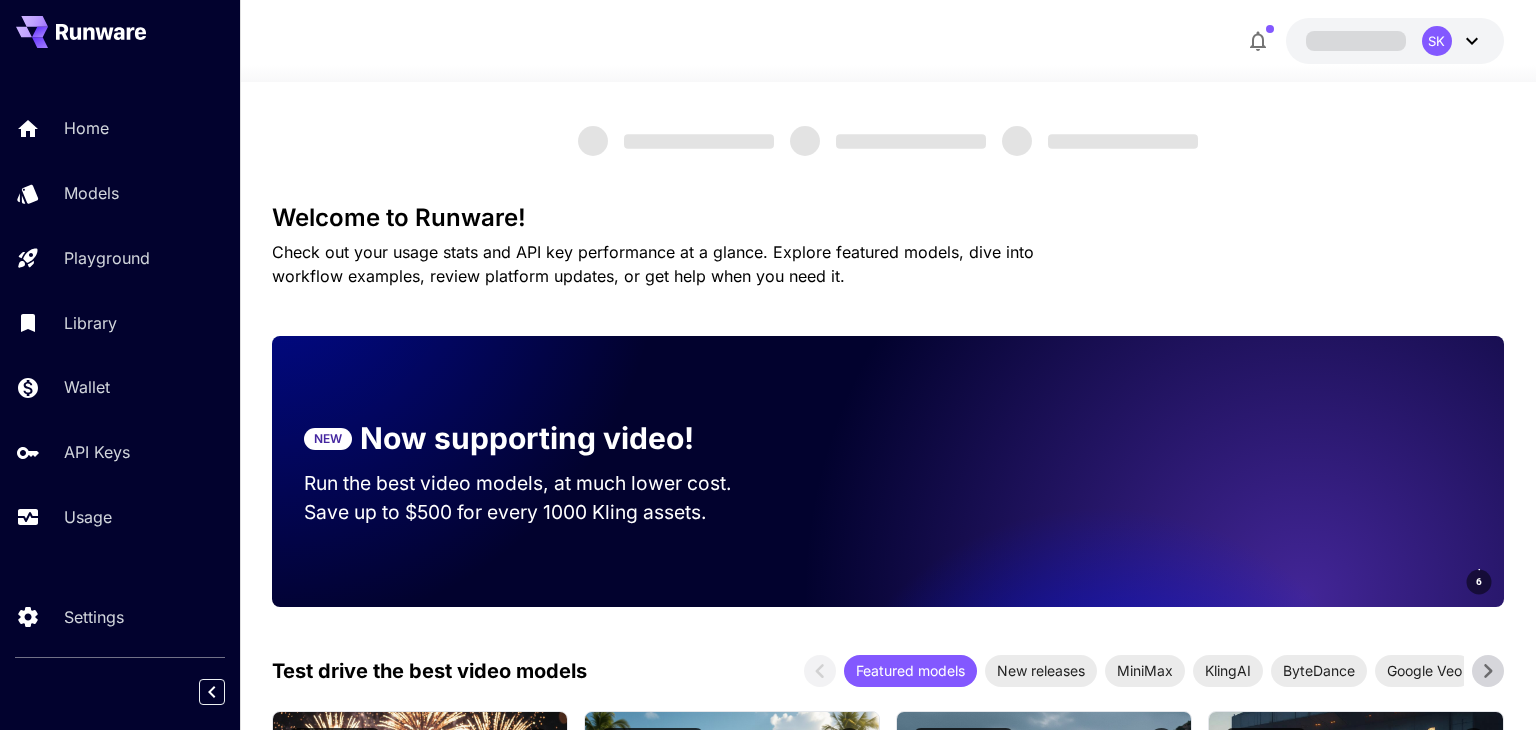 scroll, scrollTop: 0, scrollLeft: 0, axis: both 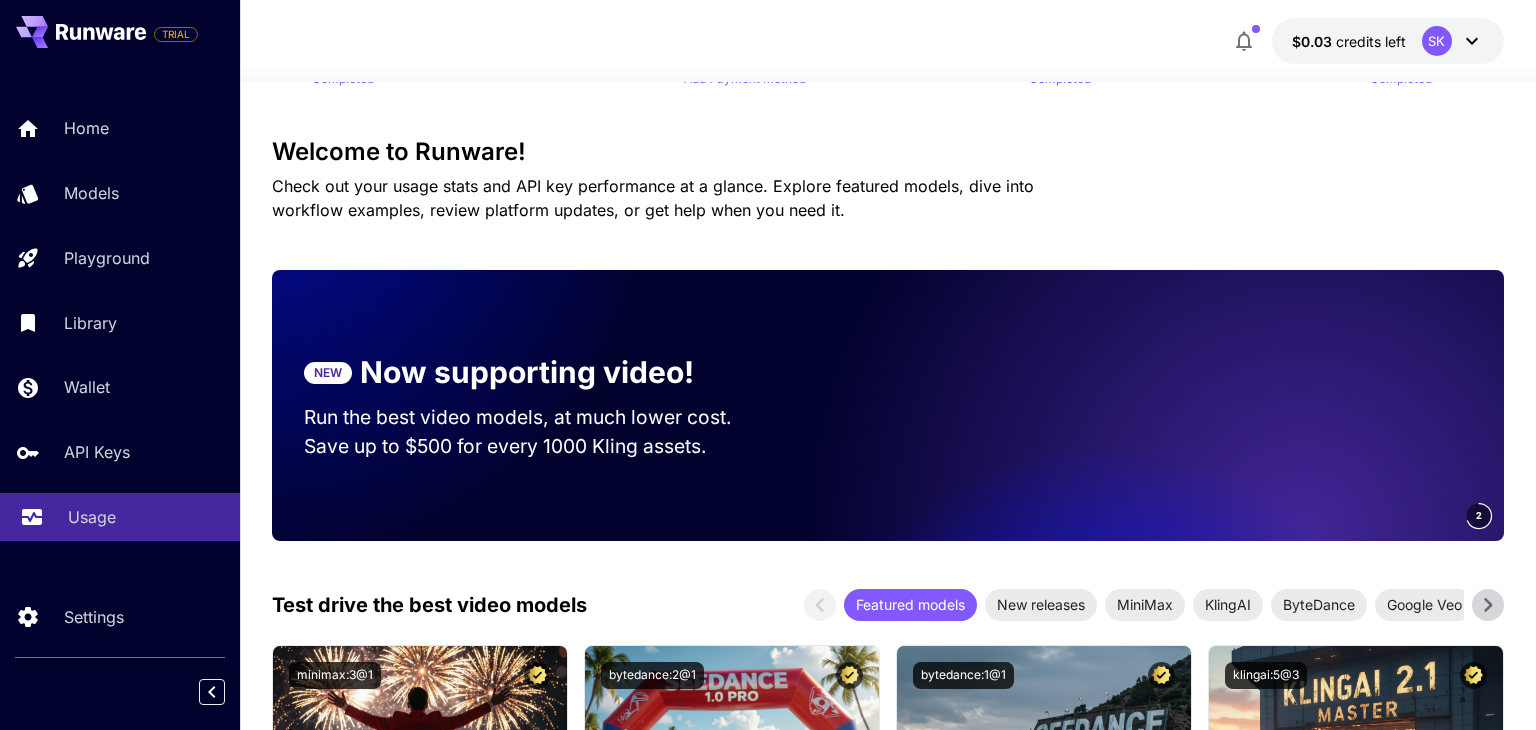 click on "Usage" at bounding box center [92, 517] 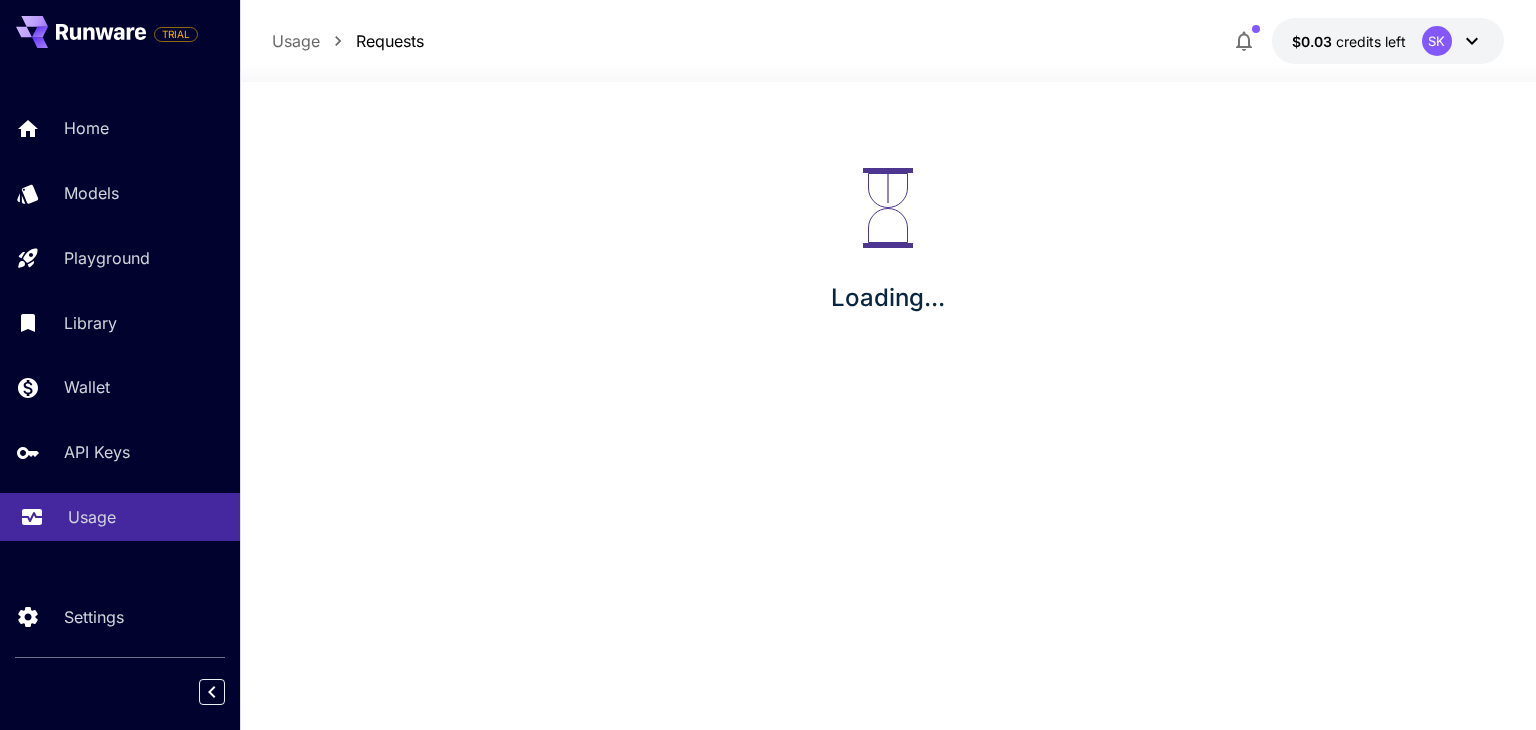 scroll, scrollTop: 0, scrollLeft: 0, axis: both 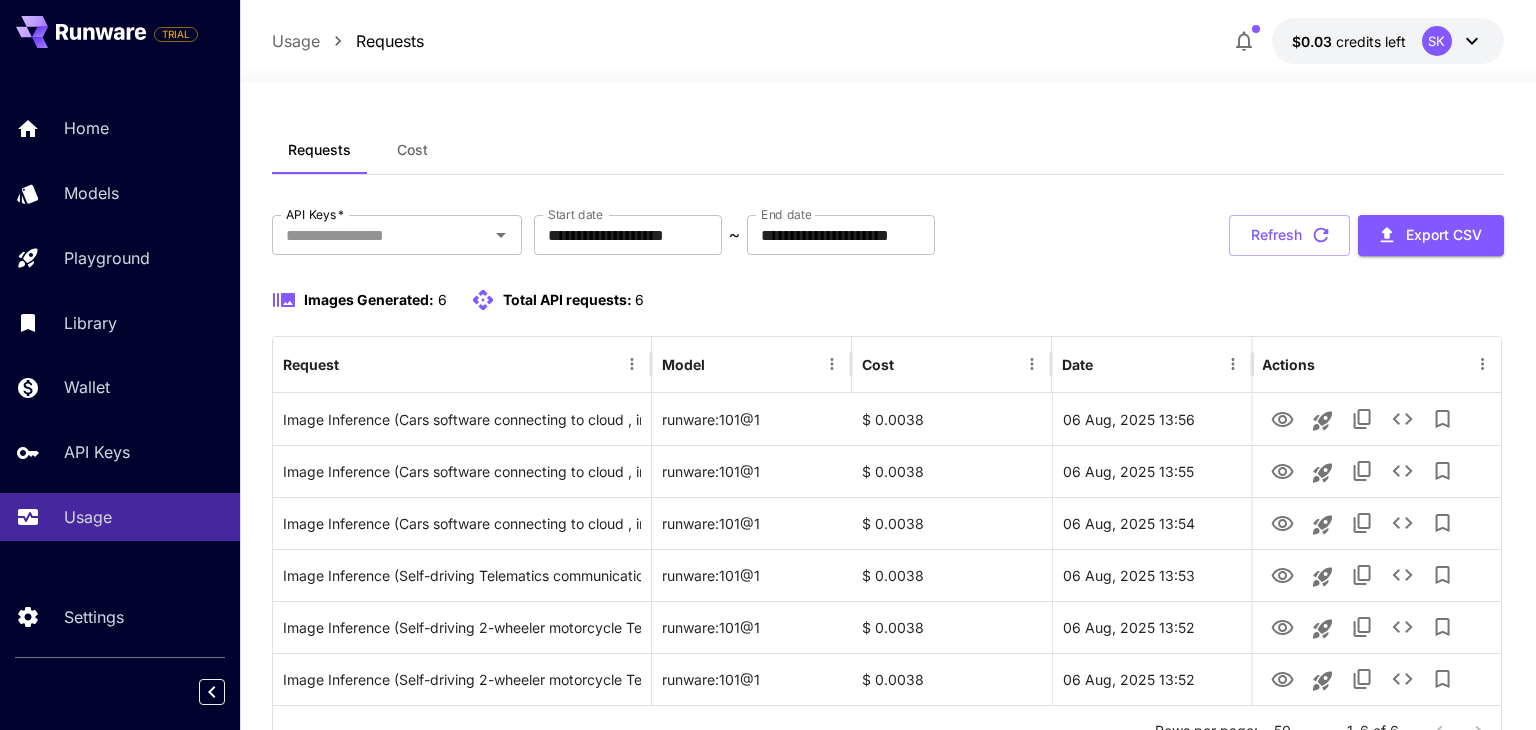 click on "Images Generated: 6 Total API requests: 6" at bounding box center (887, 300) 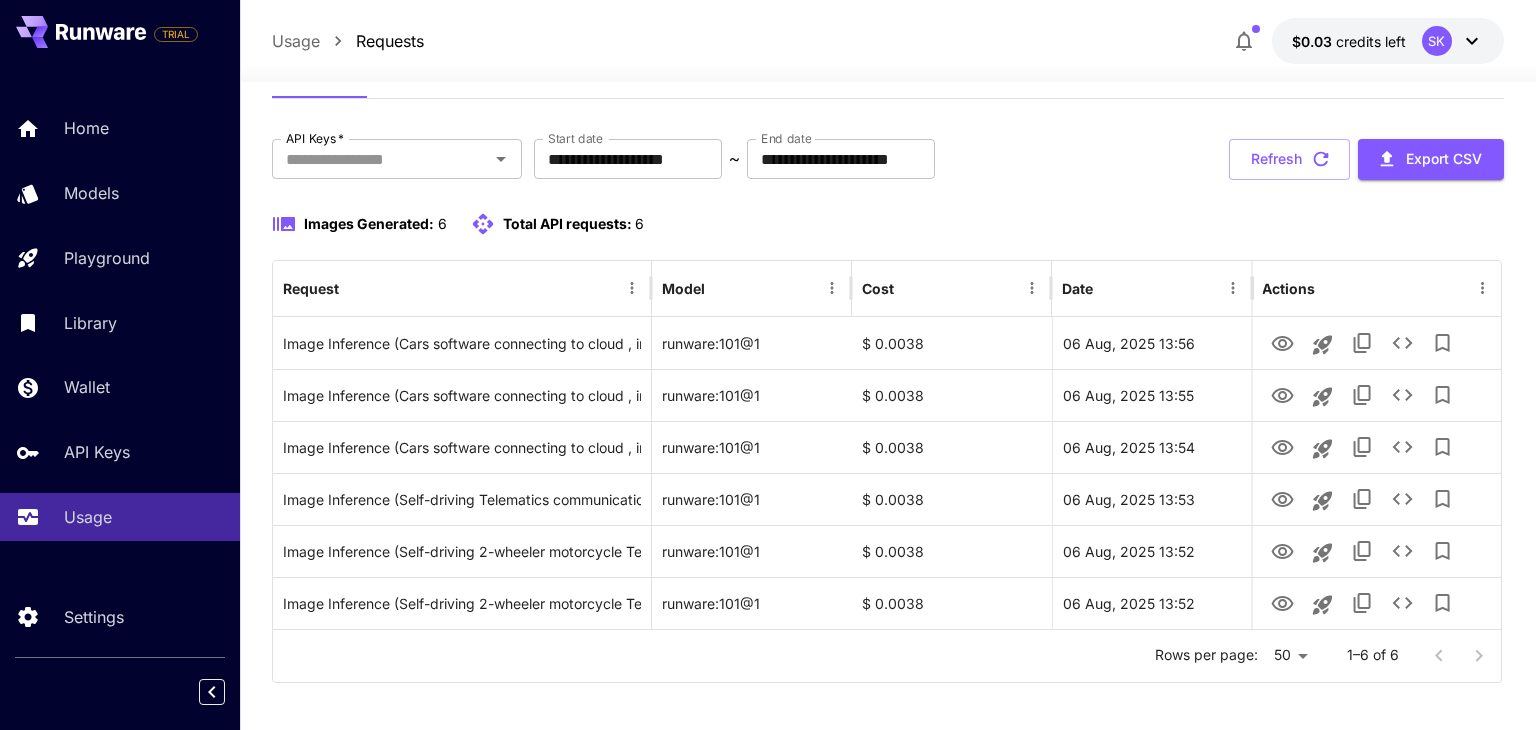scroll, scrollTop: 88, scrollLeft: 0, axis: vertical 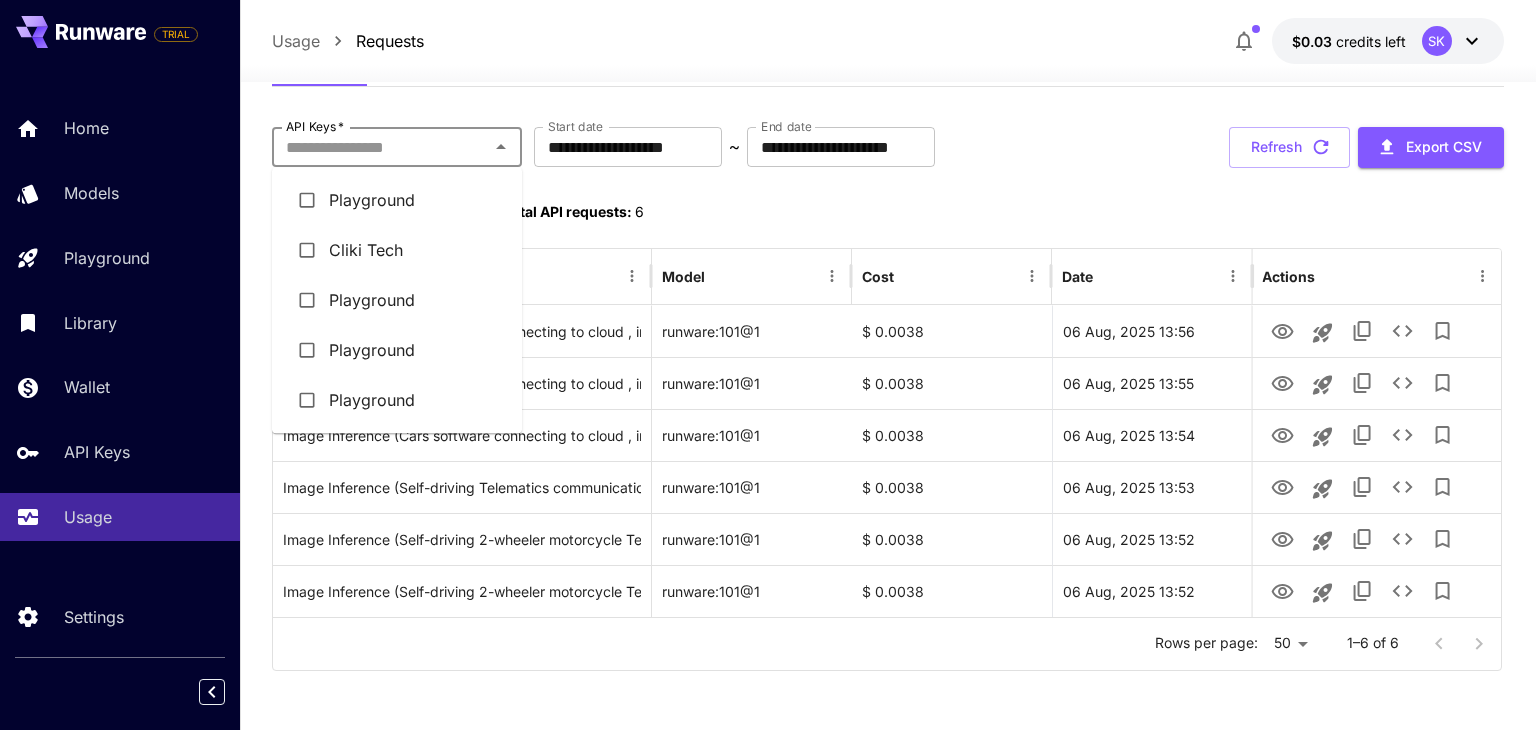 click on "API Keys   *" at bounding box center (380, 147) 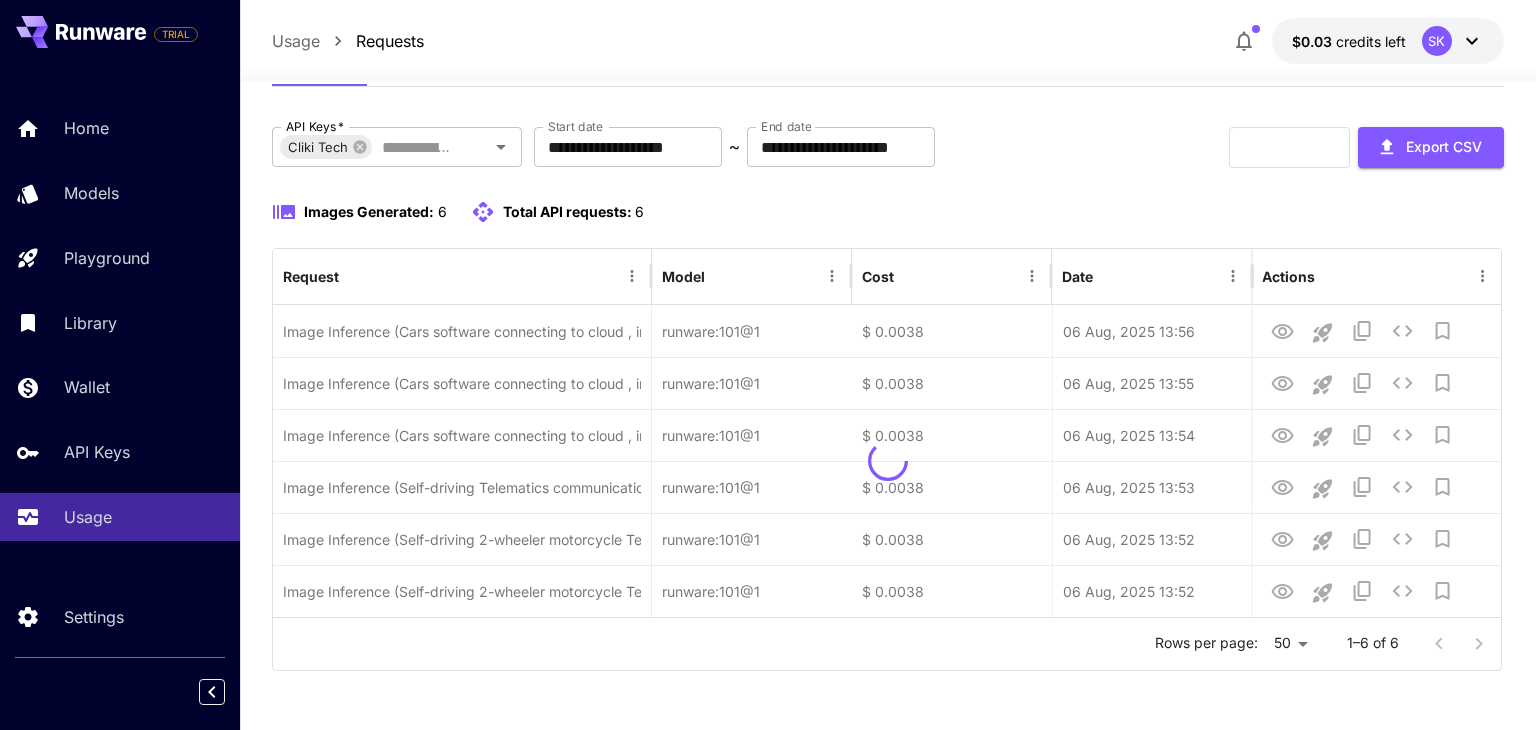 scroll, scrollTop: 0, scrollLeft: 0, axis: both 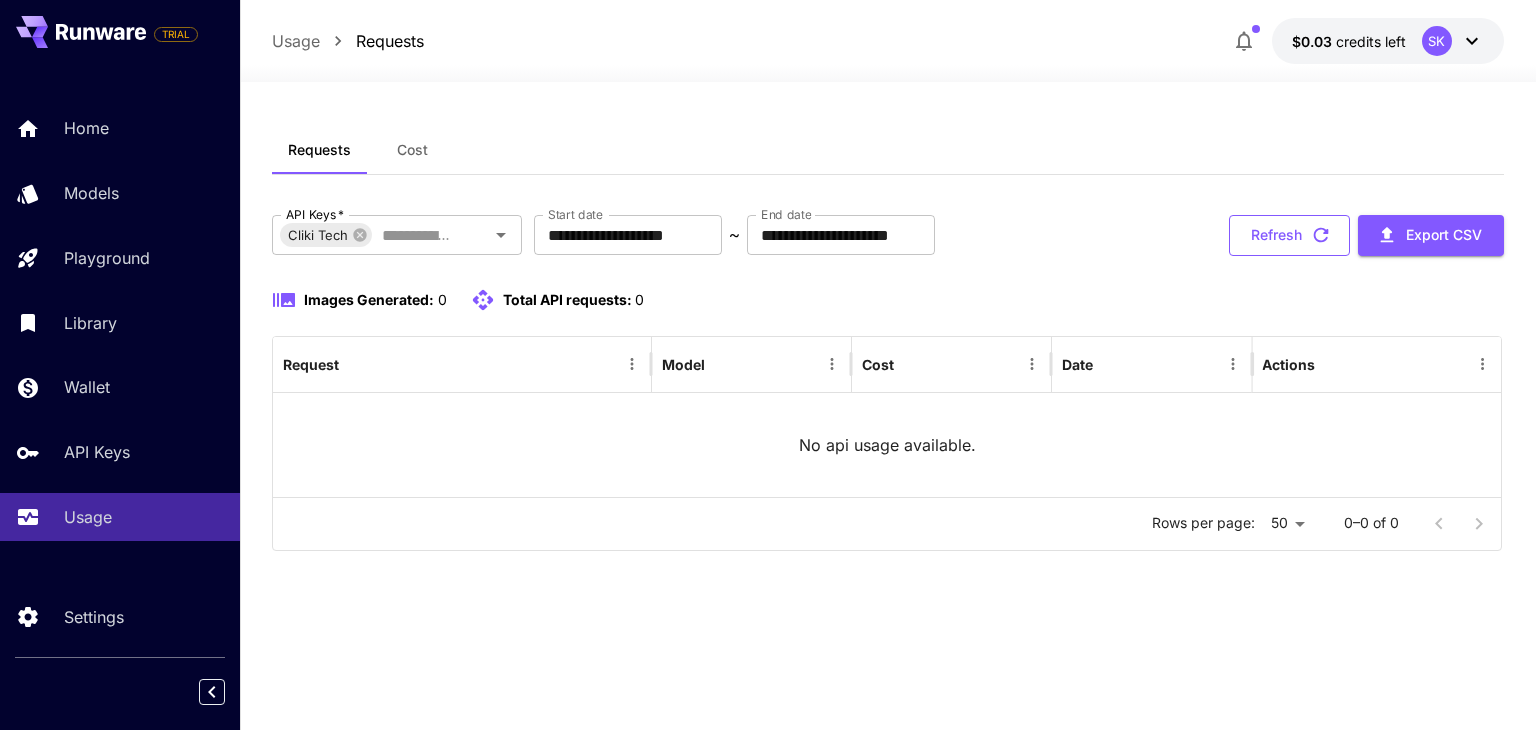 click 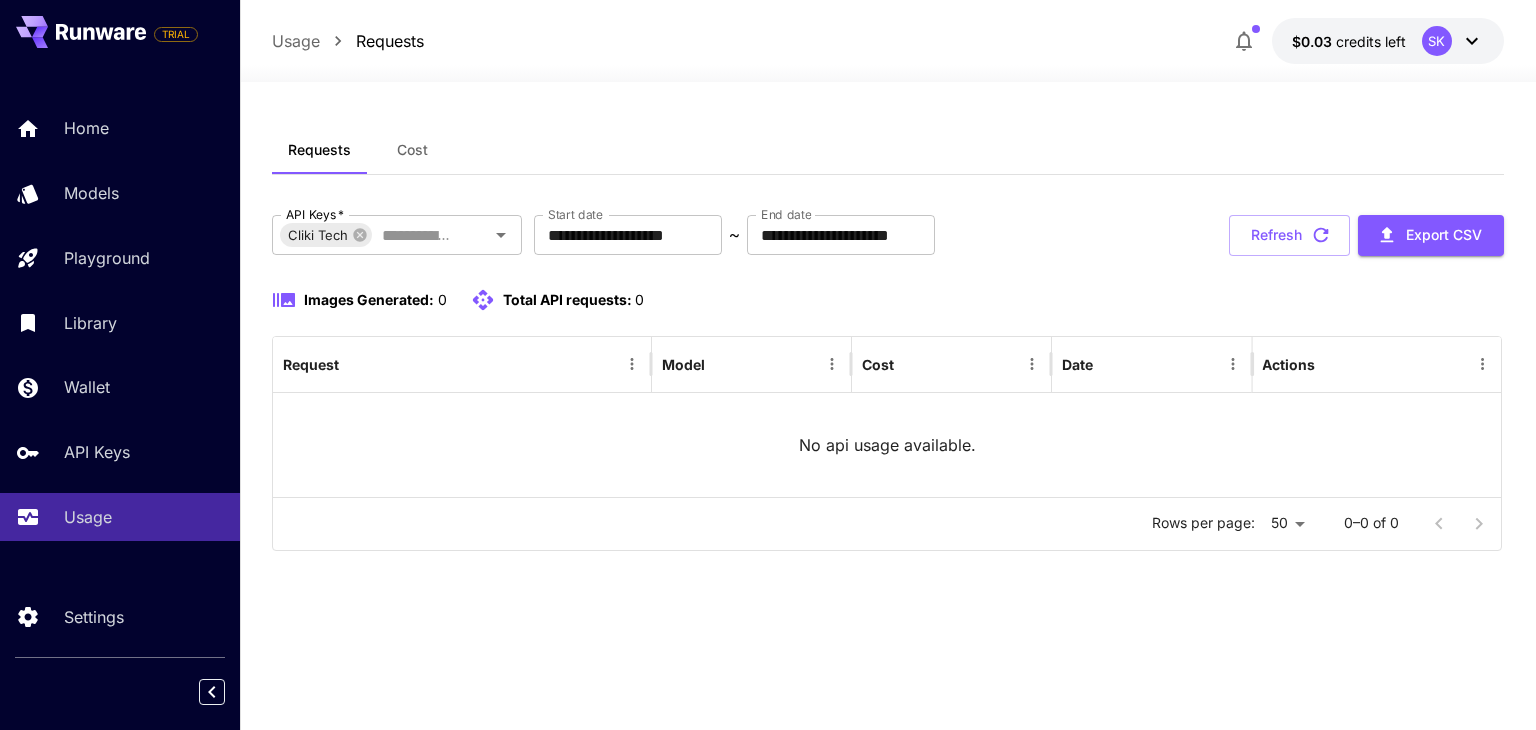 click on "**********" at bounding box center (887, 346) 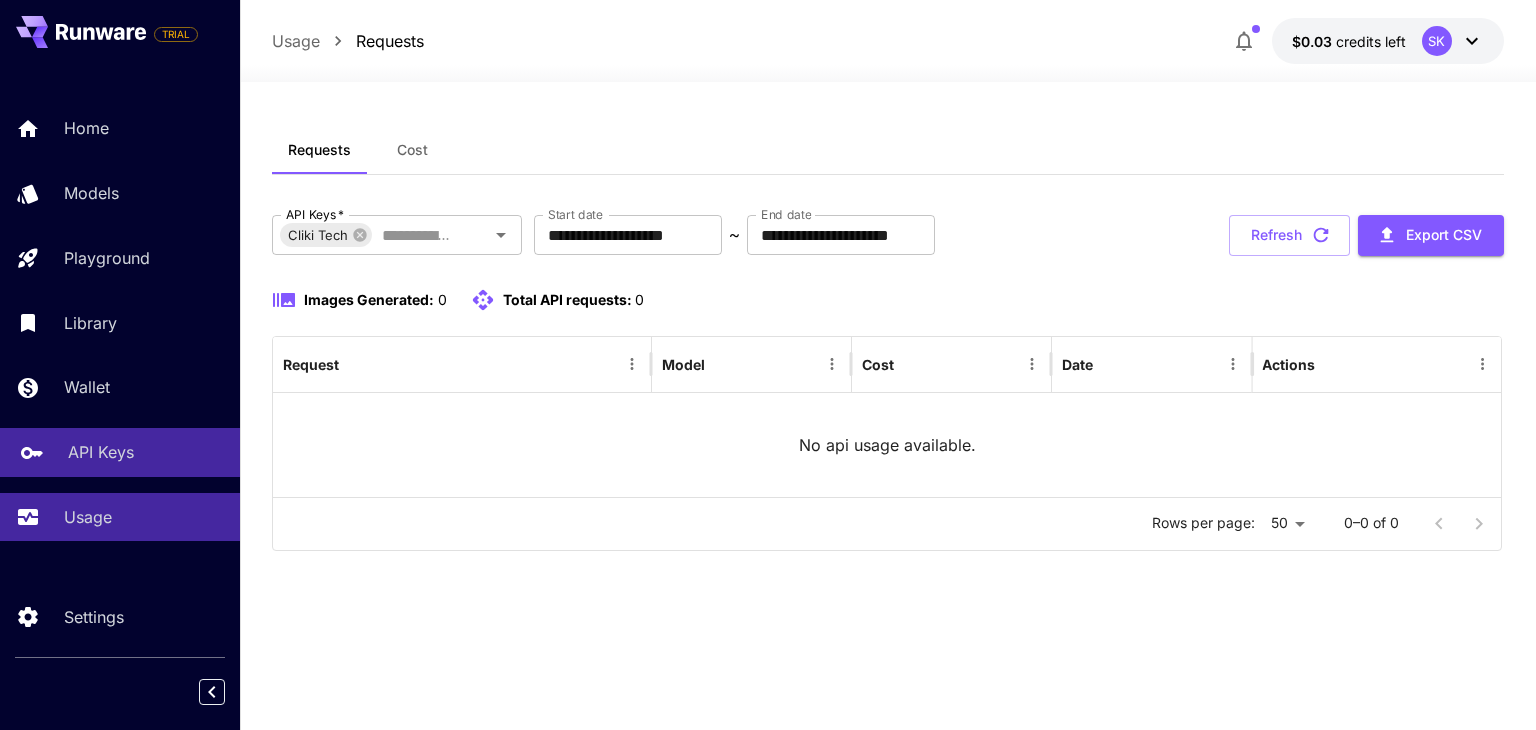 click on "API Keys" at bounding box center (101, 452) 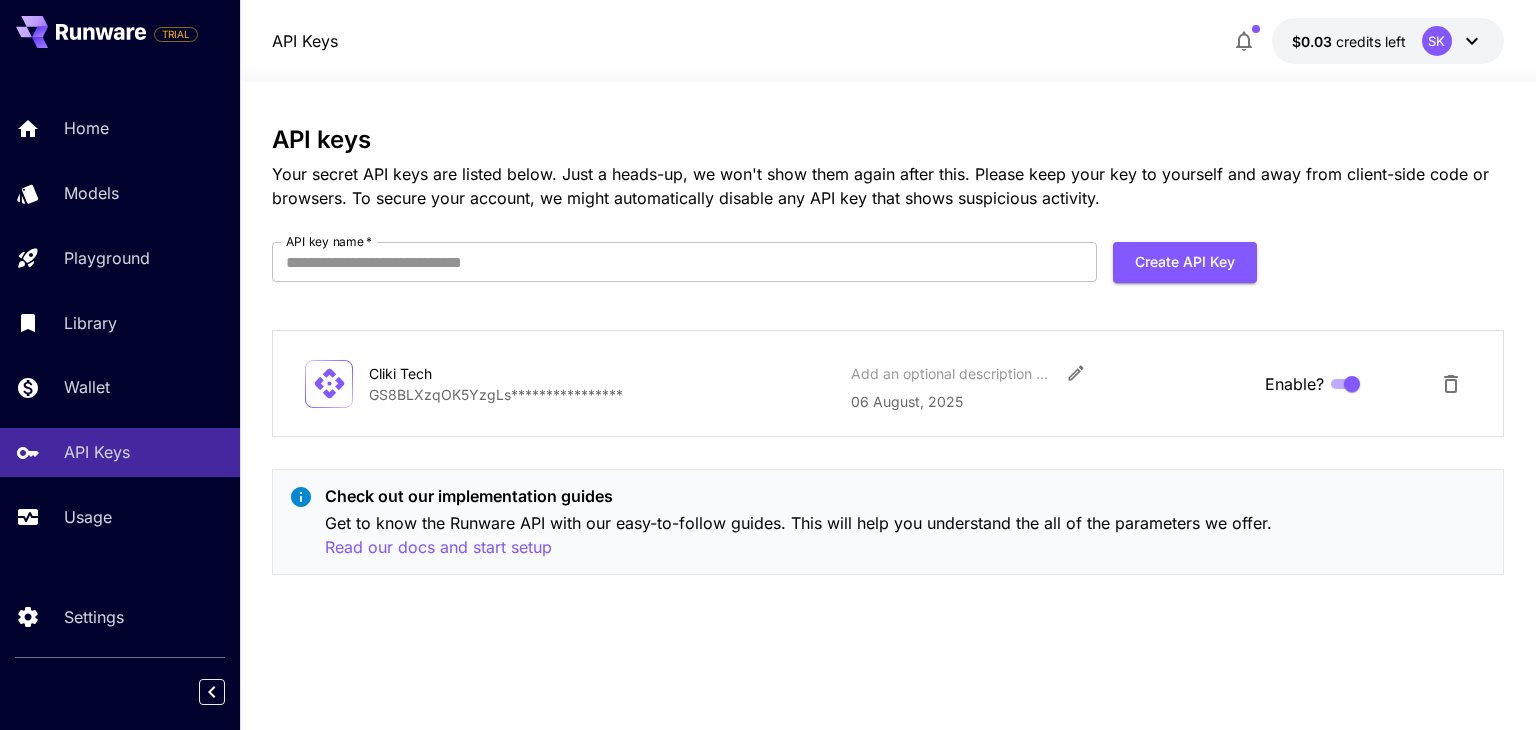 click on "**********" at bounding box center (602, 394) 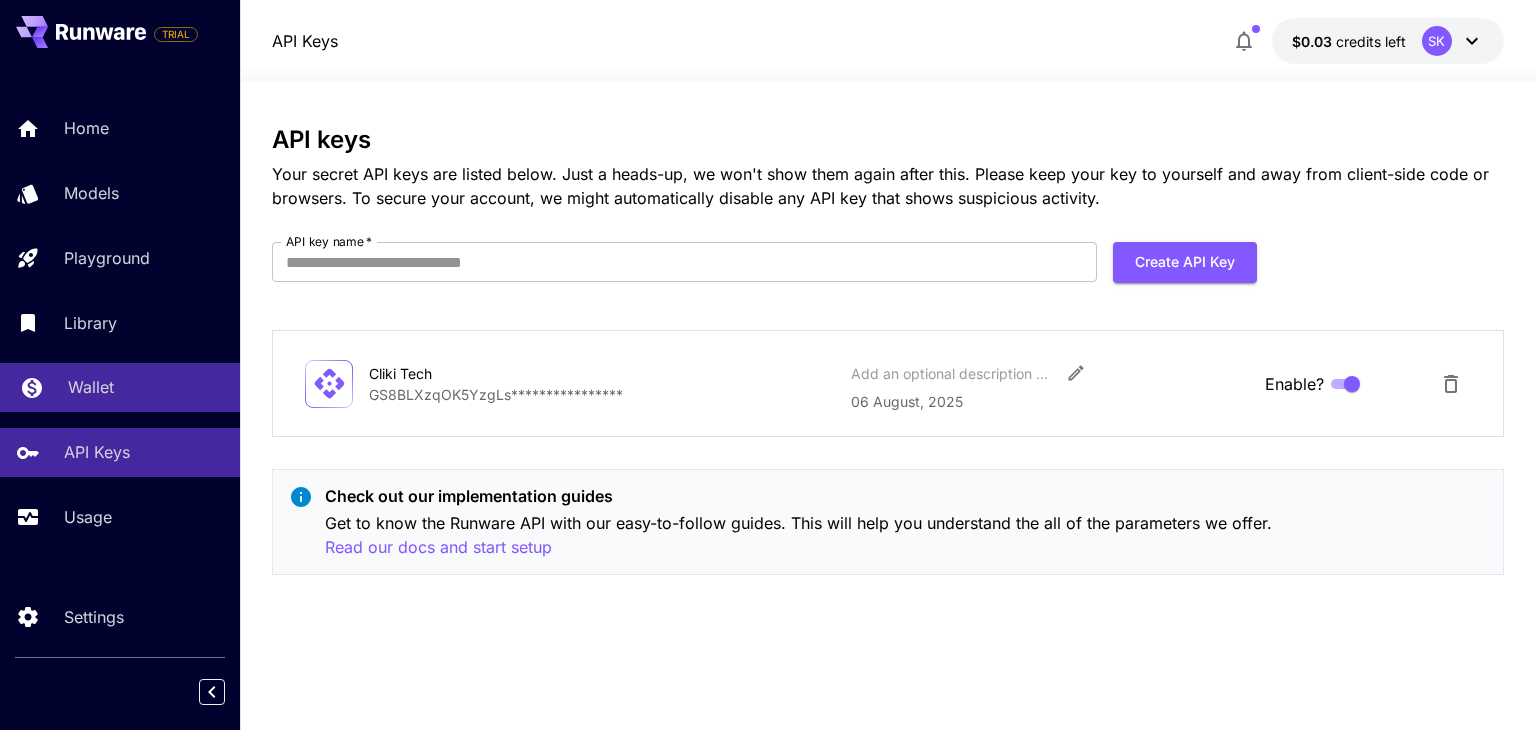 click on "Wallet" at bounding box center (91, 387) 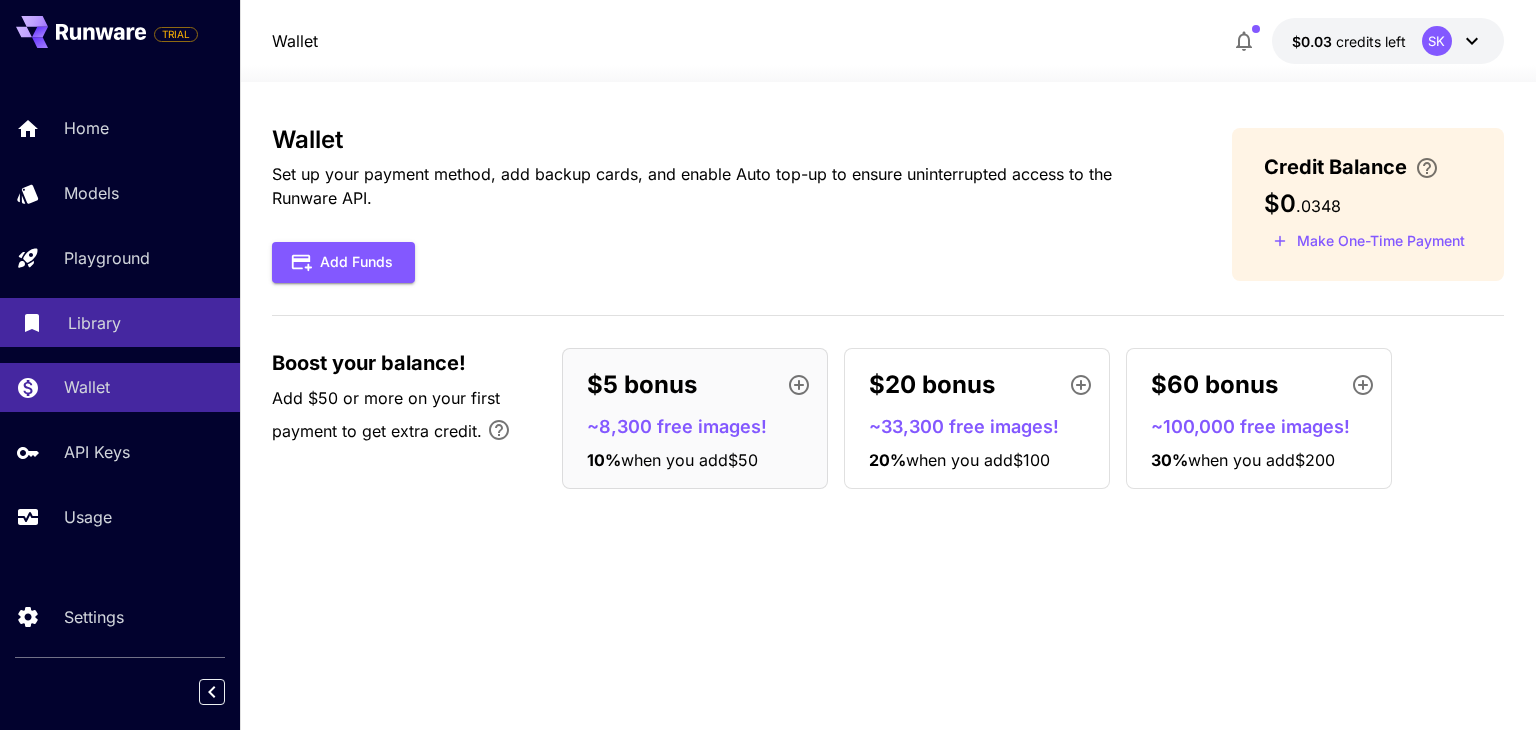 click on "Library" at bounding box center (146, 323) 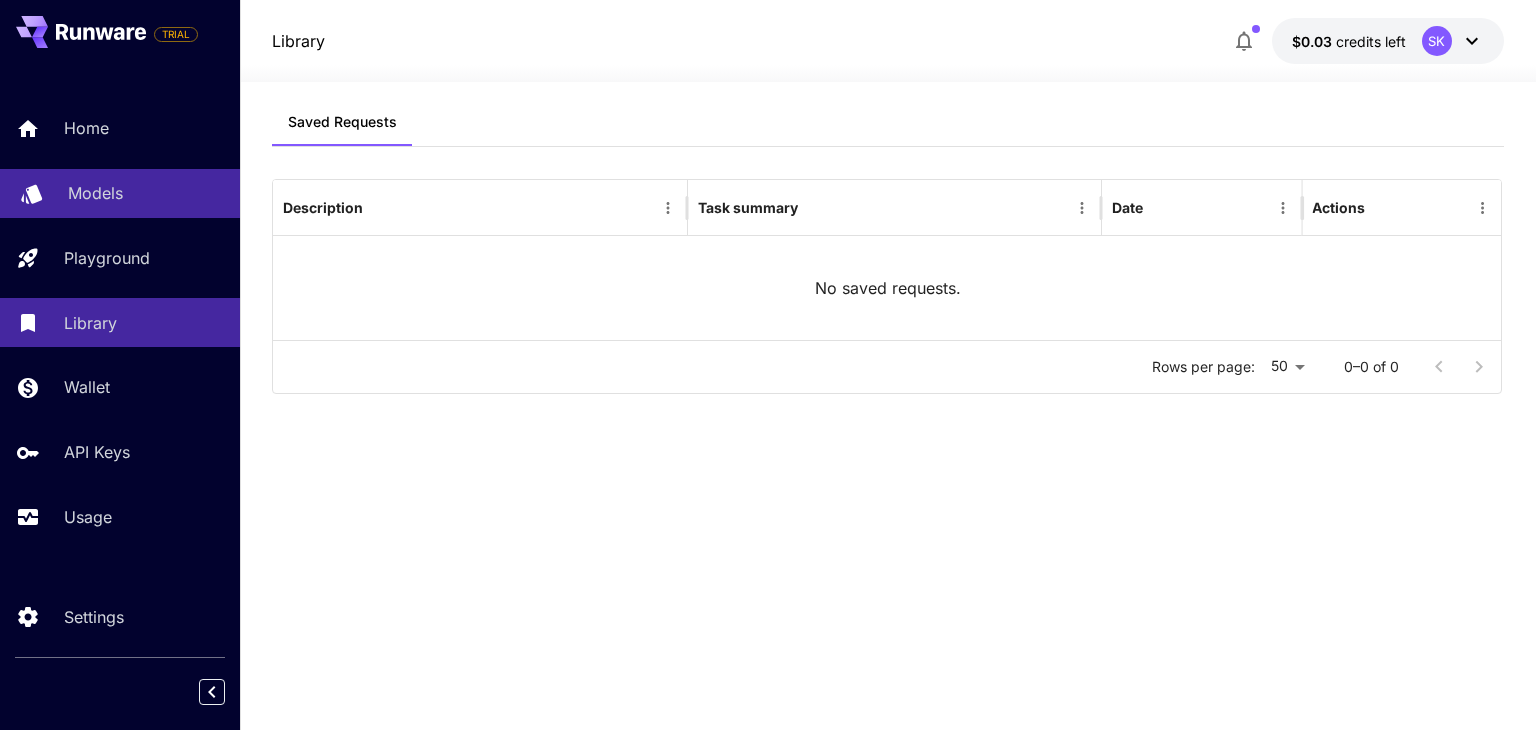 click on "Models" at bounding box center [95, 193] 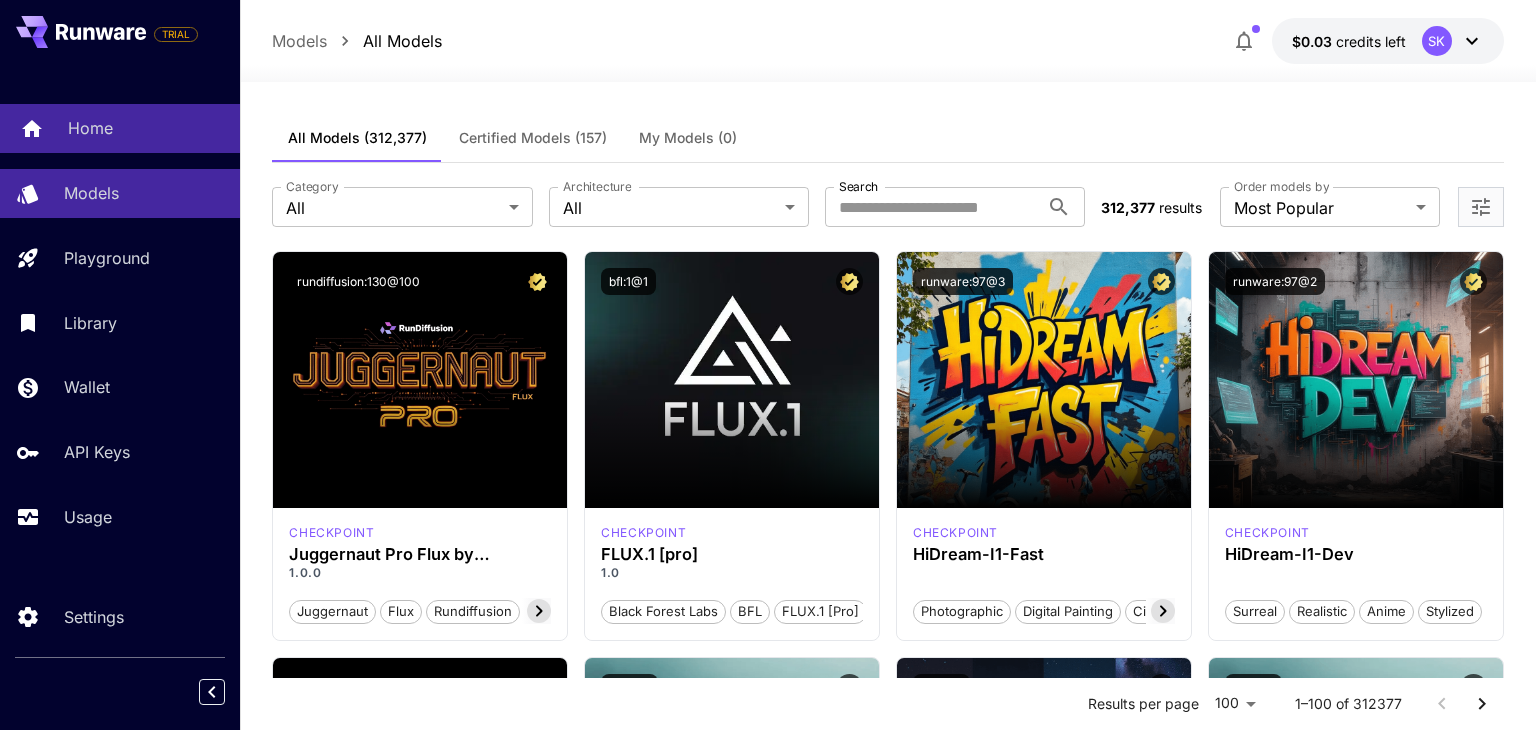 click on "Home" at bounding box center (146, 128) 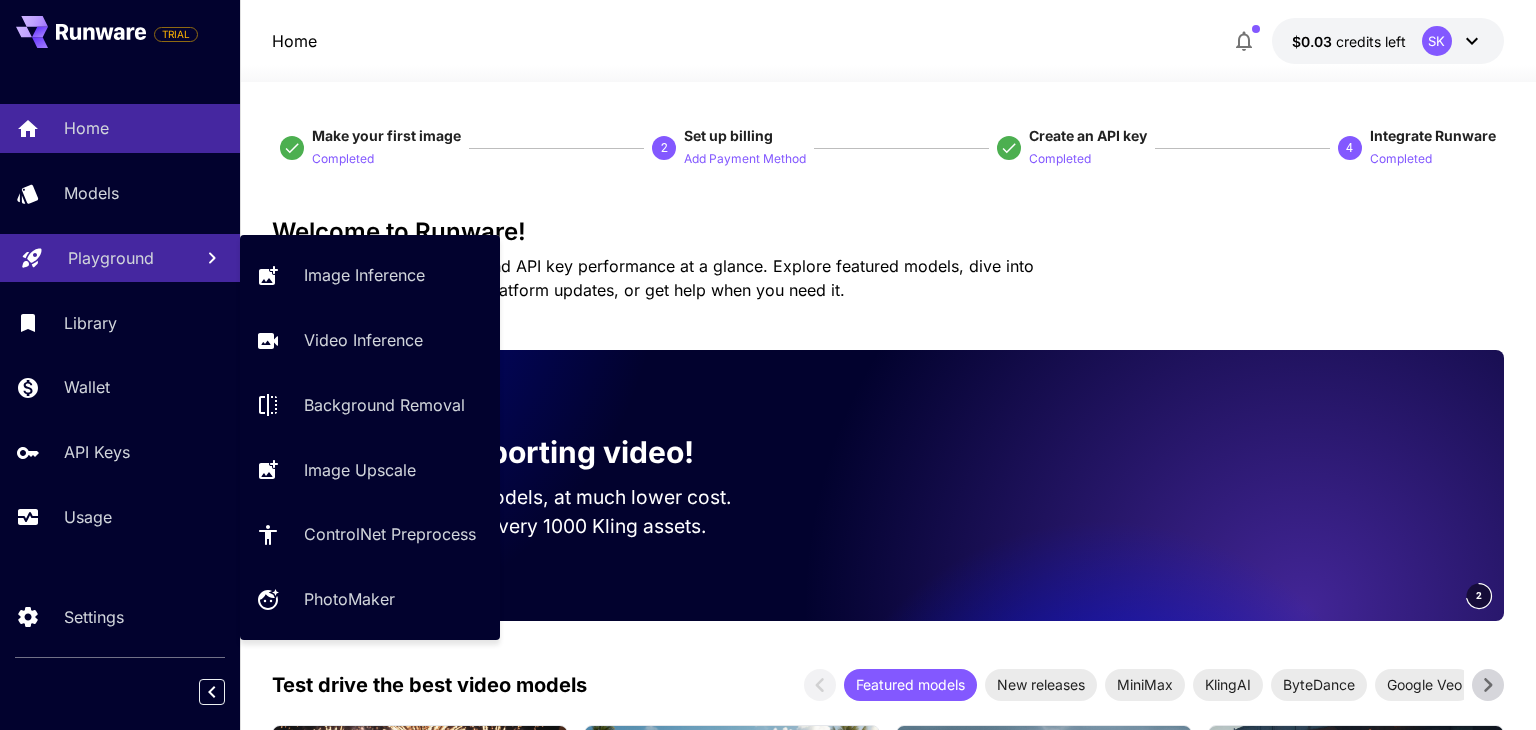 click on "Playground" at bounding box center (111, 258) 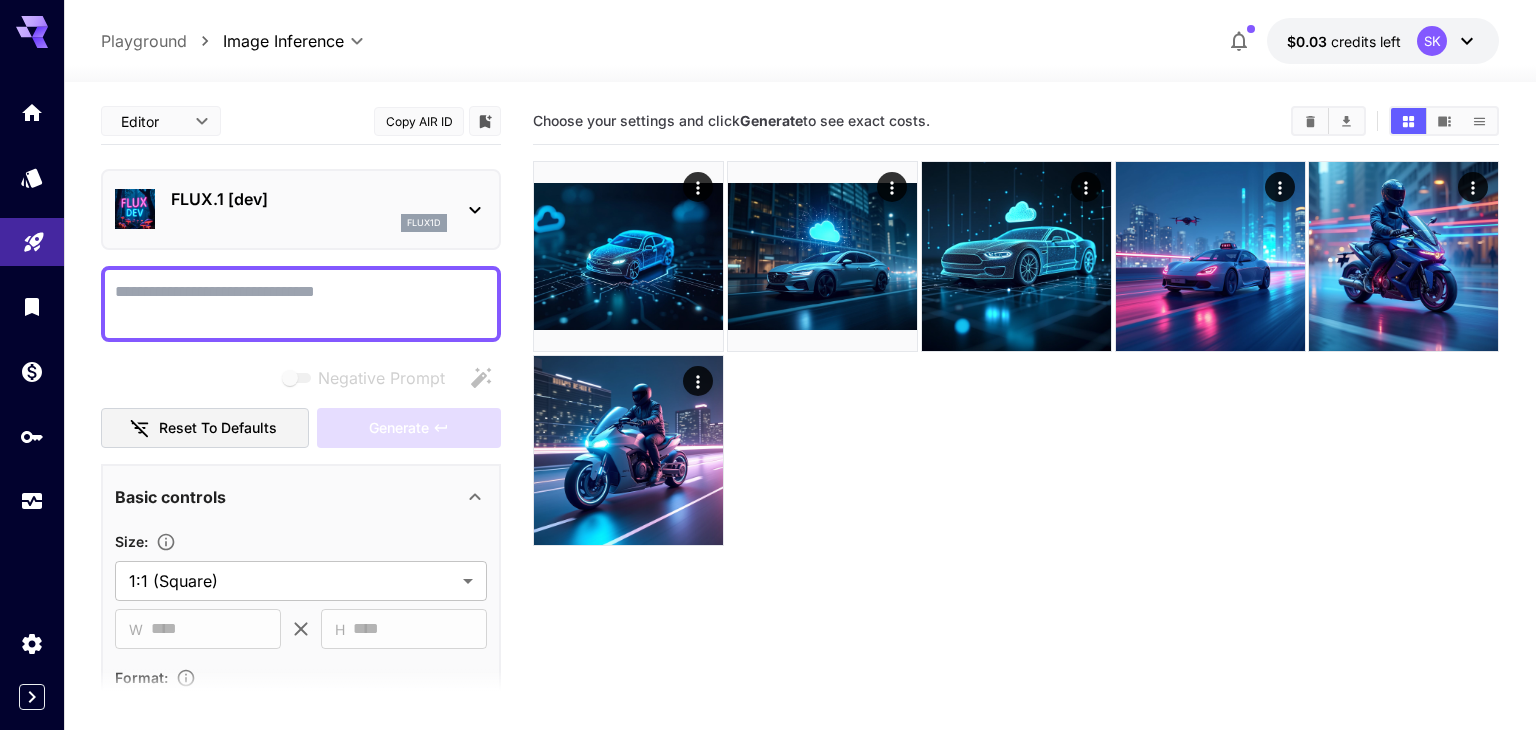 click at bounding box center [1016, 353] 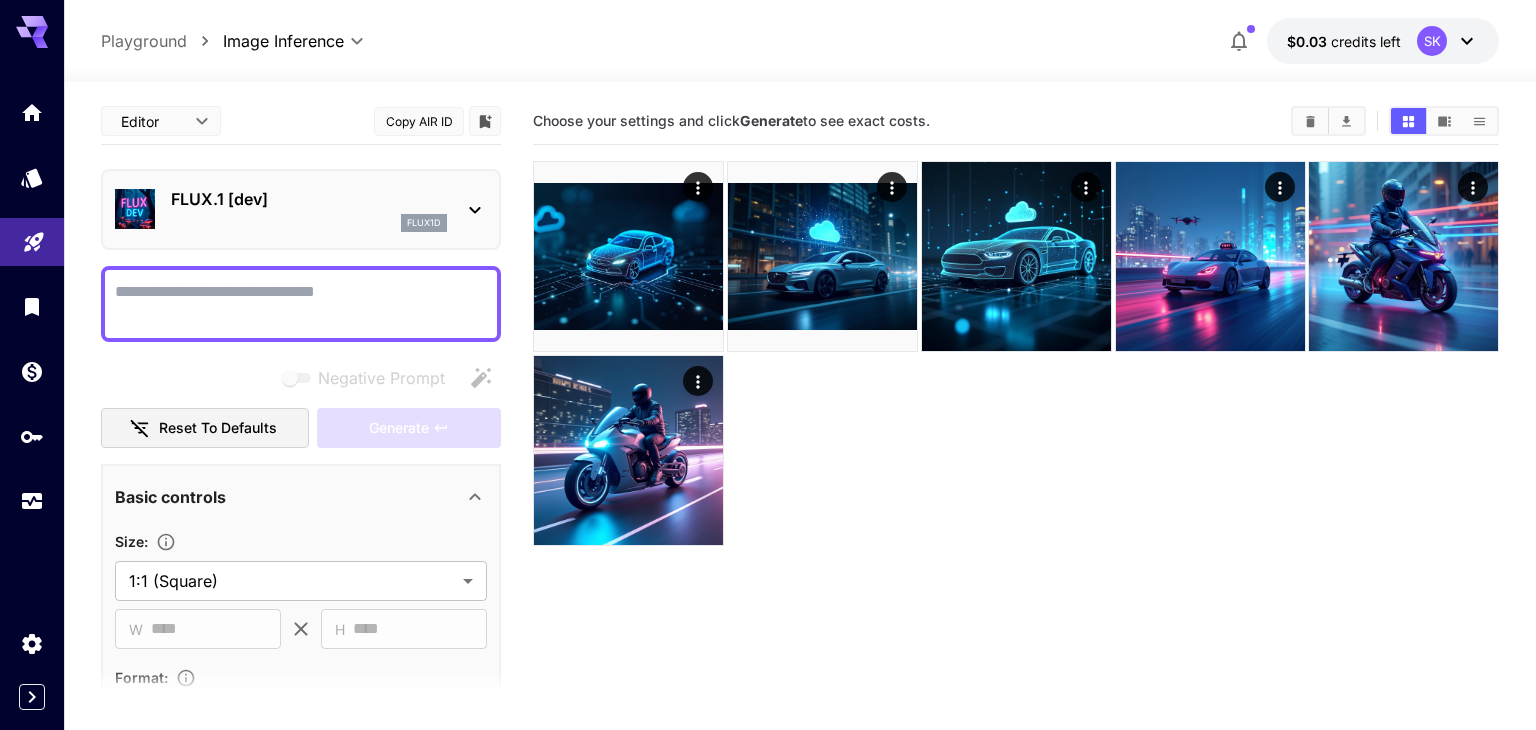 scroll, scrollTop: 0, scrollLeft: 0, axis: both 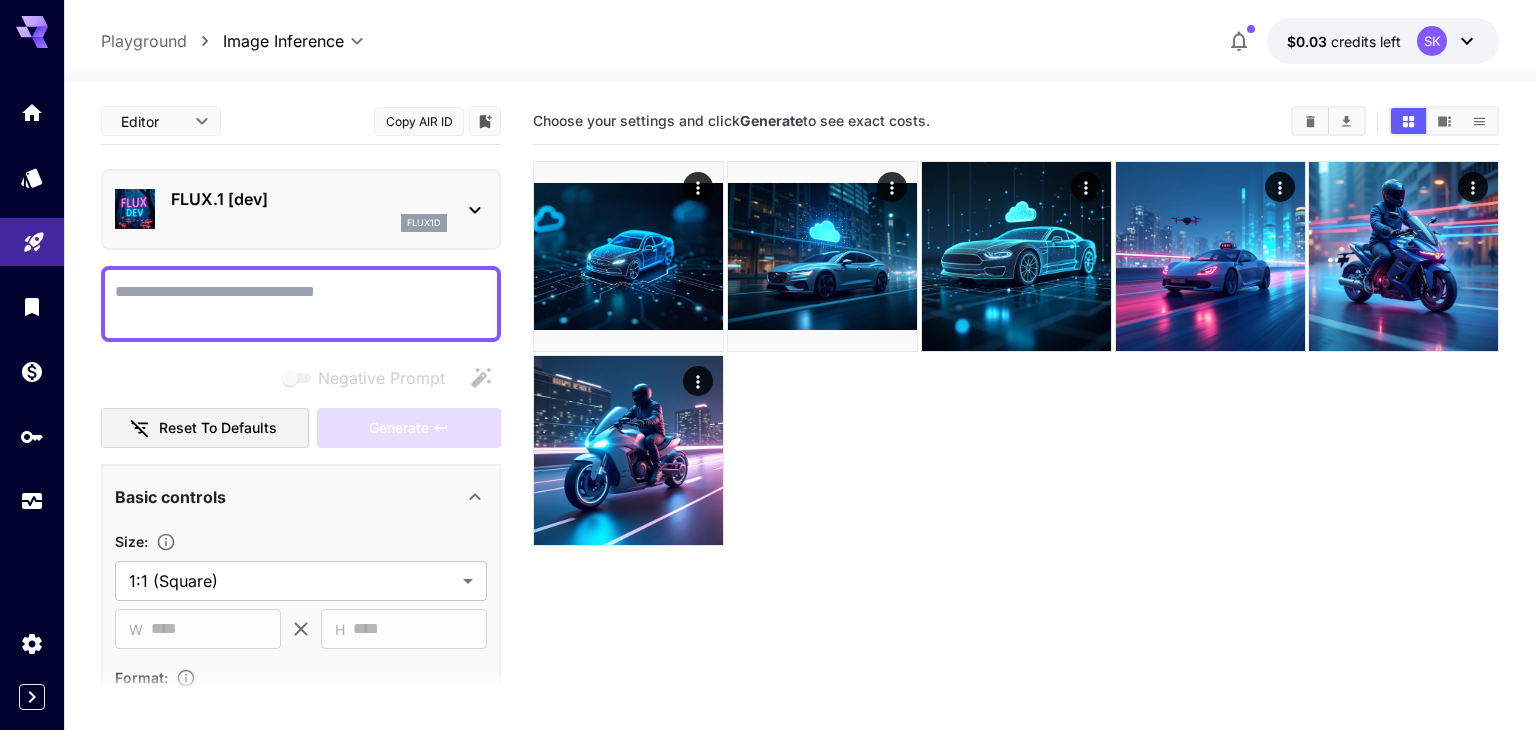 click on "Negative Prompt" at bounding box center (301, 304) 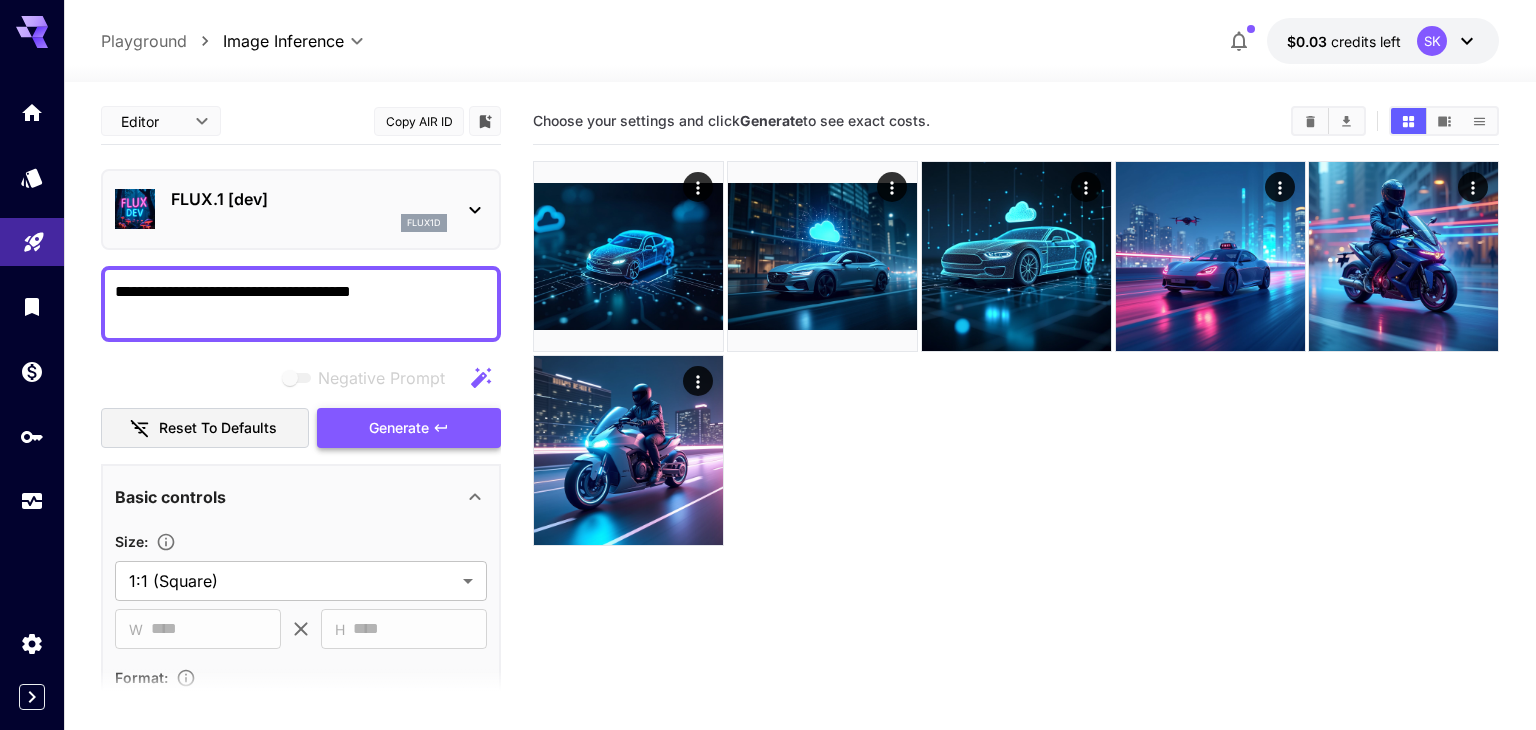 click on "Generate" at bounding box center [399, 428] 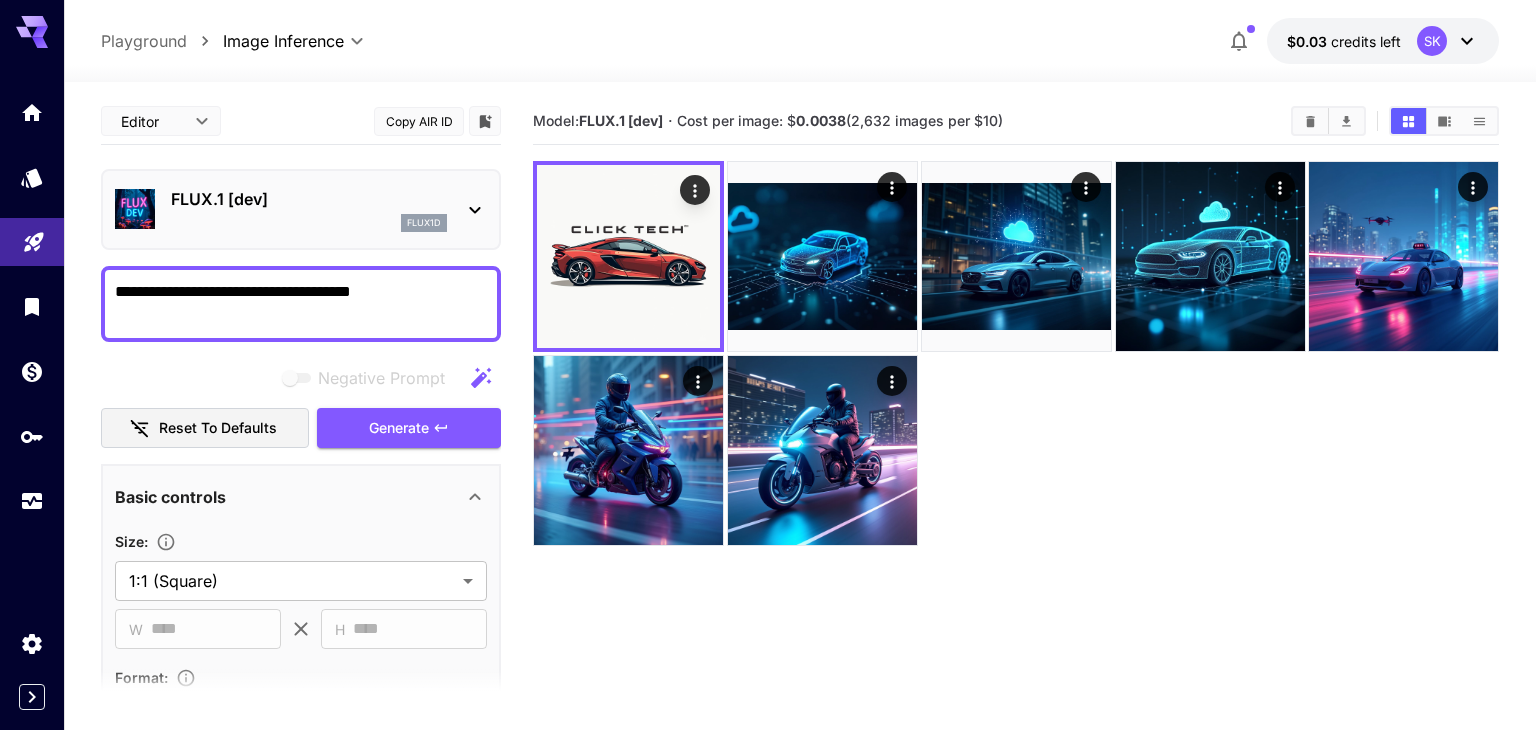 click on "**********" at bounding box center [301, 304] 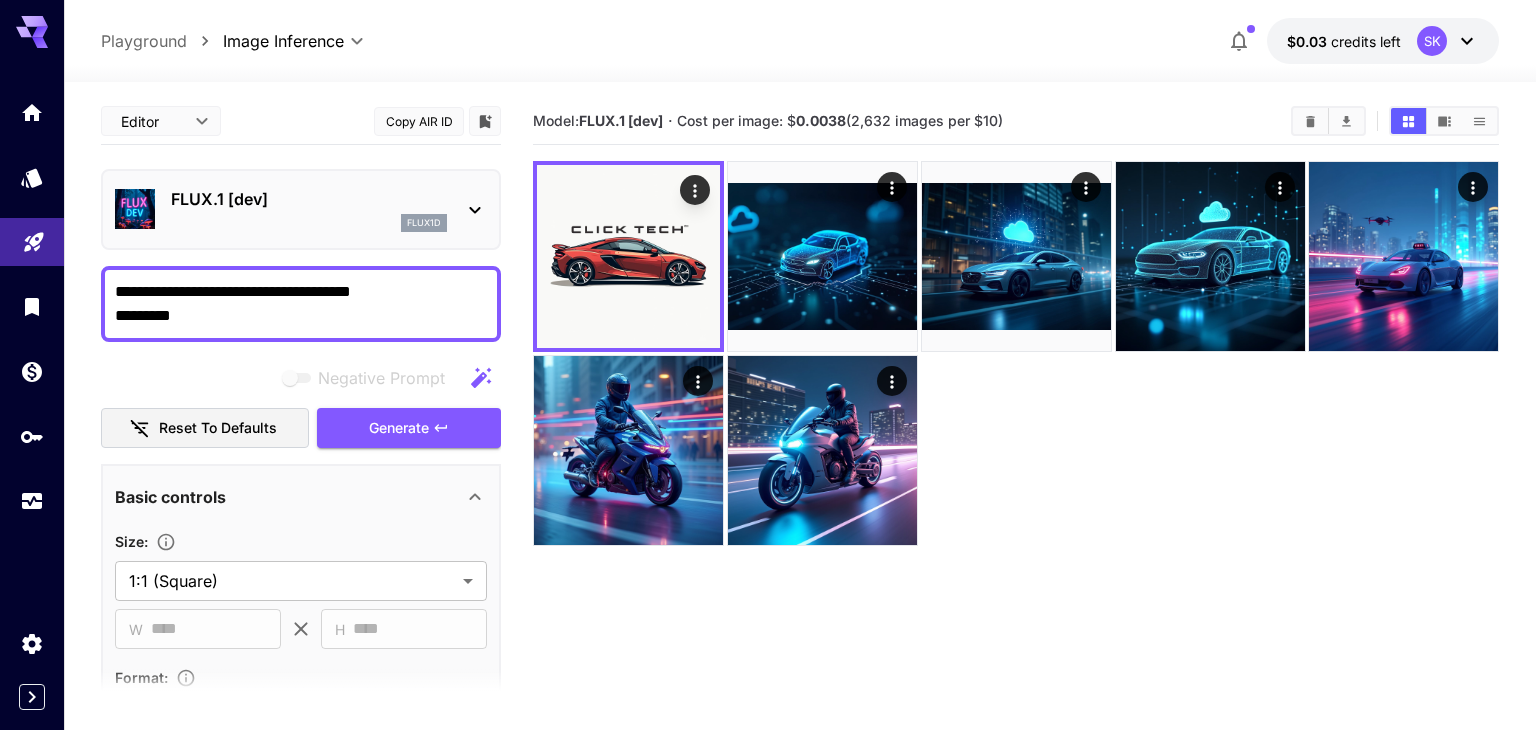click on "**********" at bounding box center (301, 304) 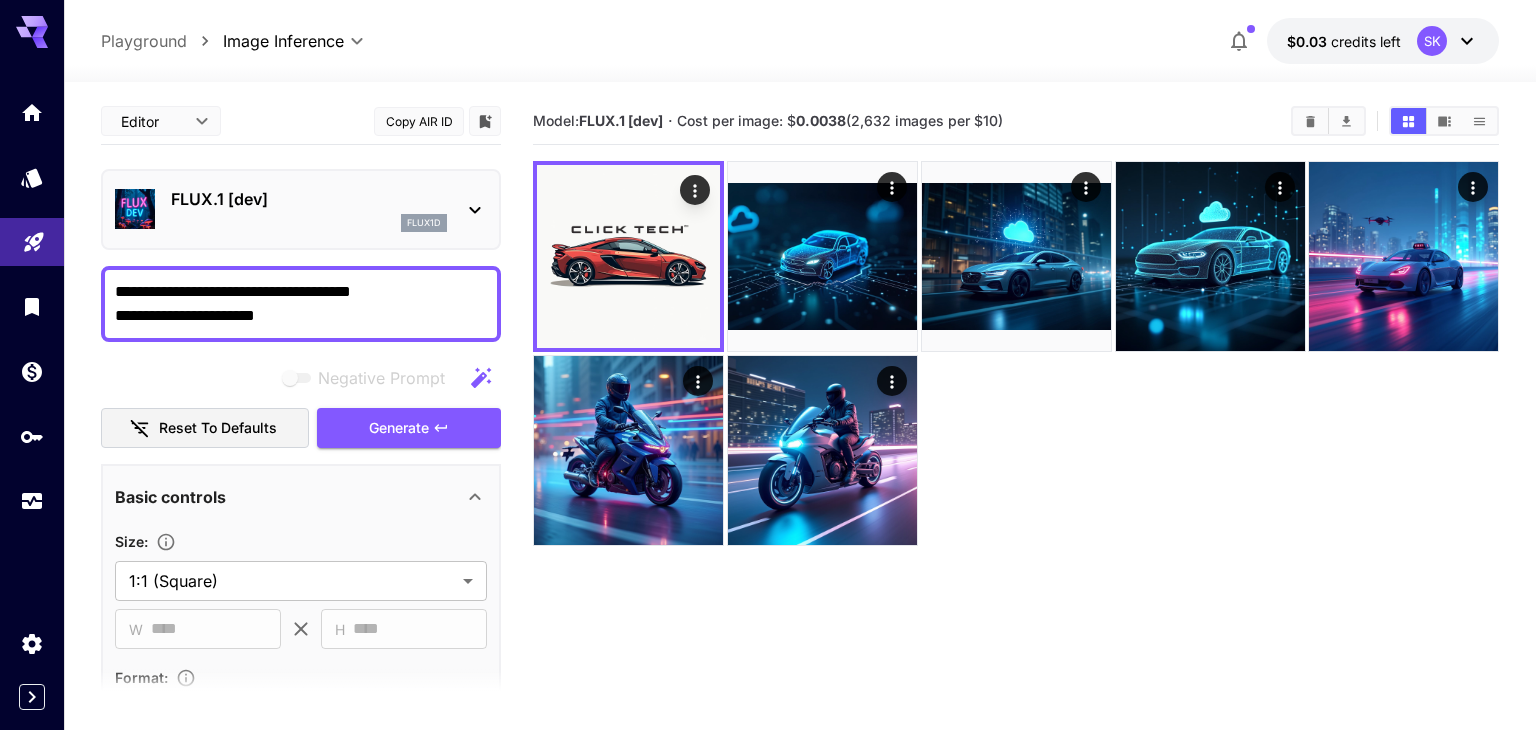 drag, startPoint x: 260, startPoint y: 296, endPoint x: 399, endPoint y: 290, distance: 139.12944 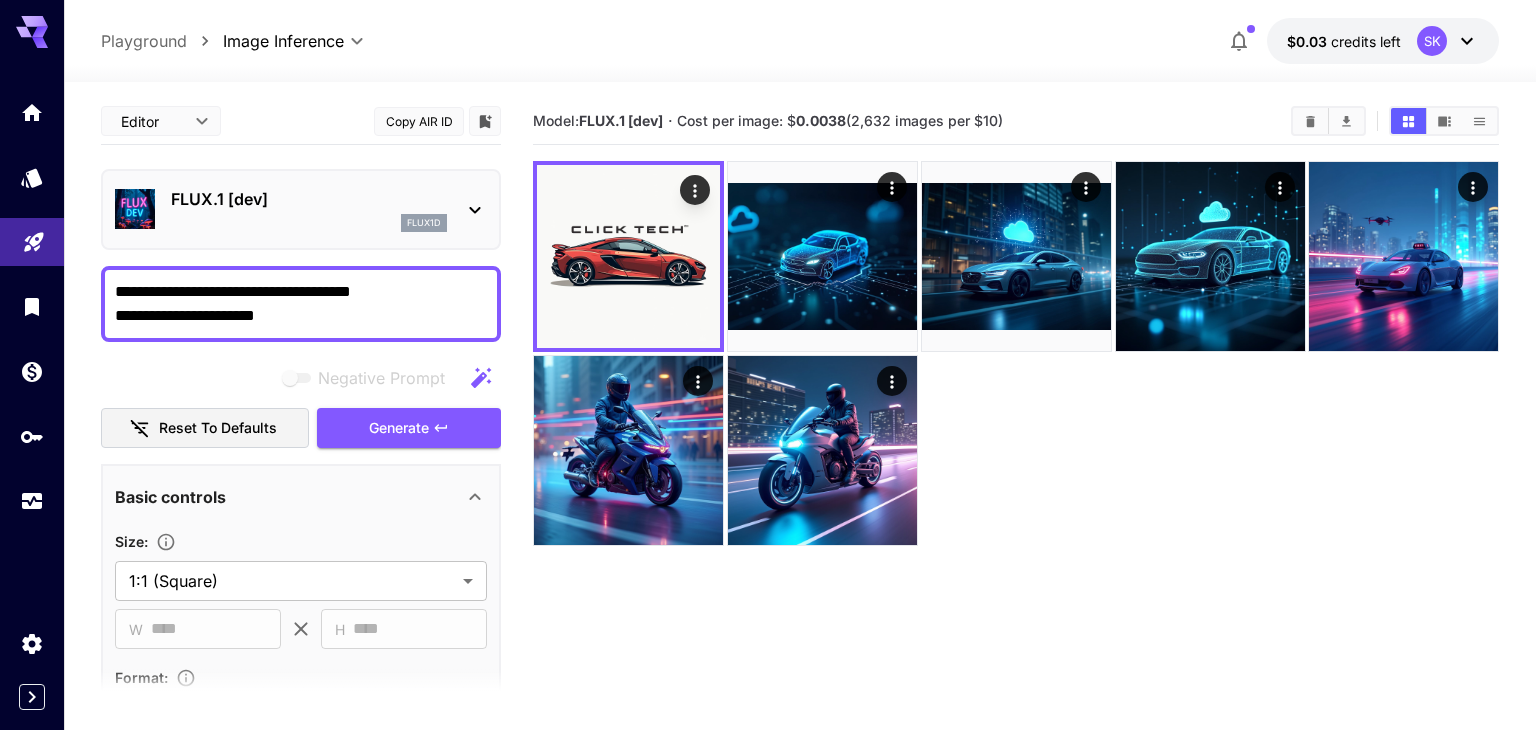 click on "**********" at bounding box center (301, 304) 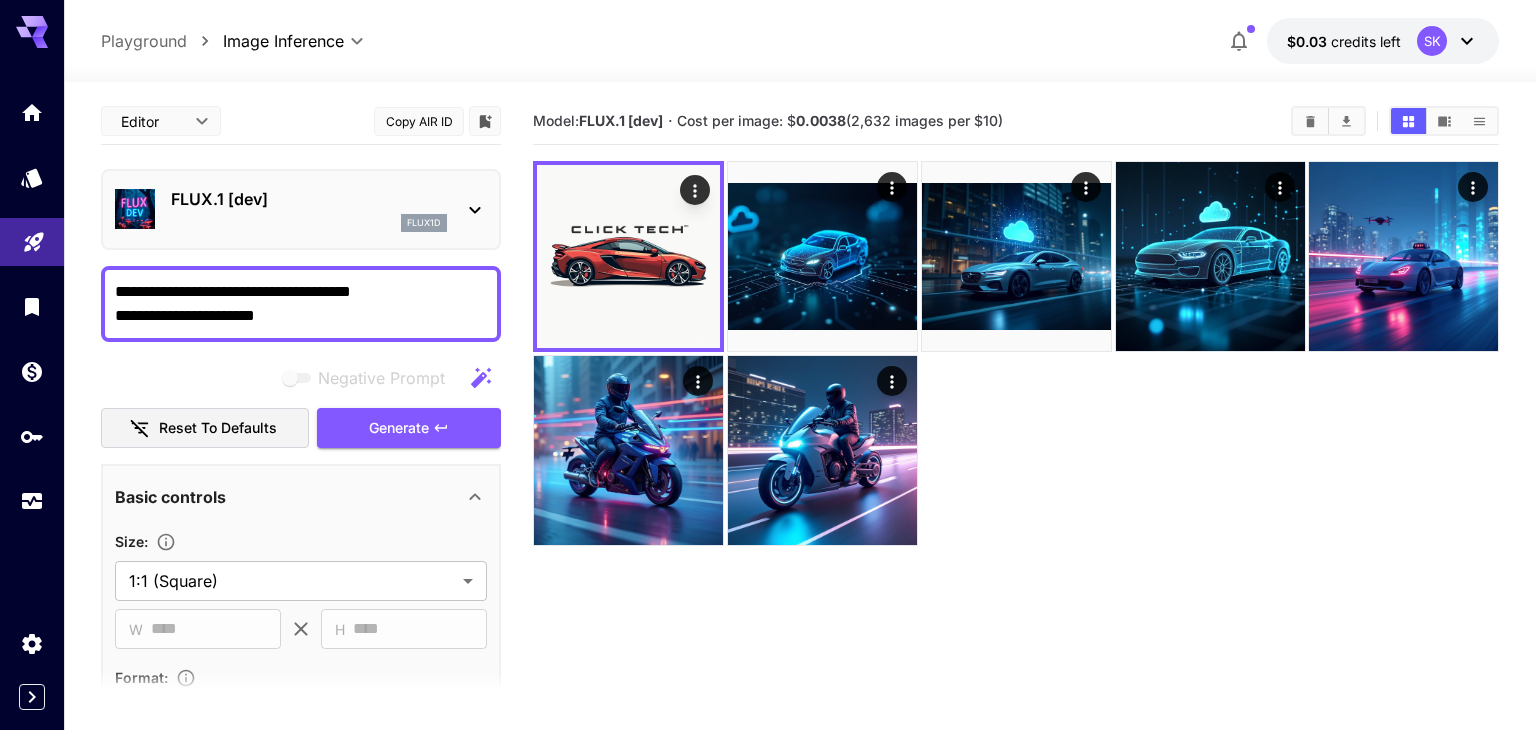 paste on "**********" 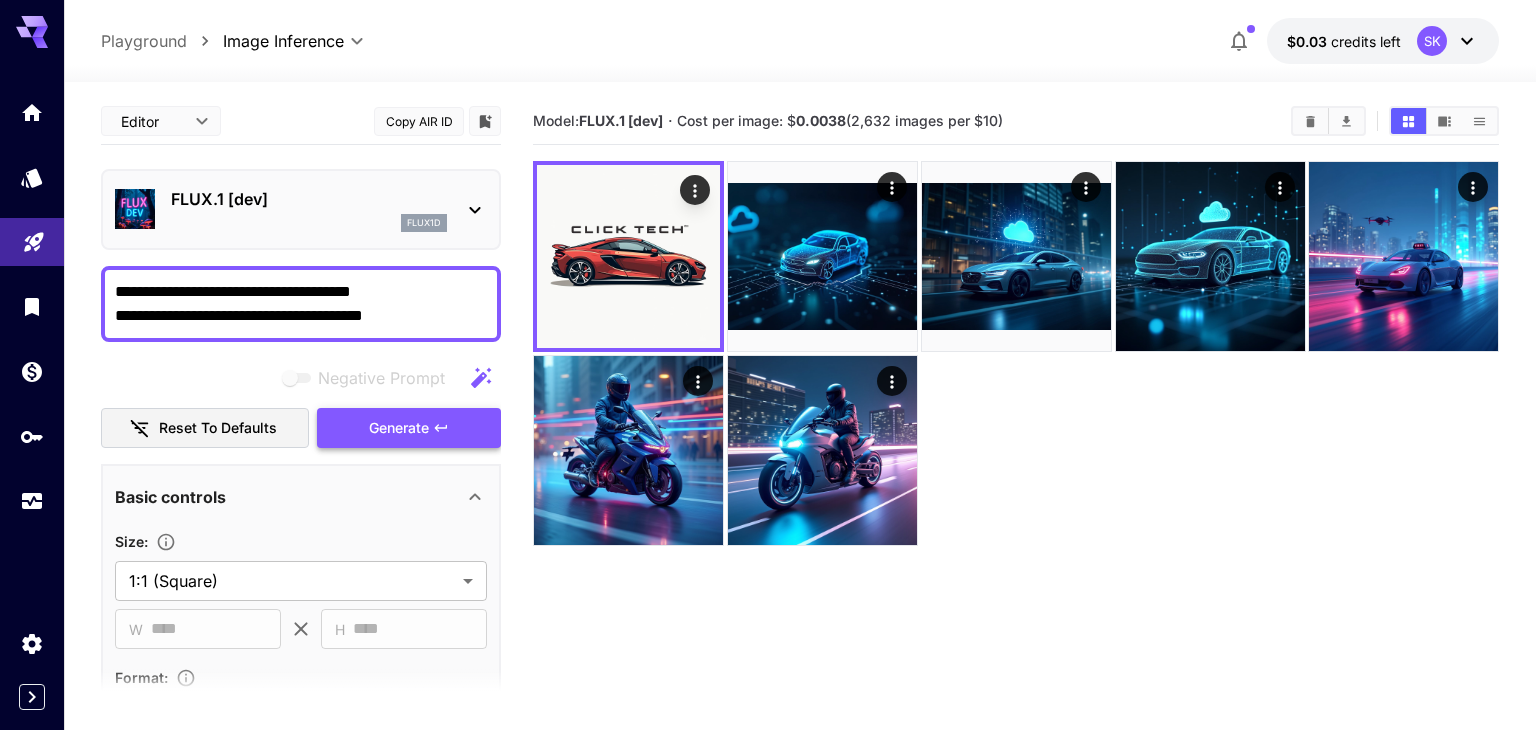 click on "Generate" at bounding box center [399, 428] 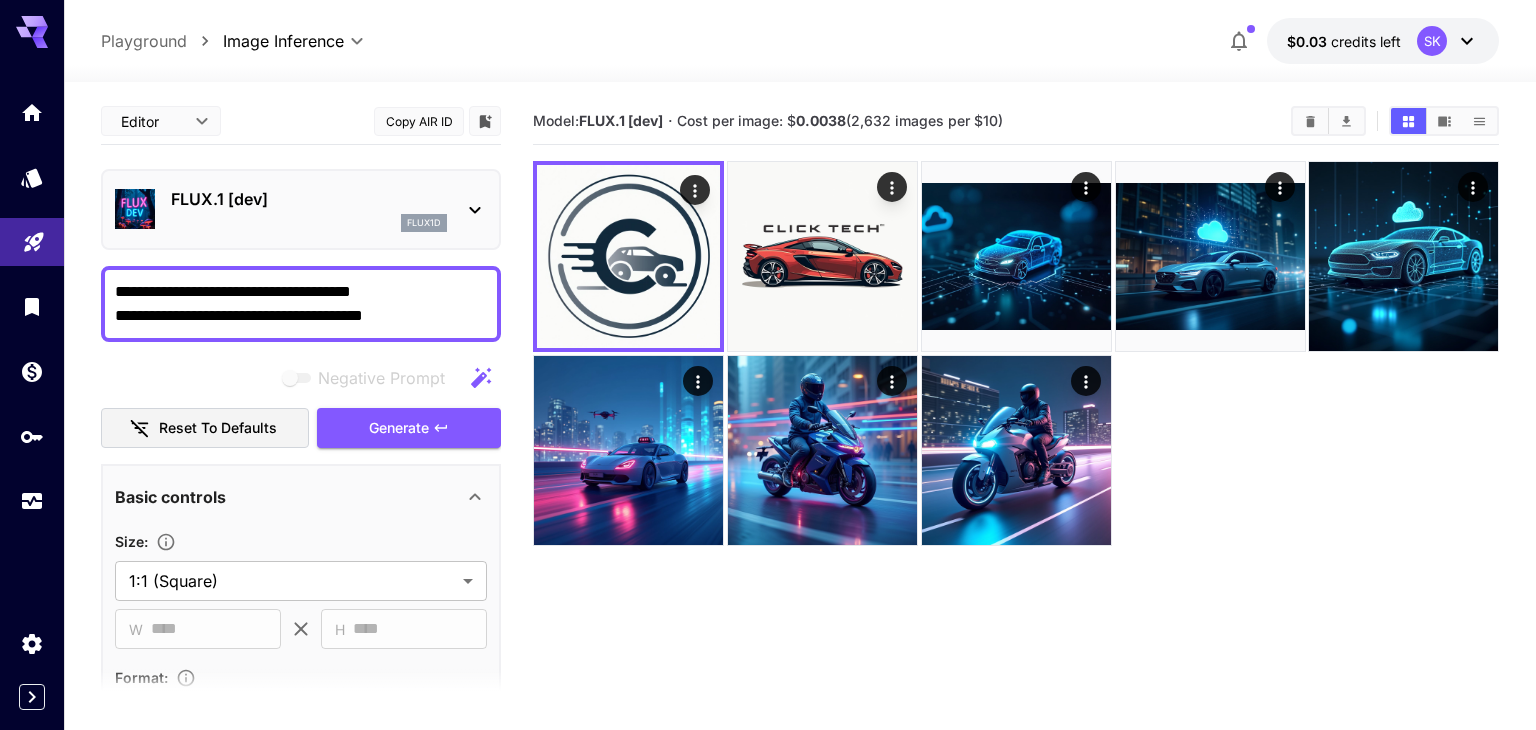 click on "**********" at bounding box center [301, 304] 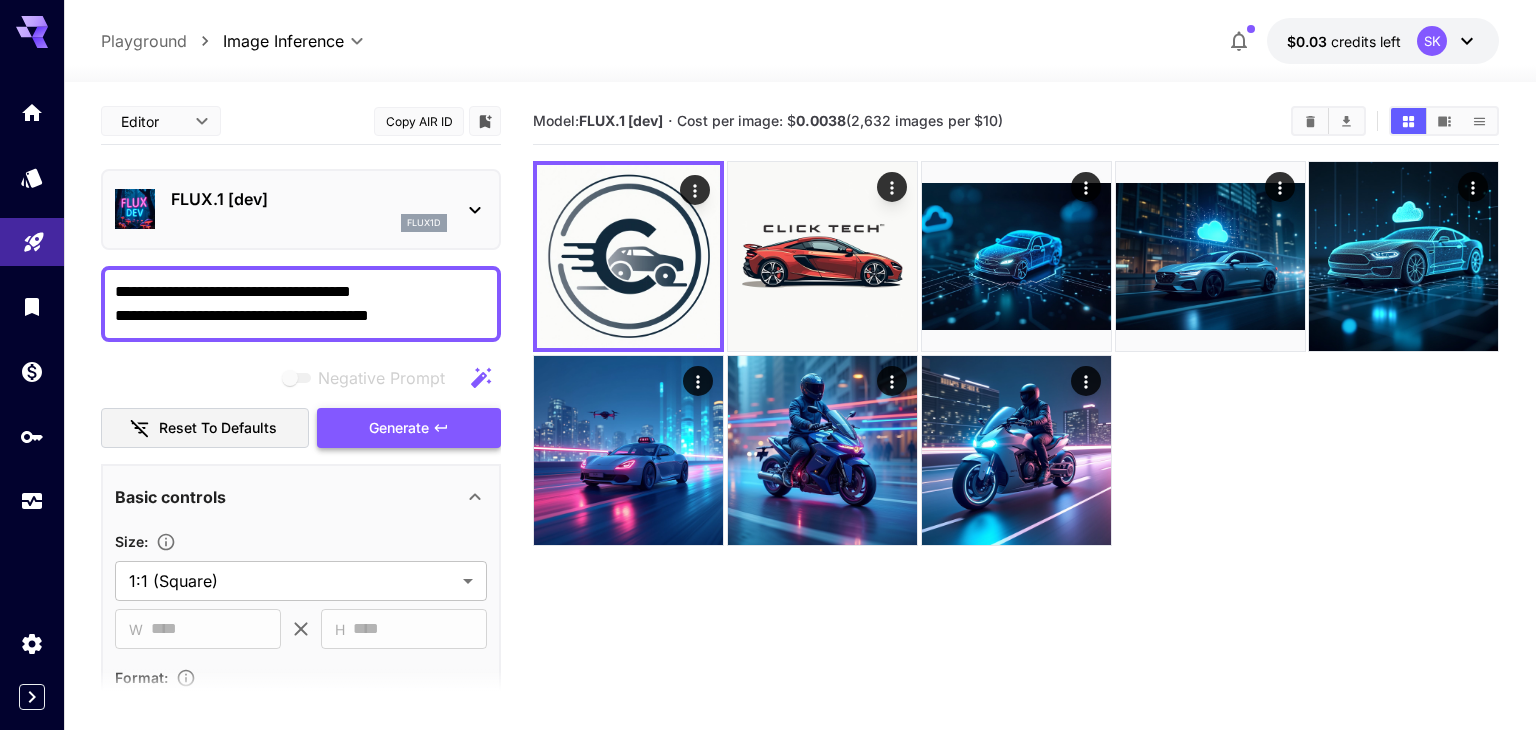 click 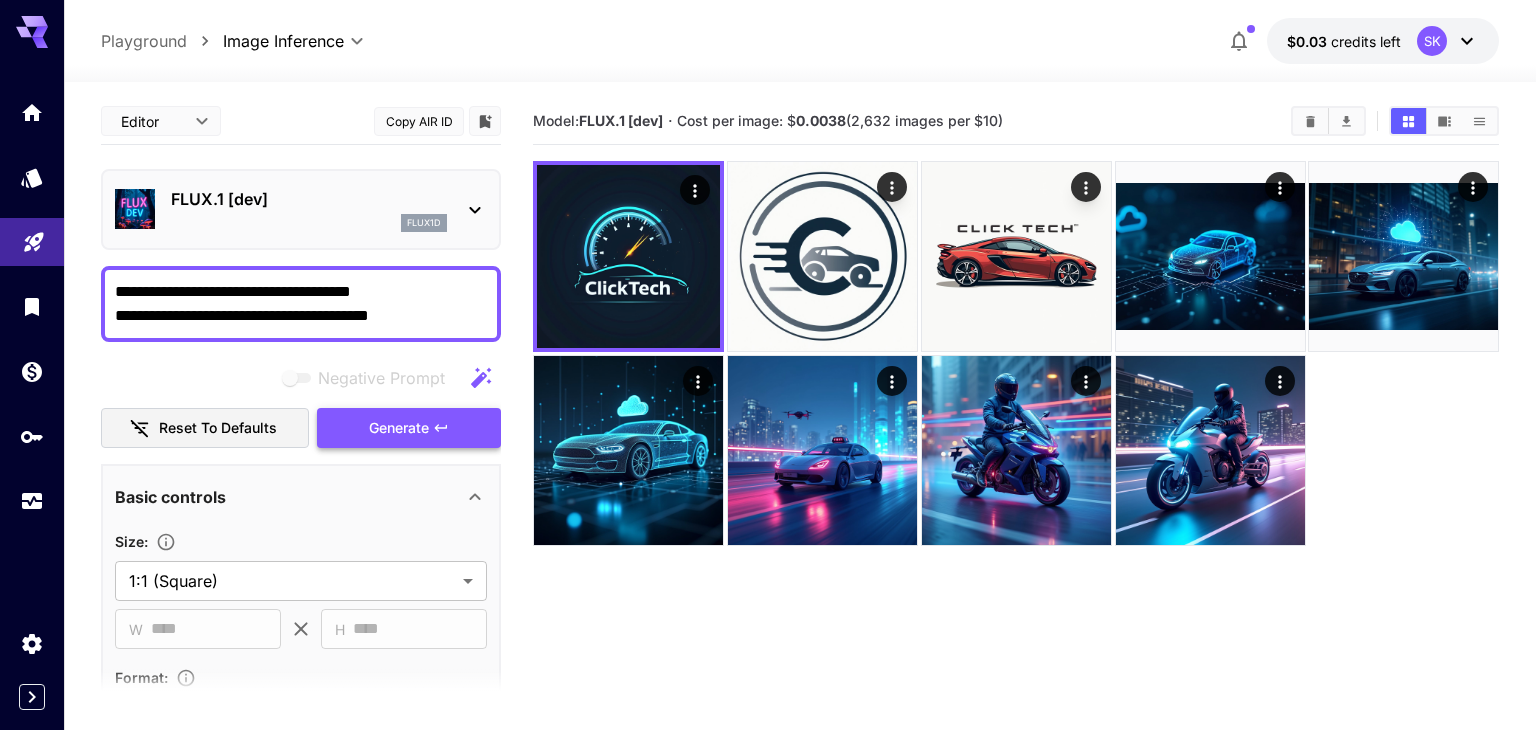click 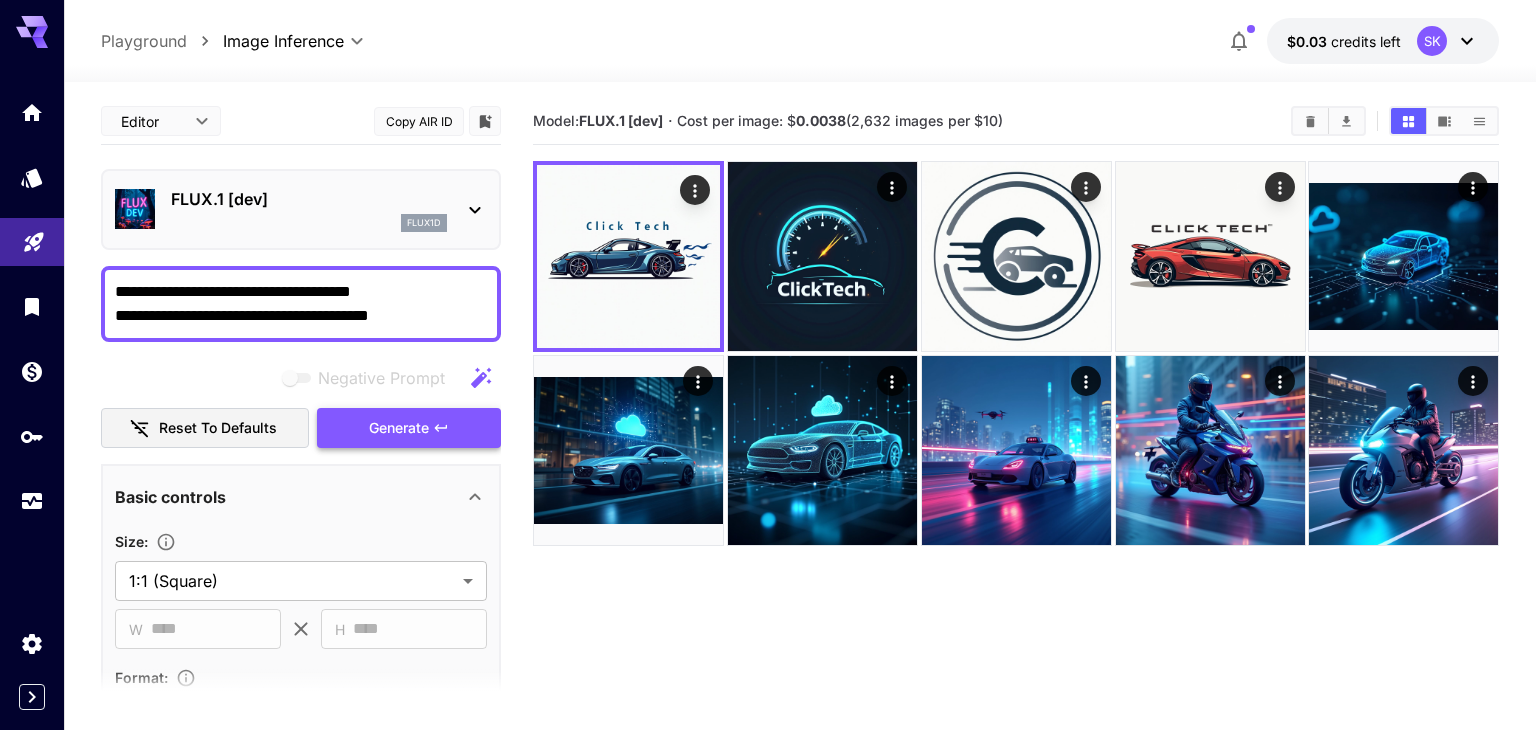 click 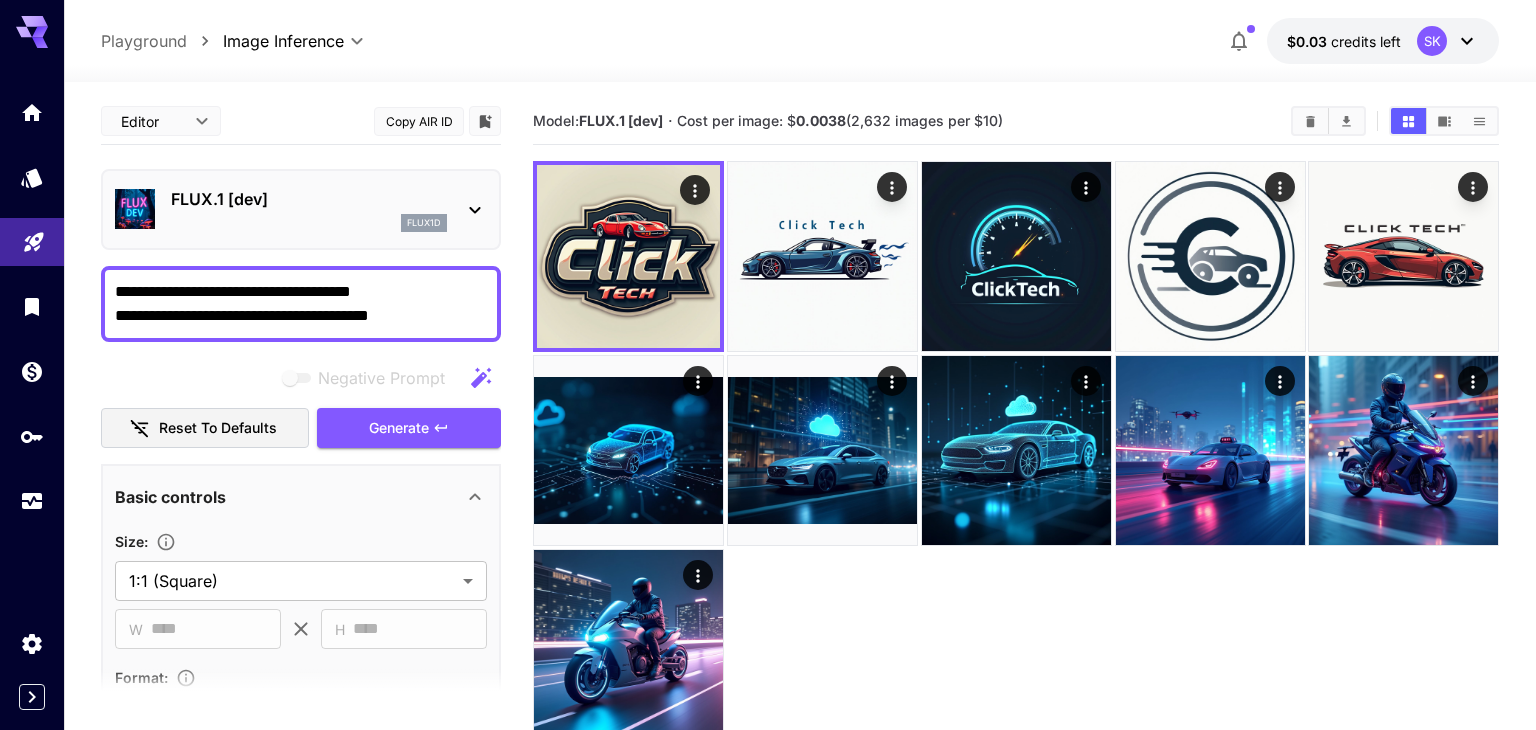 click on "**********" at bounding box center [301, 304] 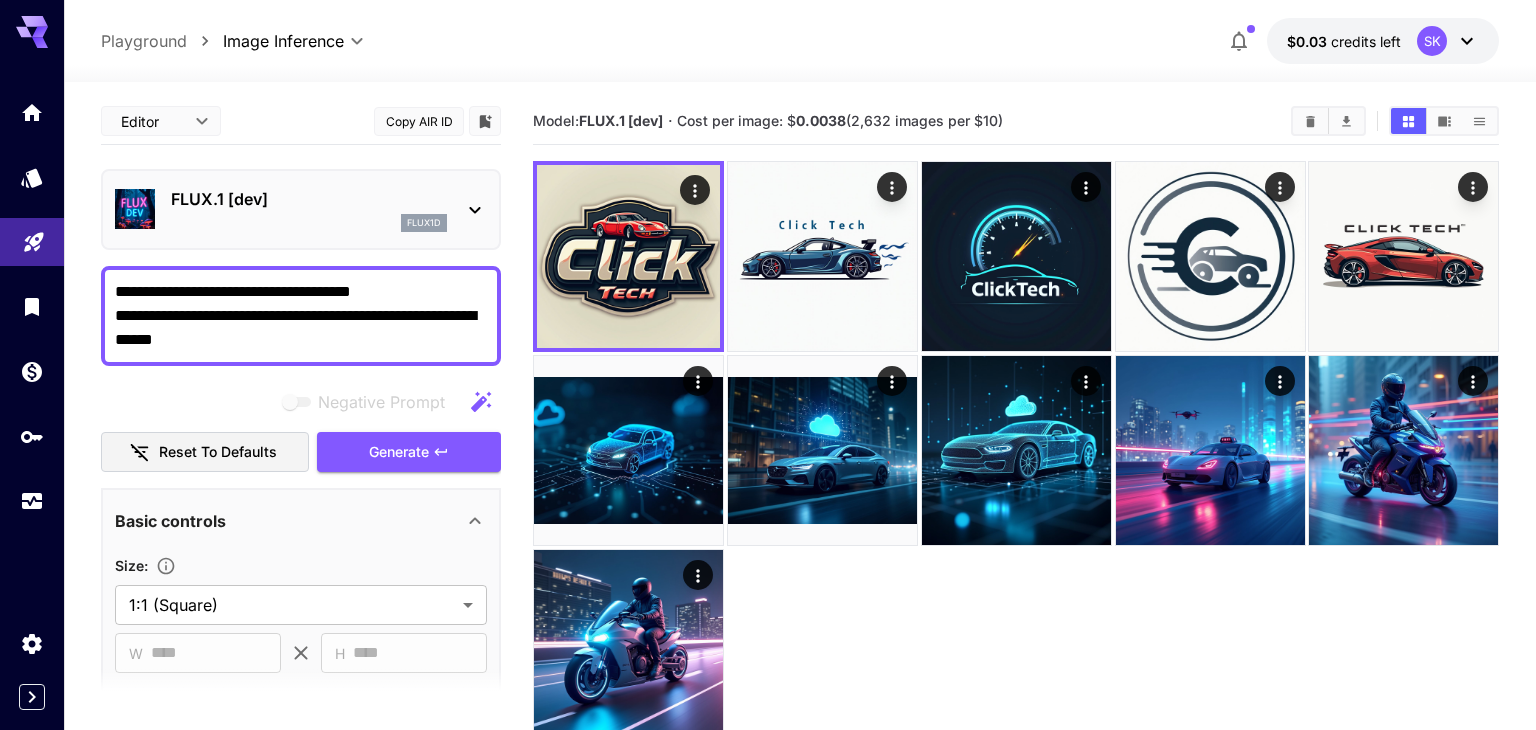 click on "**********" at bounding box center (301, 316) 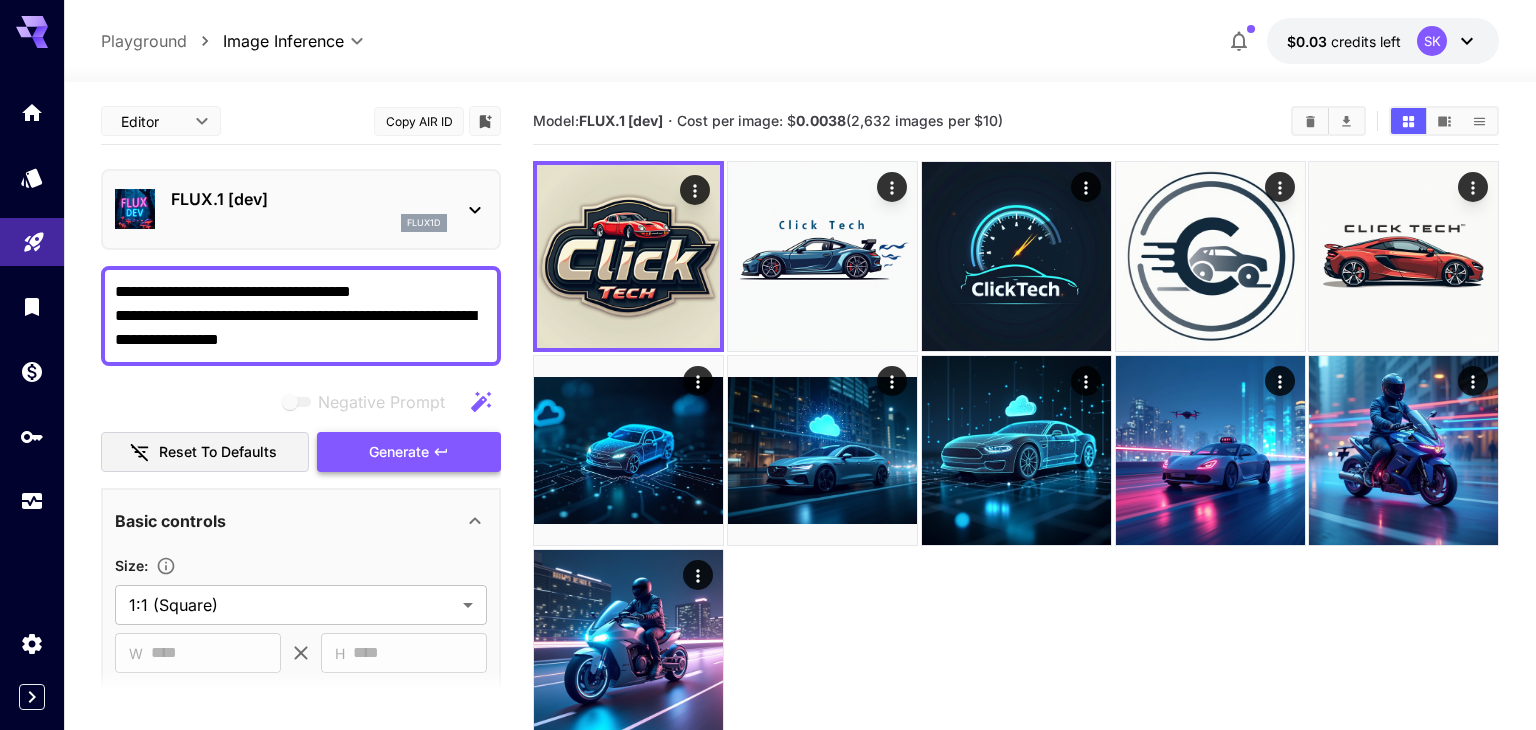 click on "Generate" at bounding box center (399, 452) 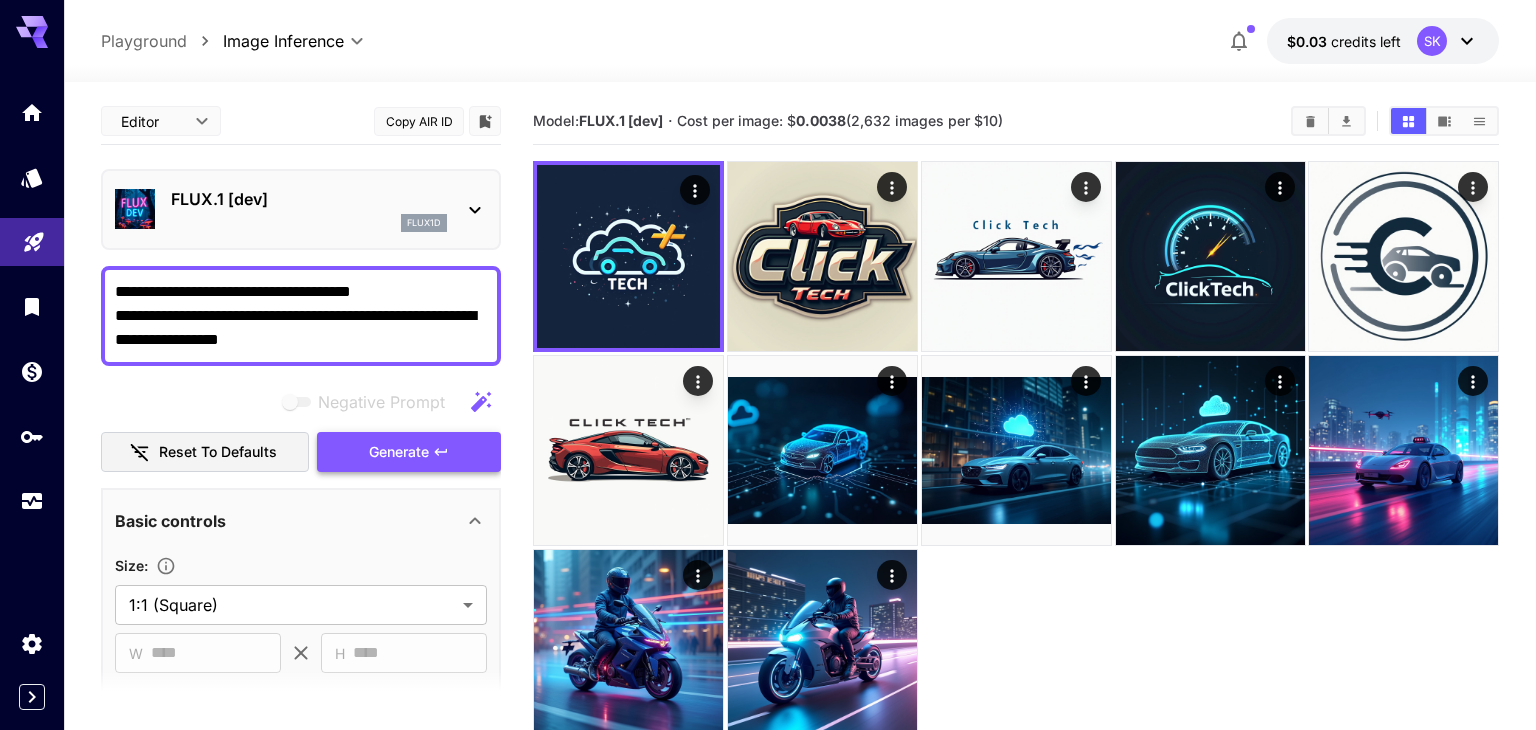 click on "Generate" at bounding box center (399, 452) 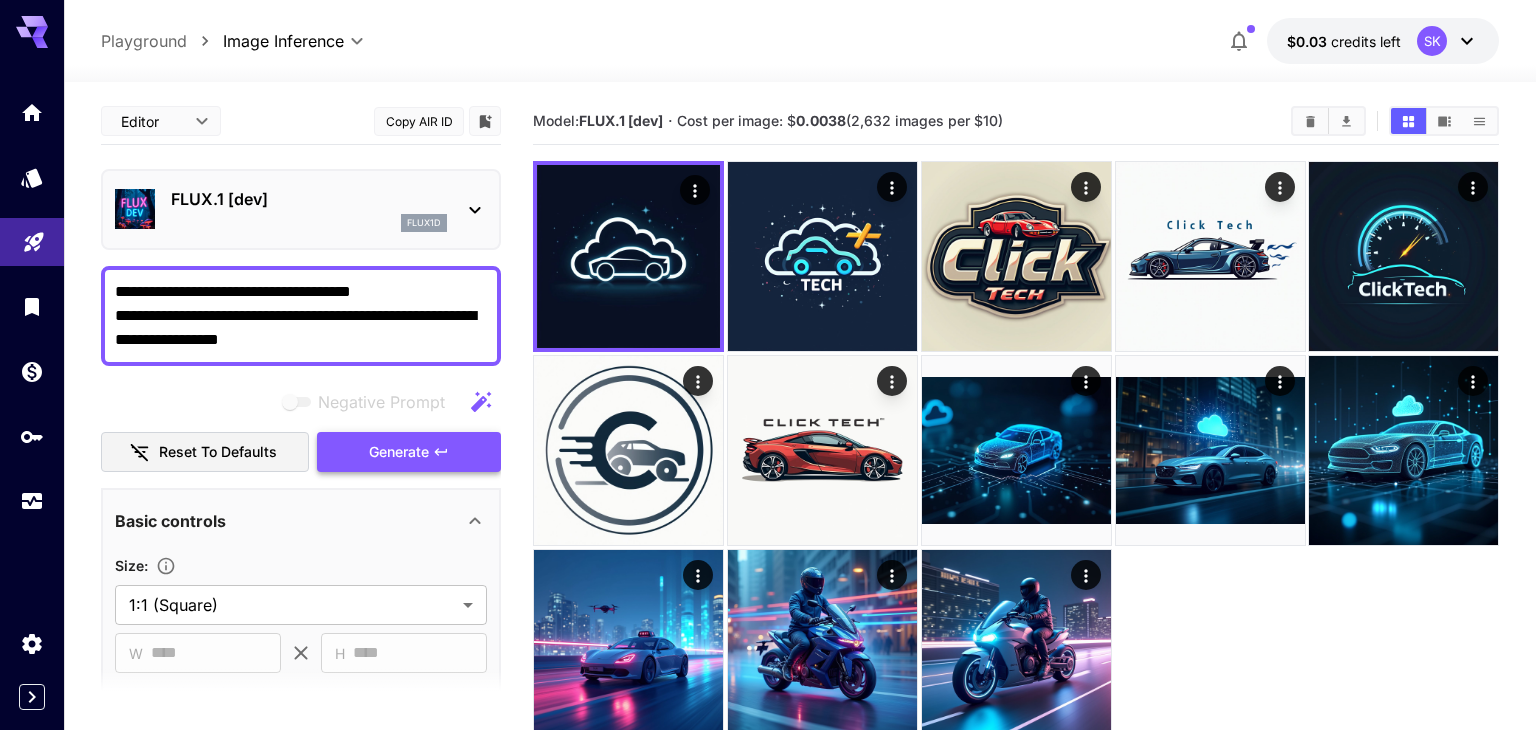 click on "Generate" at bounding box center [399, 452] 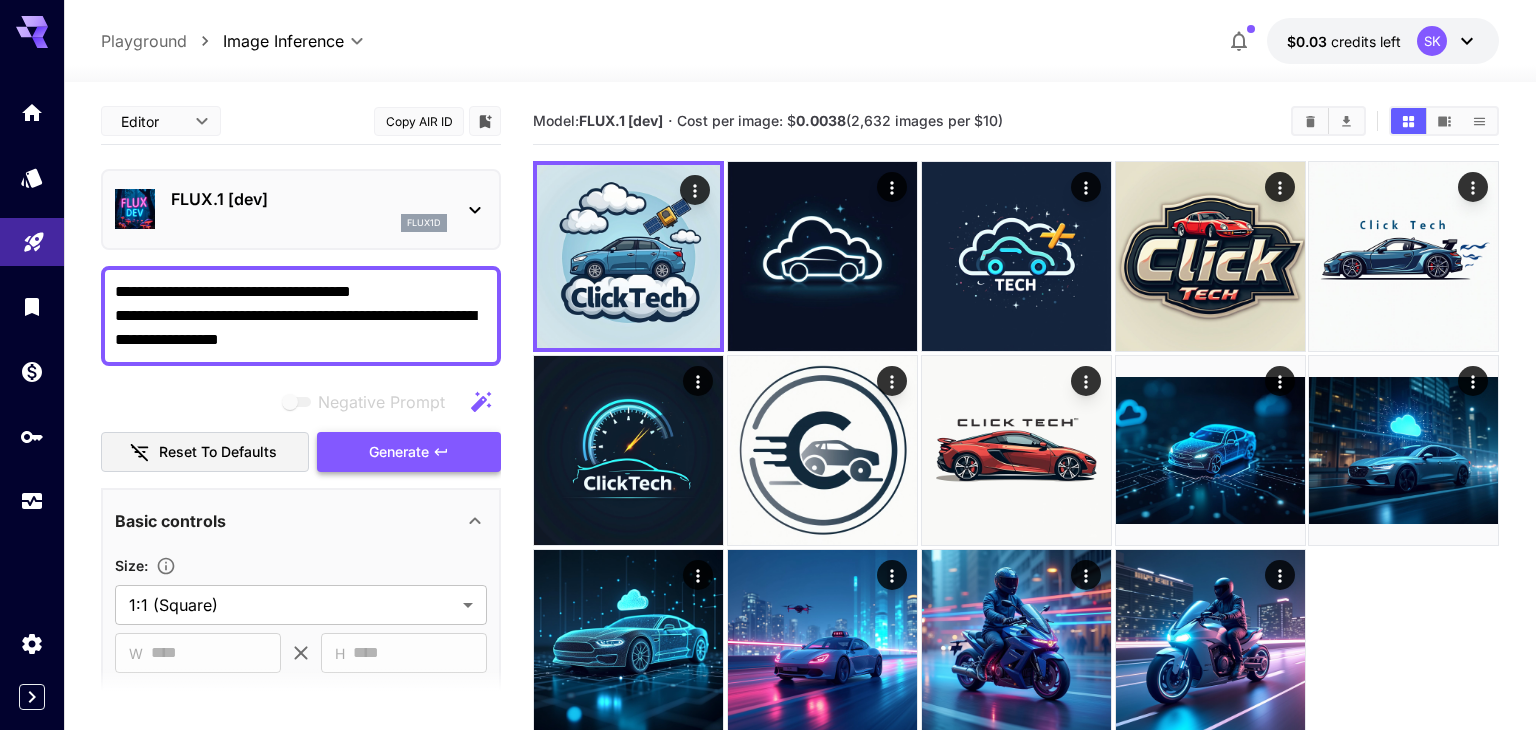 click on "Generate" at bounding box center (399, 452) 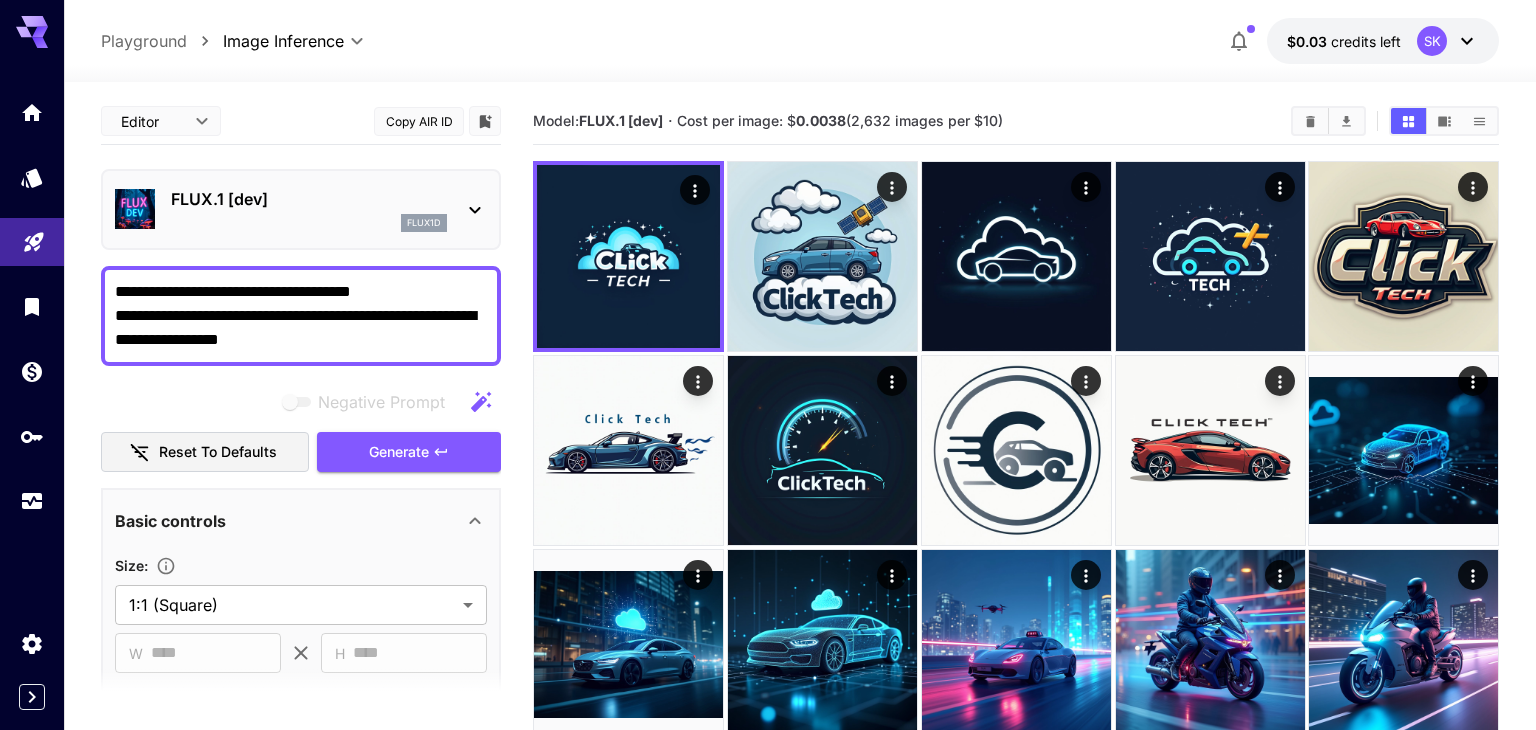 click on "**********" at bounding box center [301, 316] 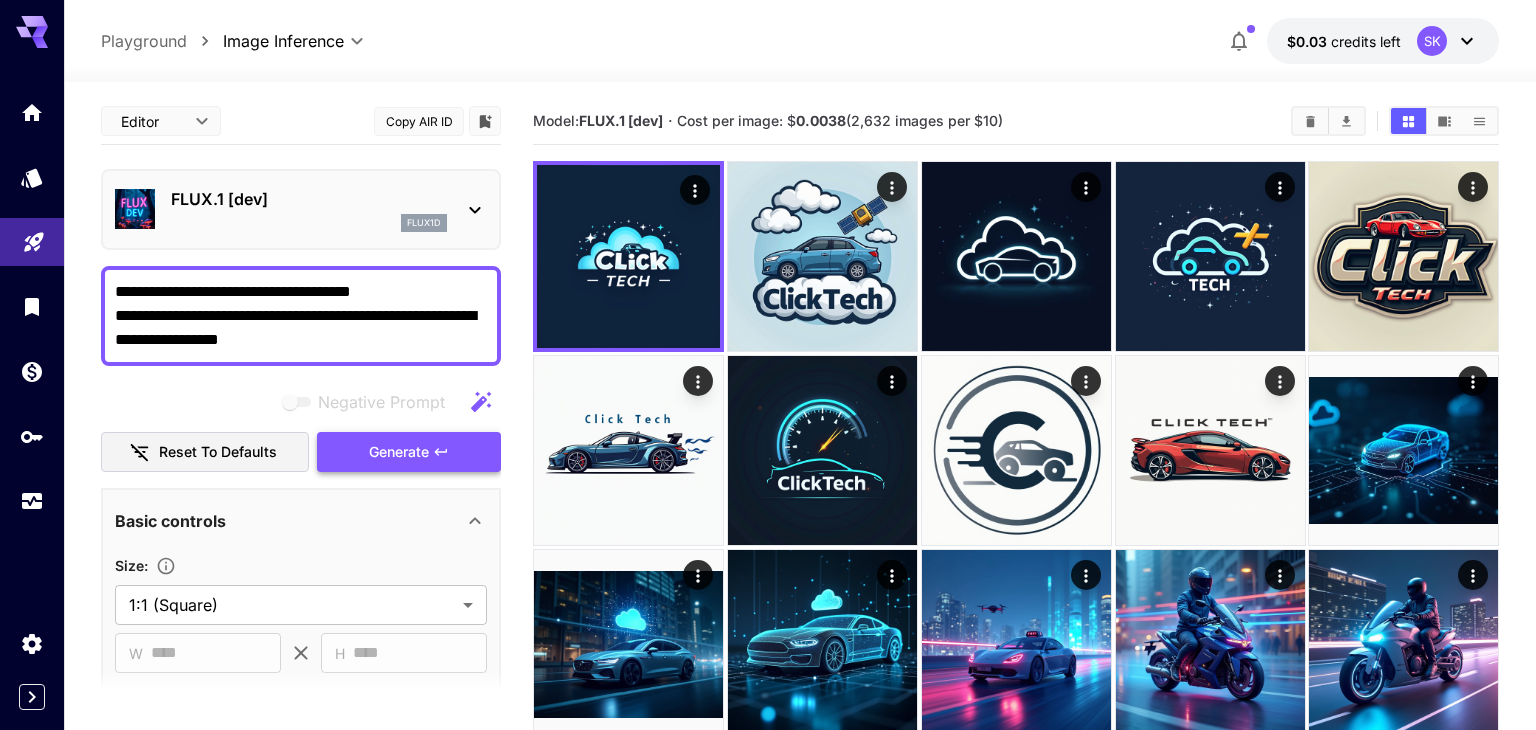 type on "**********" 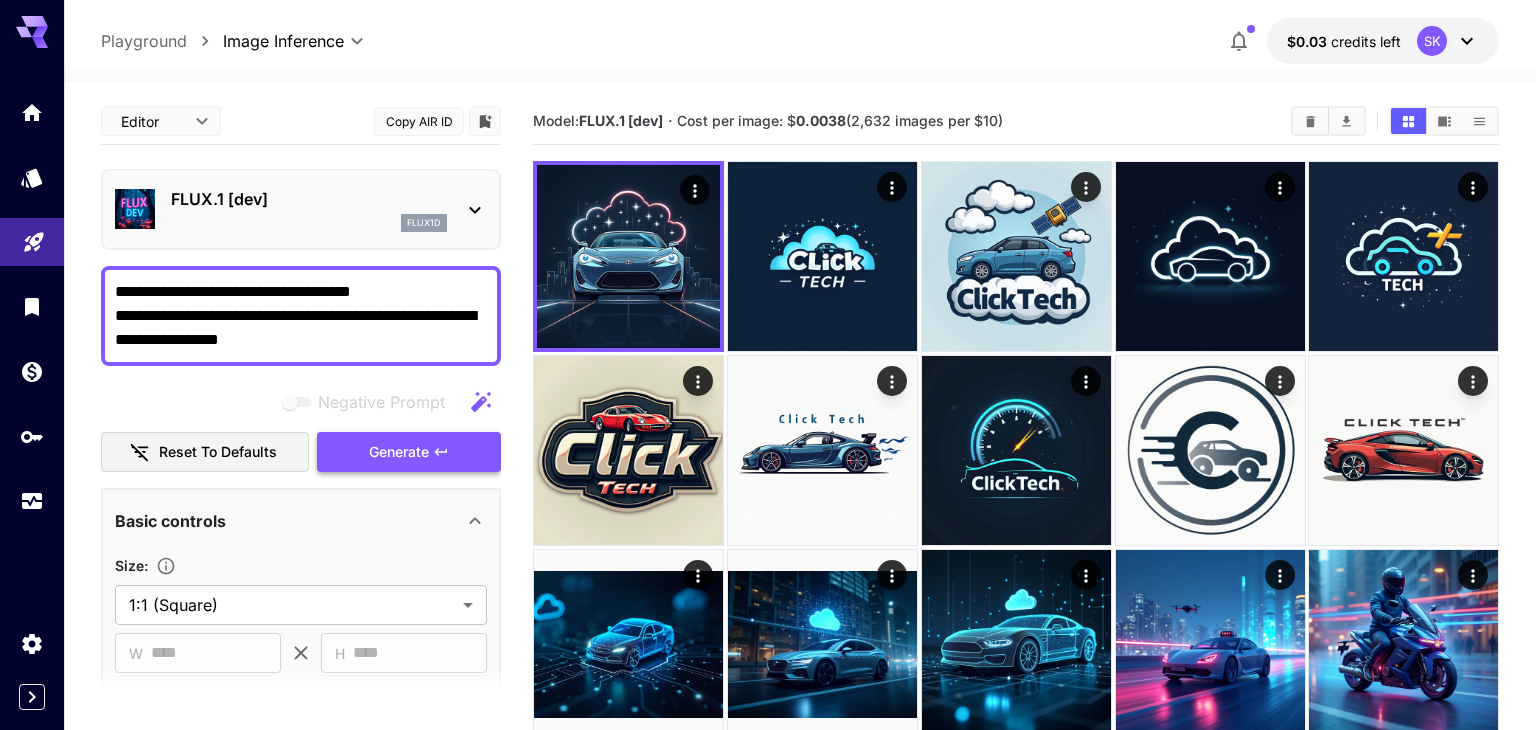 click on "Generate" at bounding box center (399, 452) 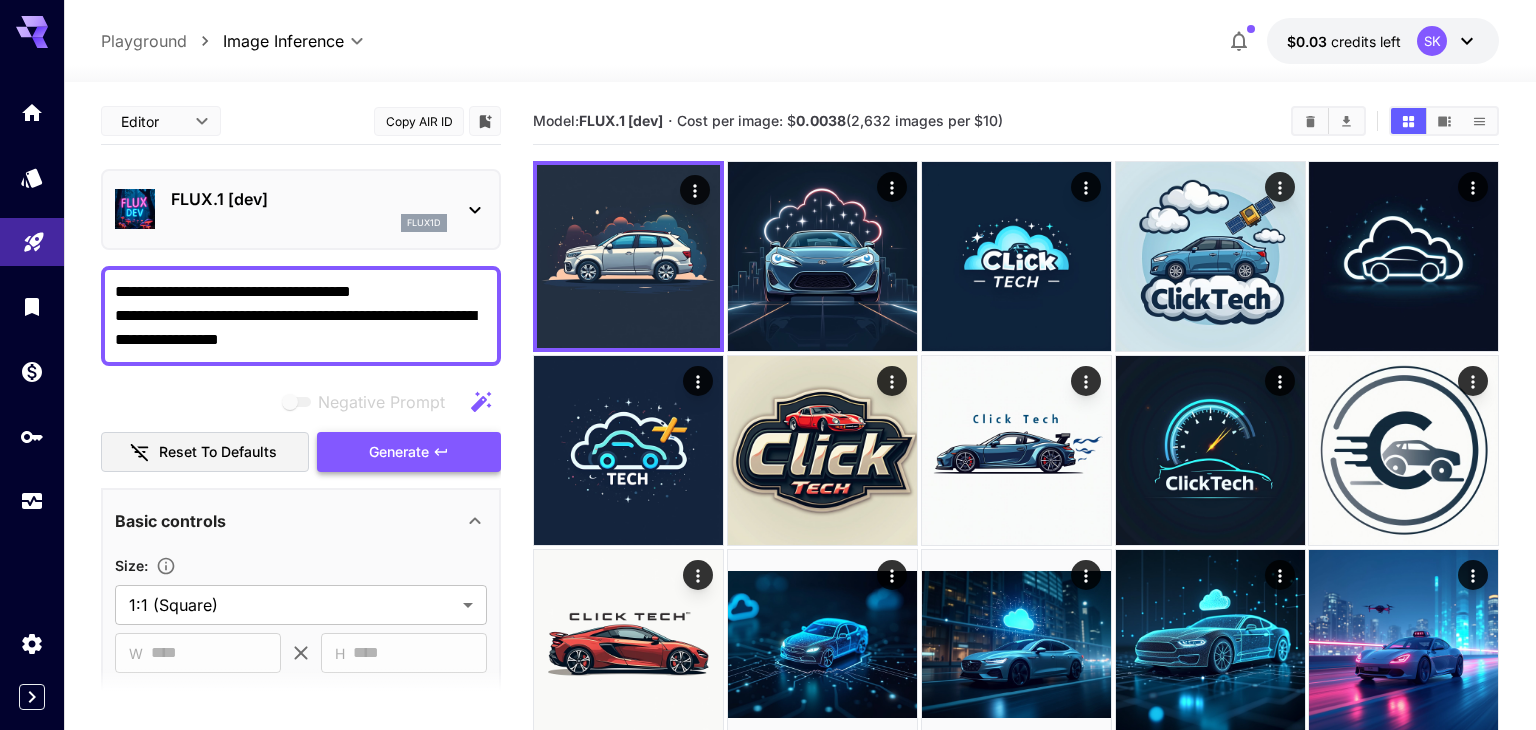 click on "Generate" at bounding box center (399, 452) 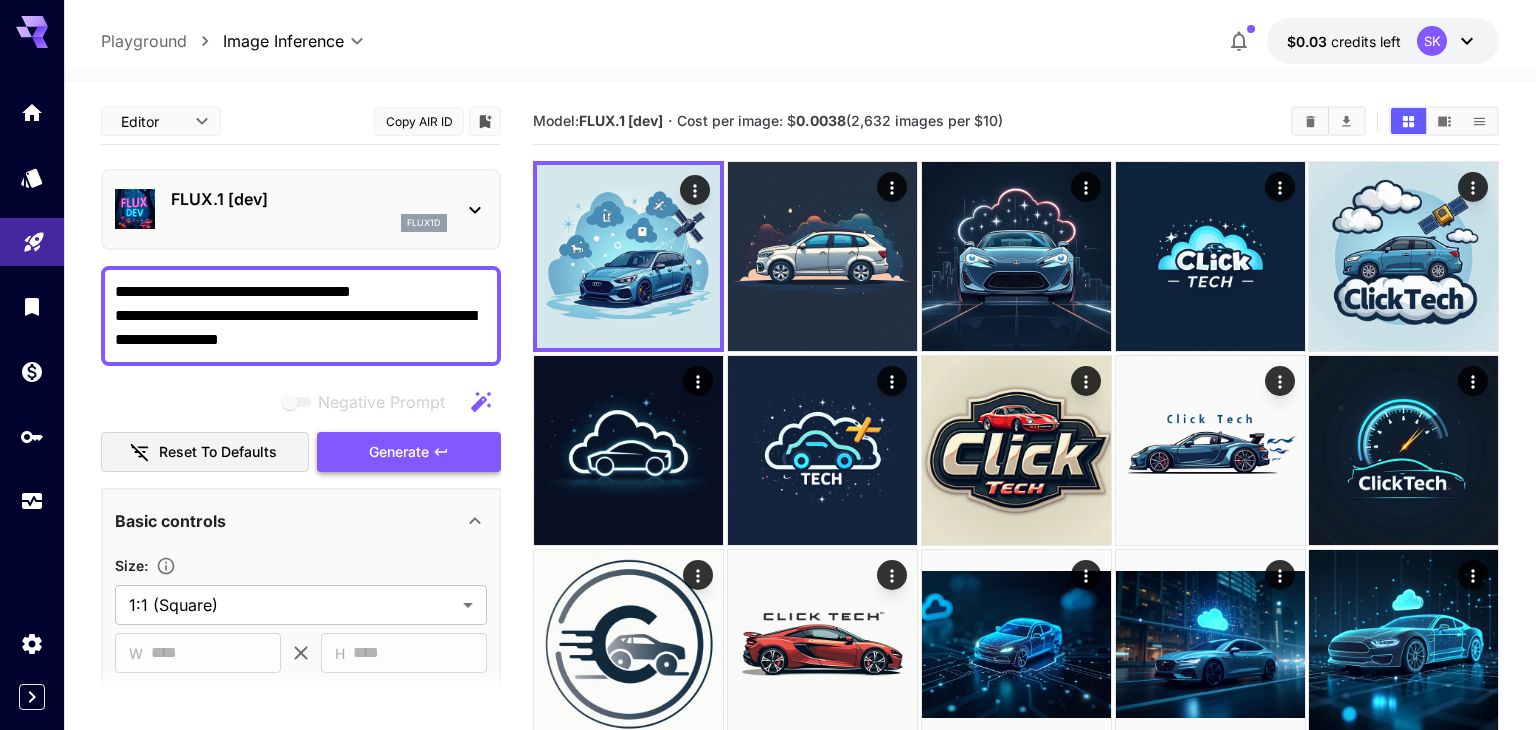 click on "Generate" at bounding box center (399, 452) 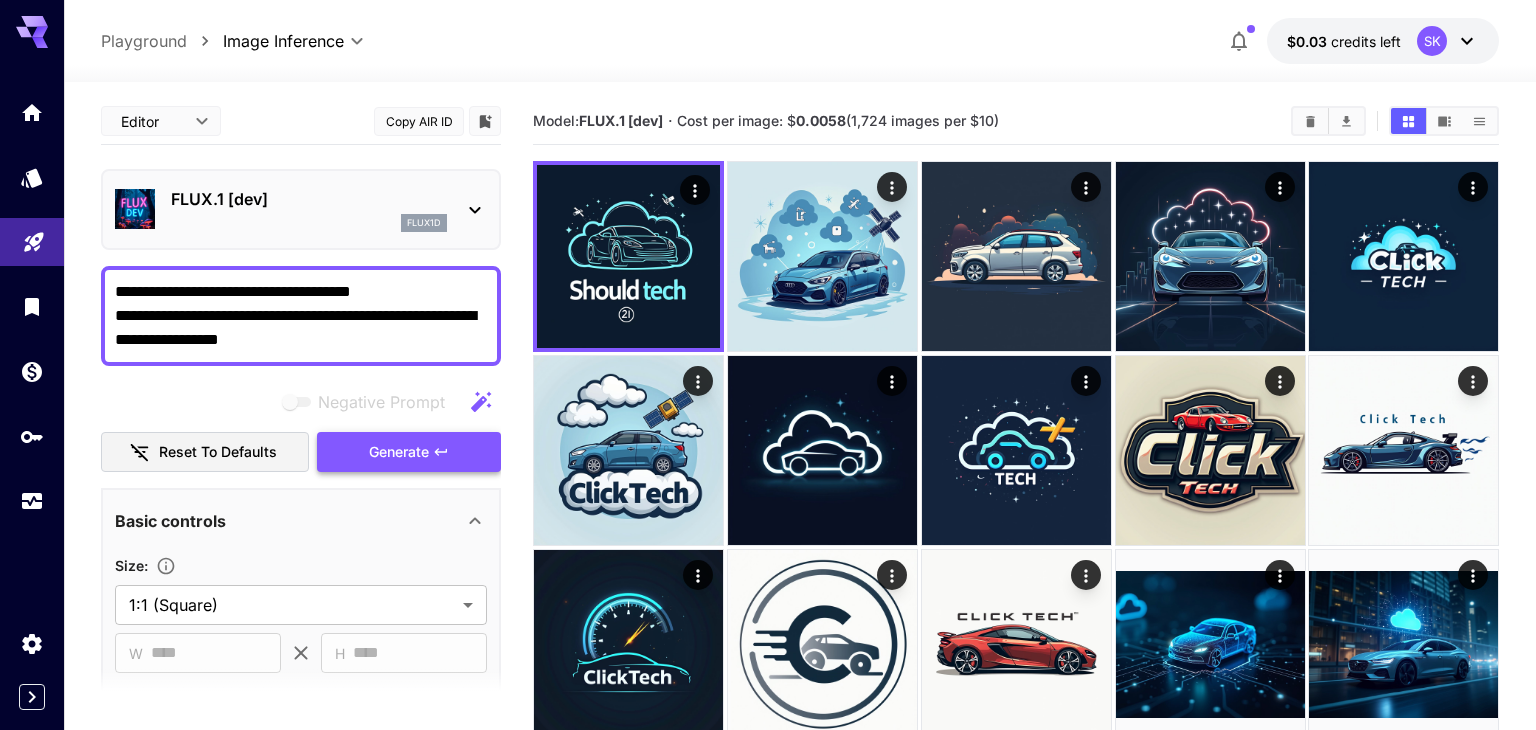 click on "Generate" at bounding box center [399, 452] 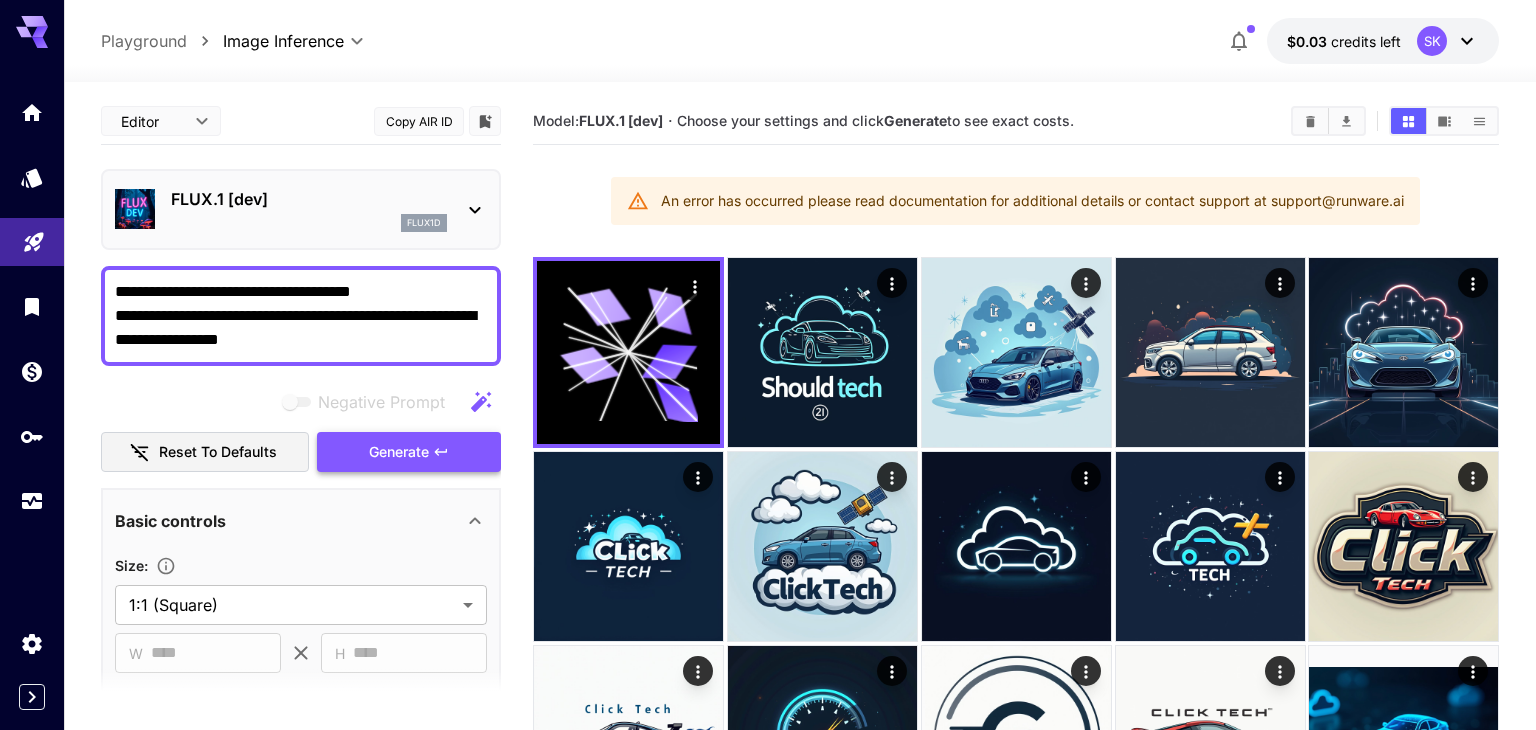 click on "Generate" at bounding box center [399, 452] 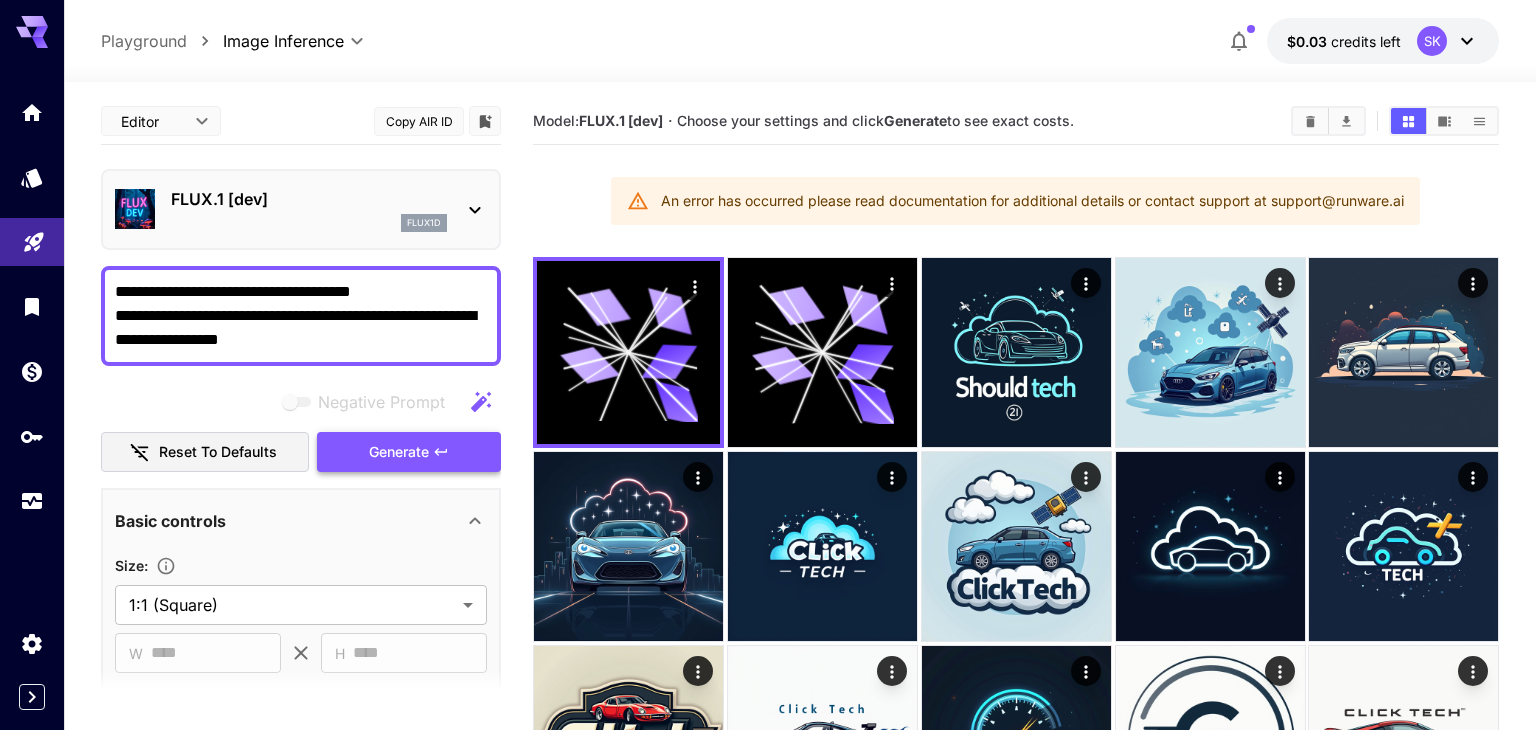 click on "Generate" at bounding box center (399, 452) 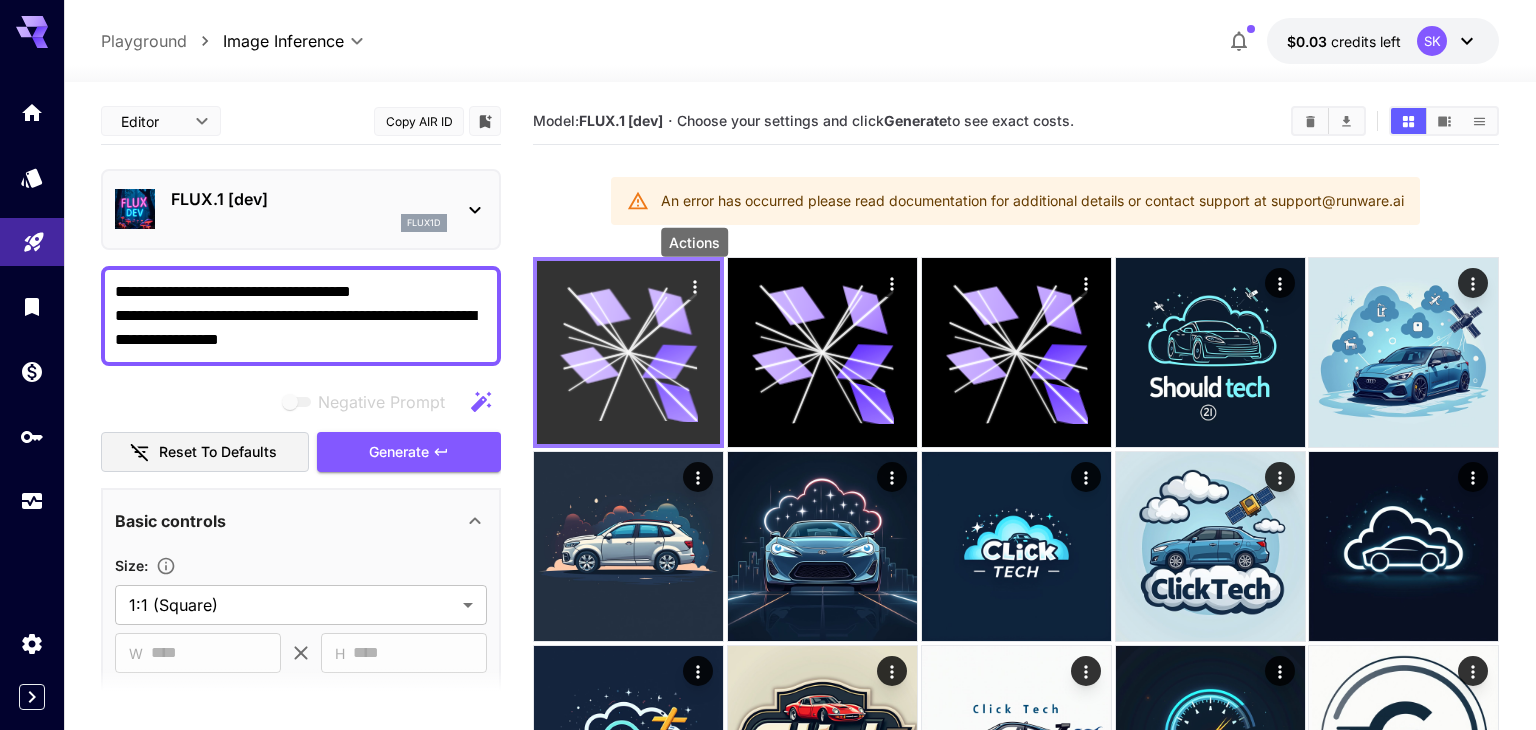 click 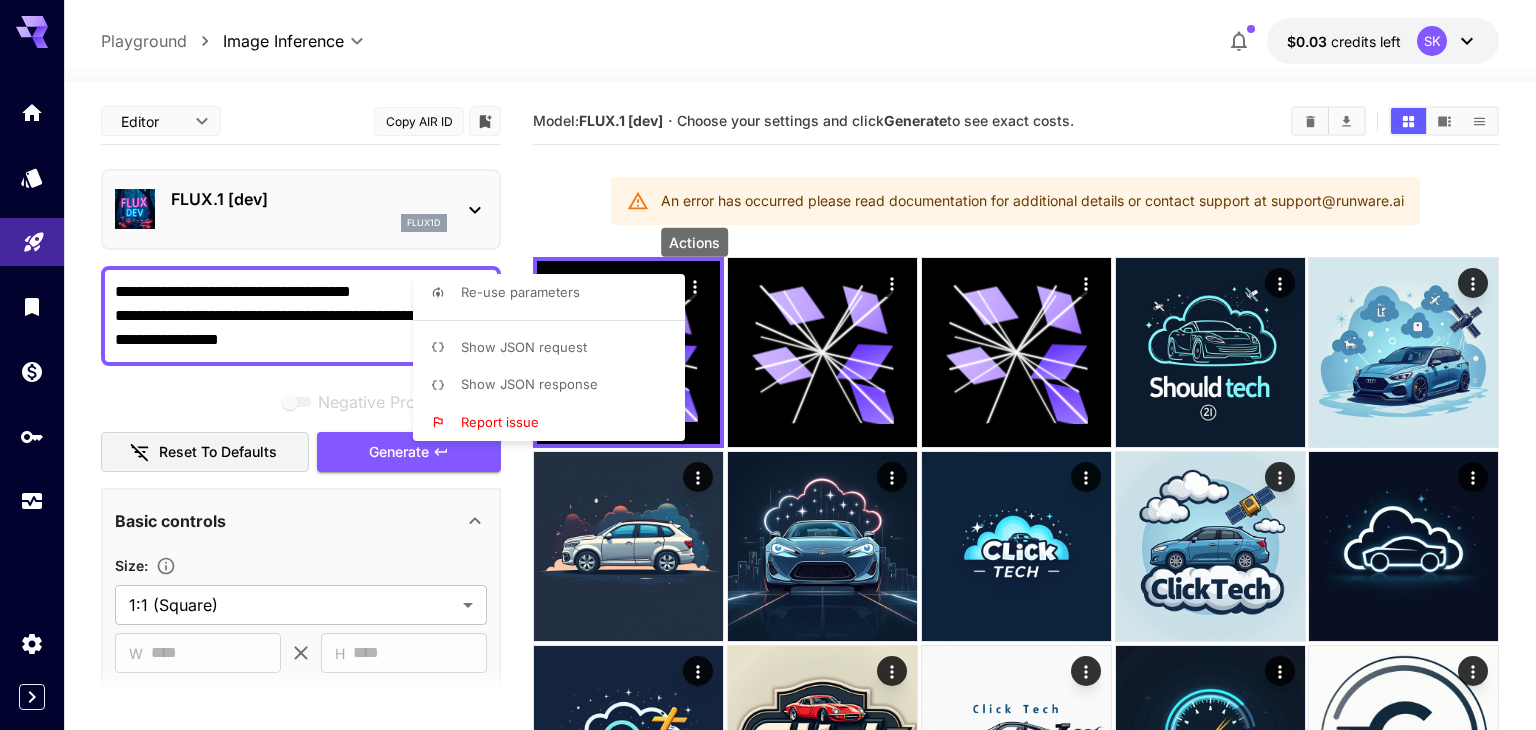 click on "Report issue" at bounding box center [555, 423] 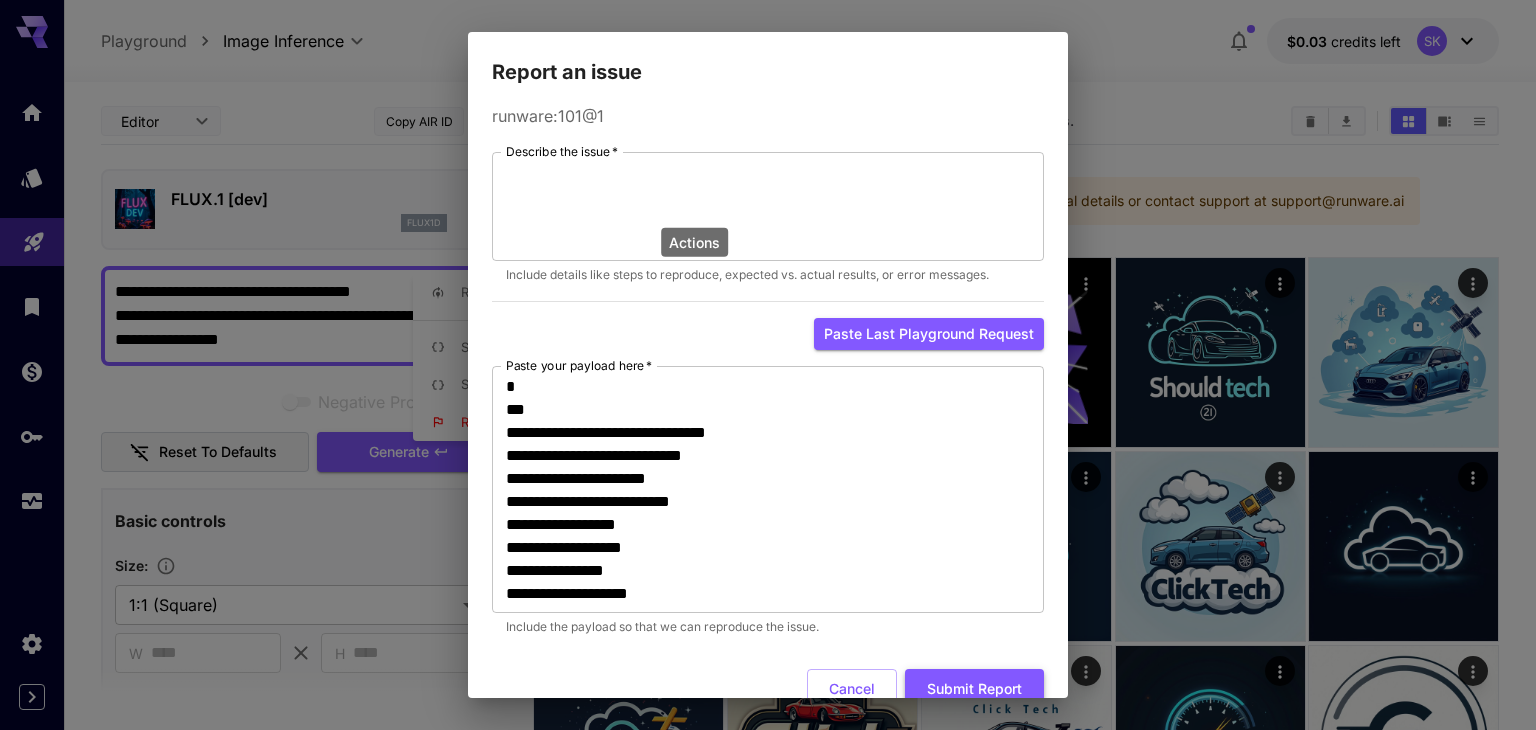 click on "Submit Report" at bounding box center [974, 689] 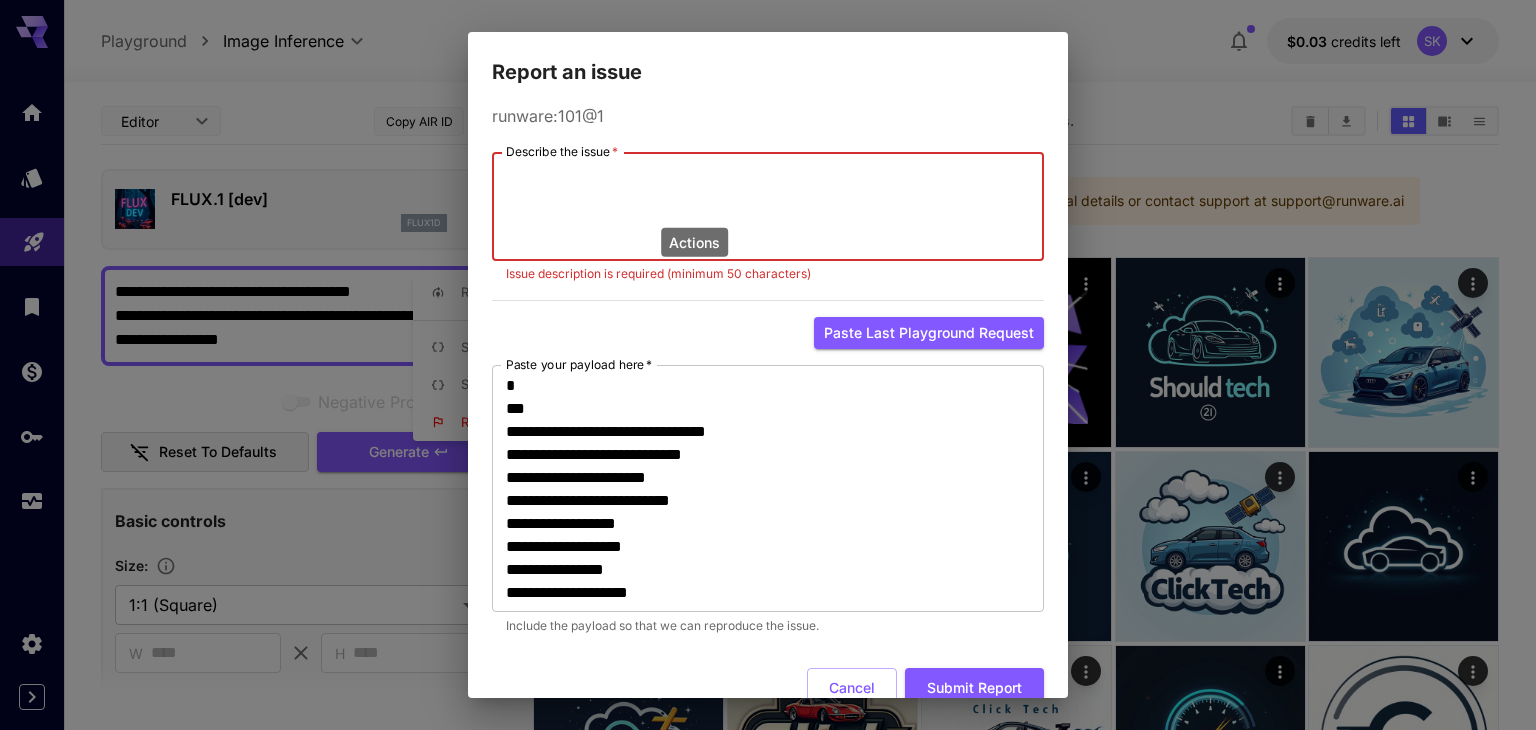 click on "**********" at bounding box center (768, 365) 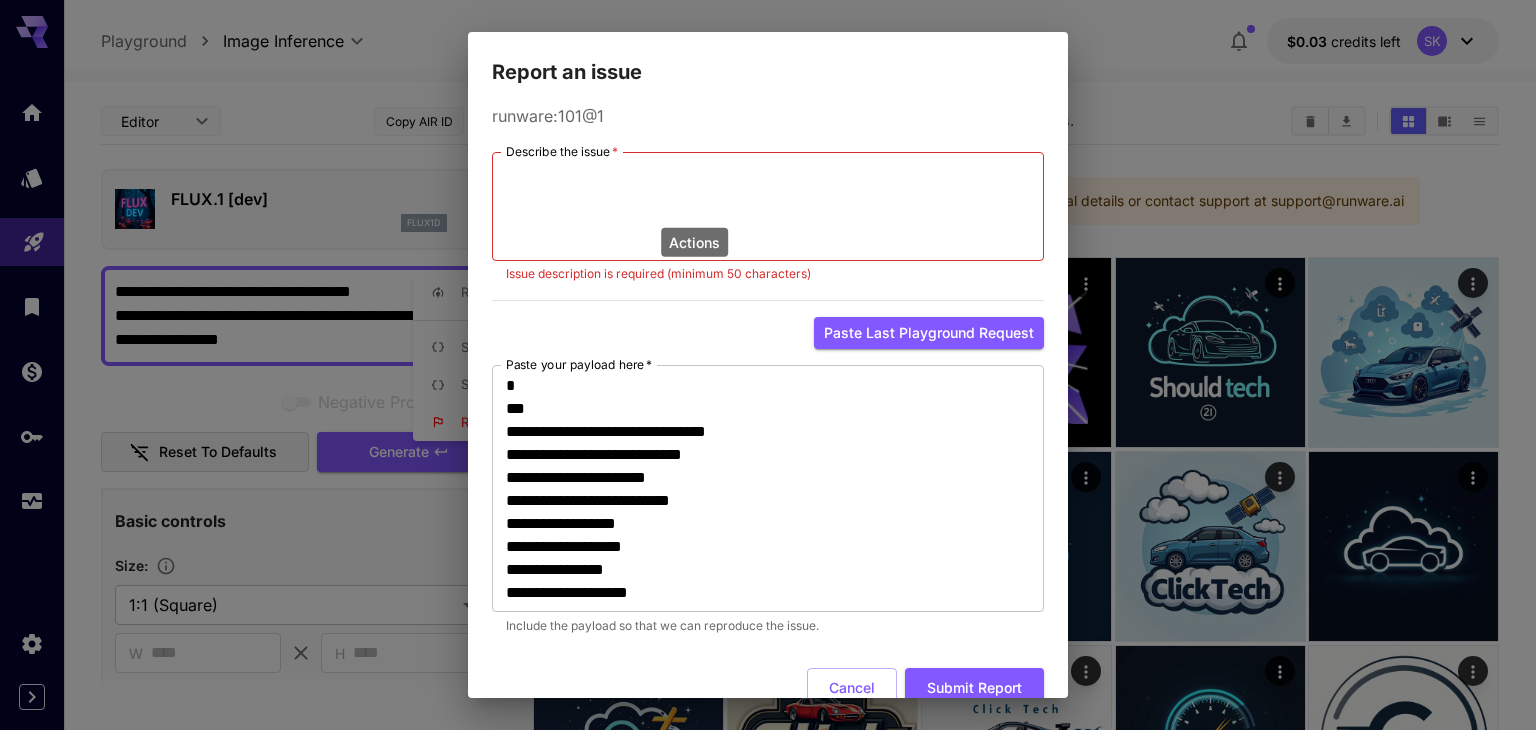 click on "**********" at bounding box center [768, 365] 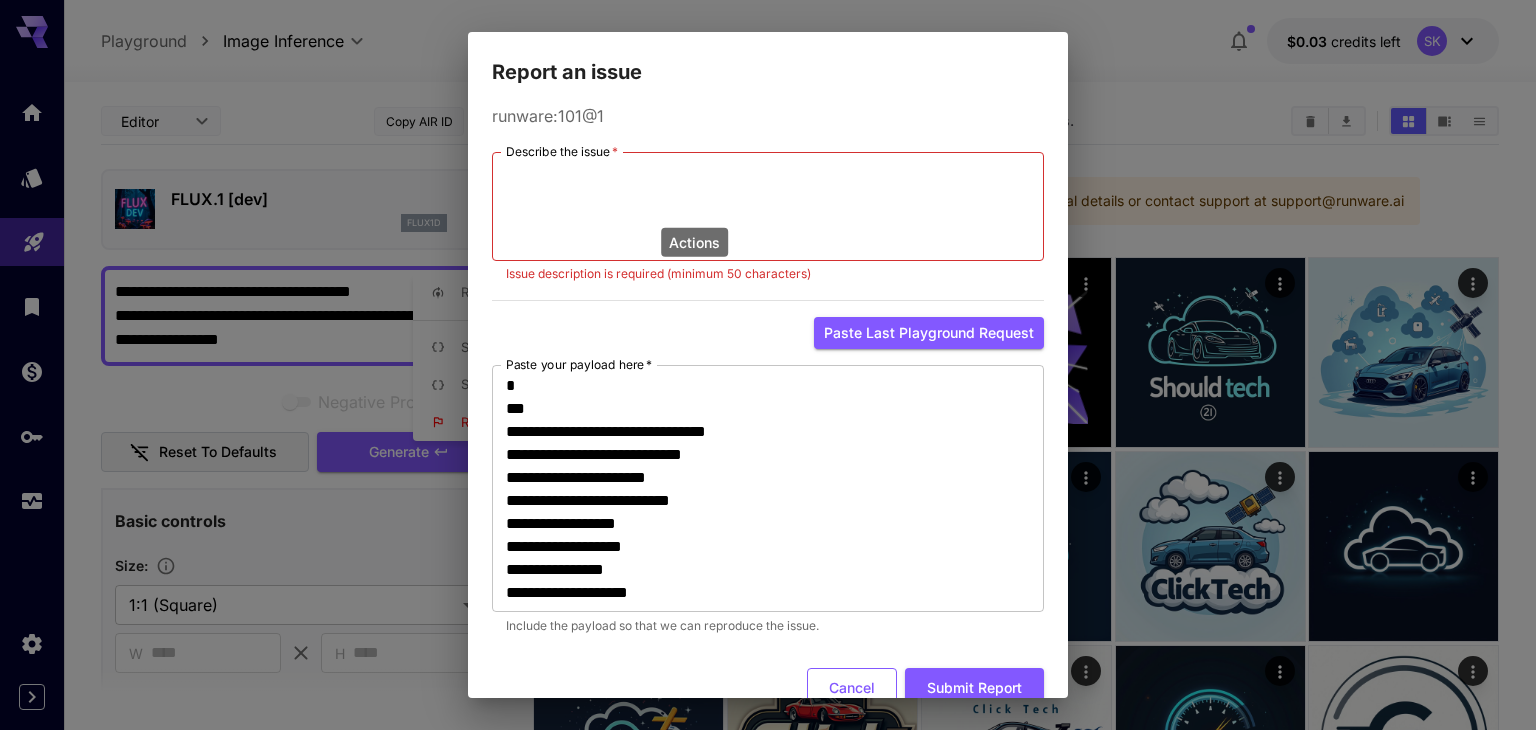 click on "Cancel" at bounding box center (852, 688) 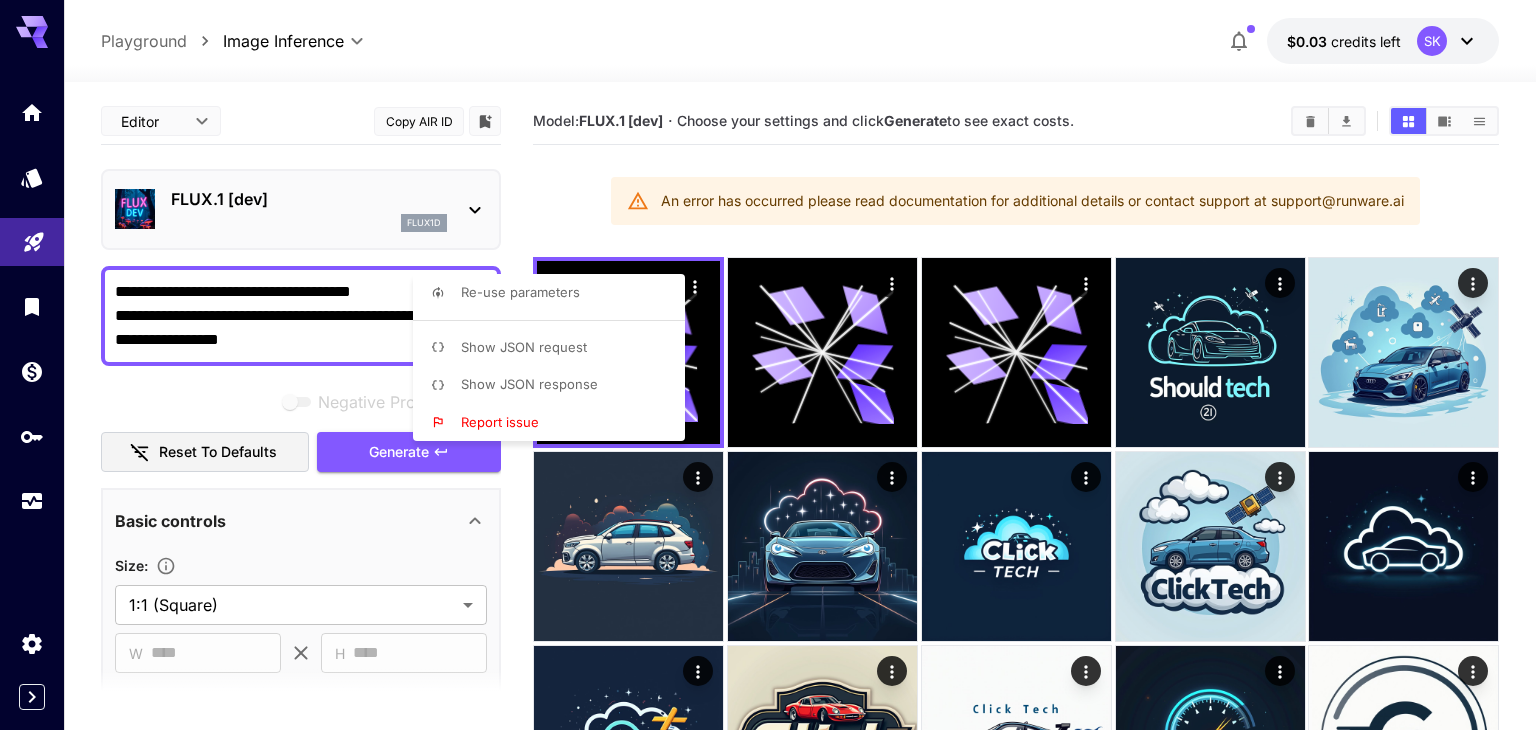 click at bounding box center [768, 365] 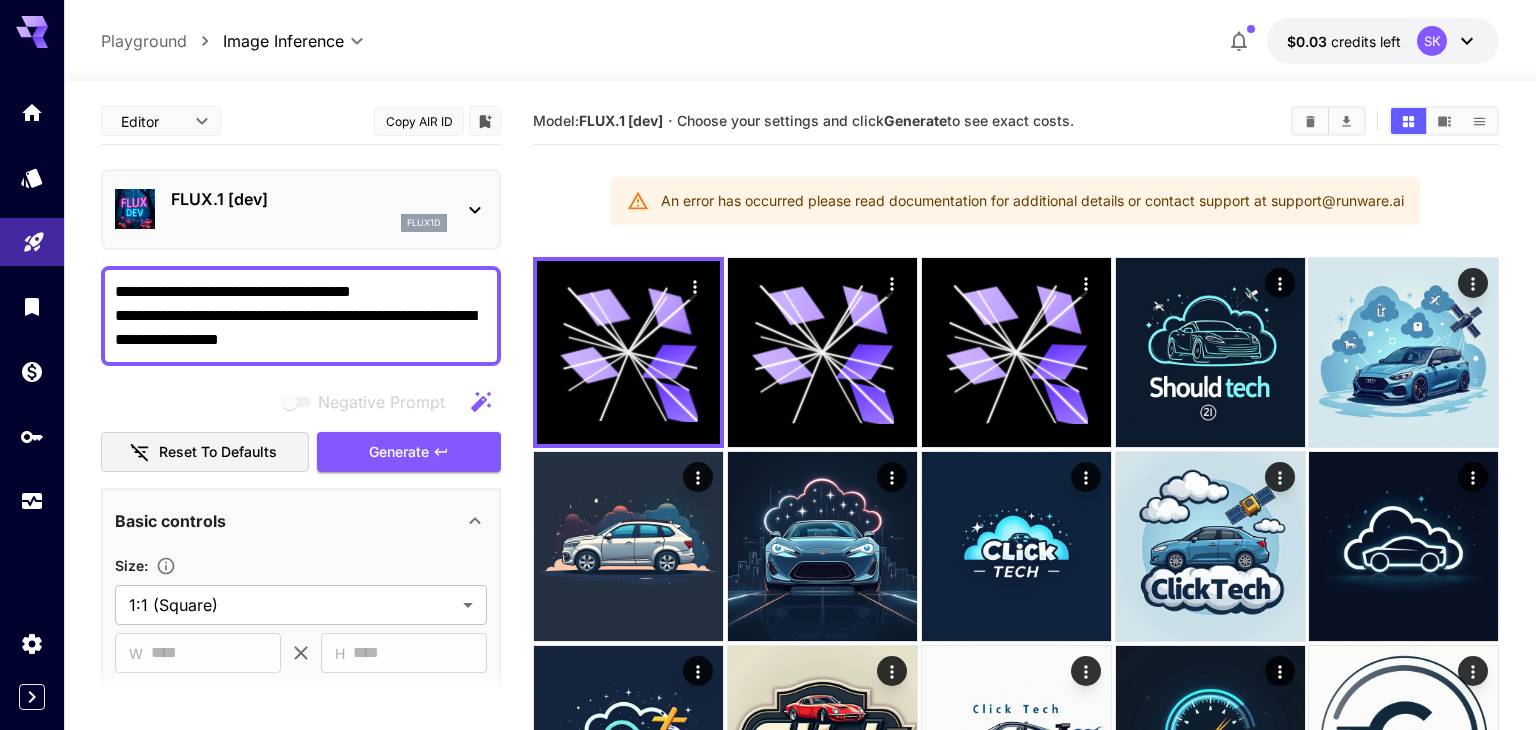 type 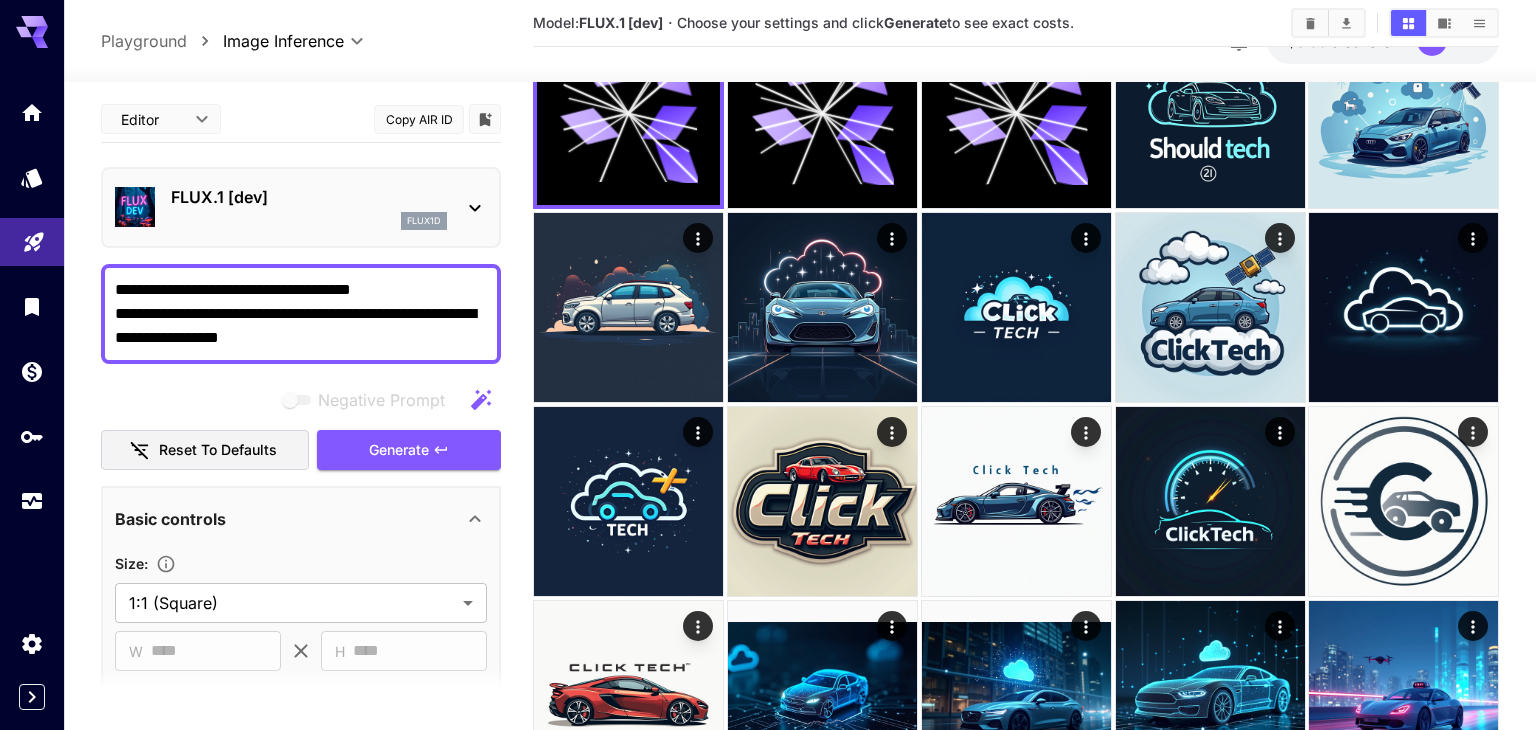 scroll, scrollTop: 240, scrollLeft: 0, axis: vertical 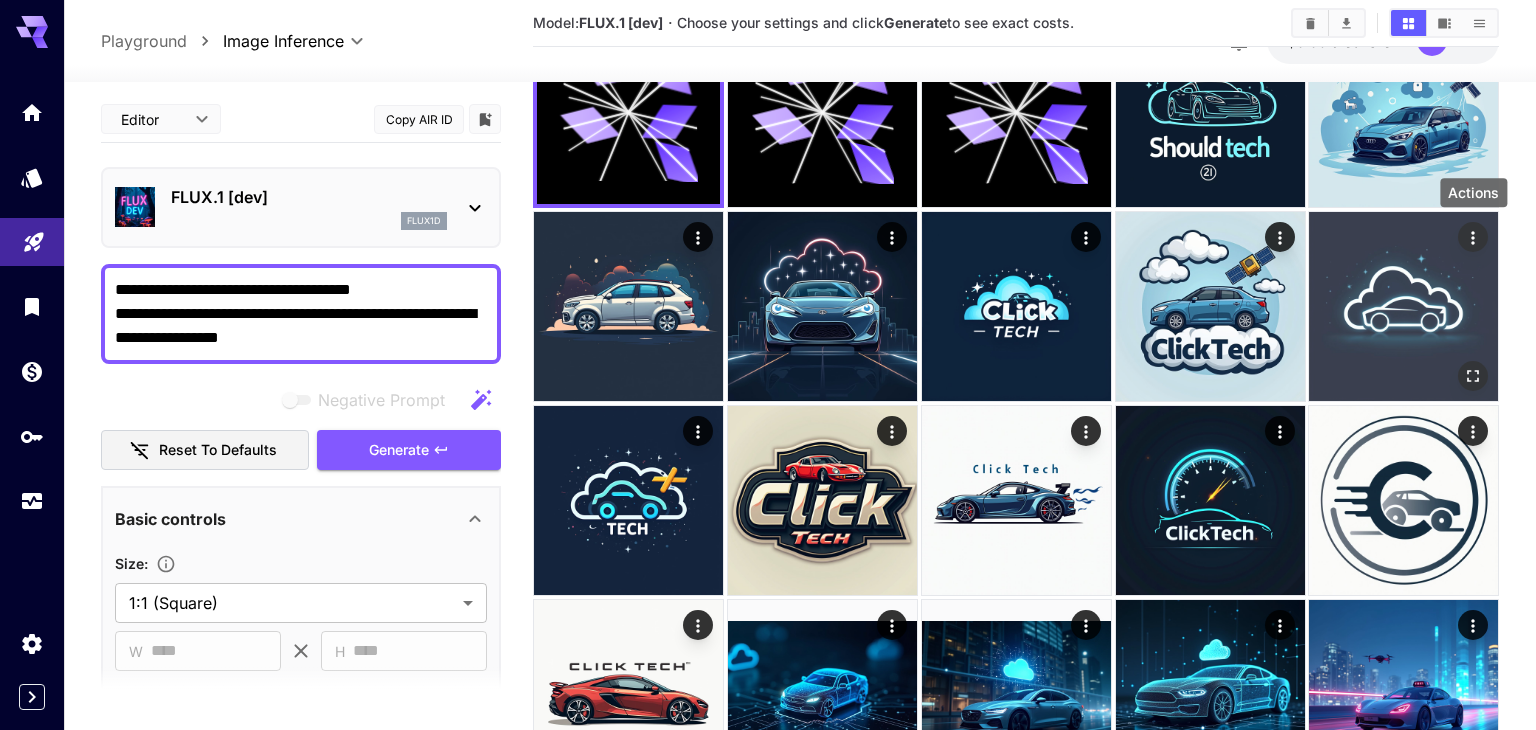 click 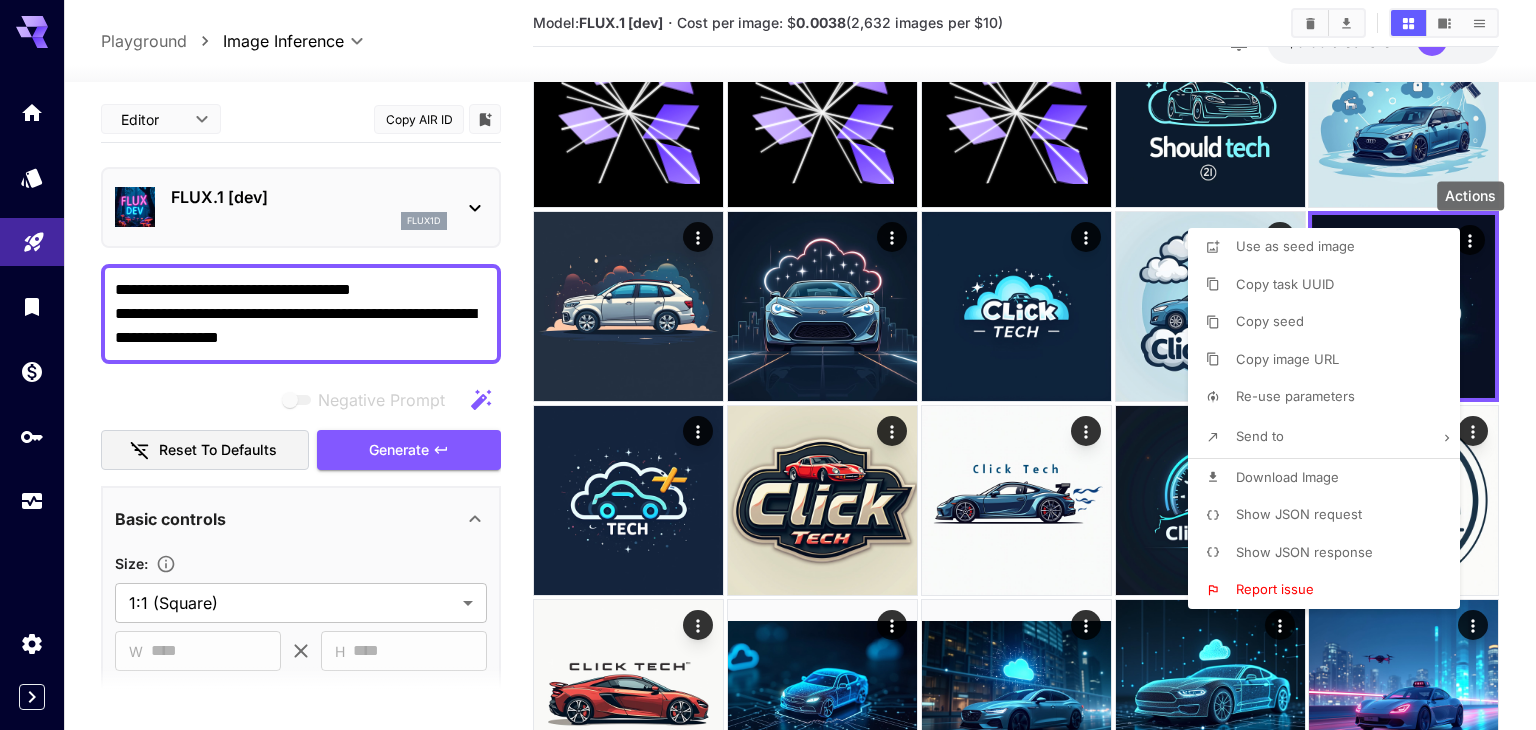 click on "Download Image" at bounding box center (1287, 477) 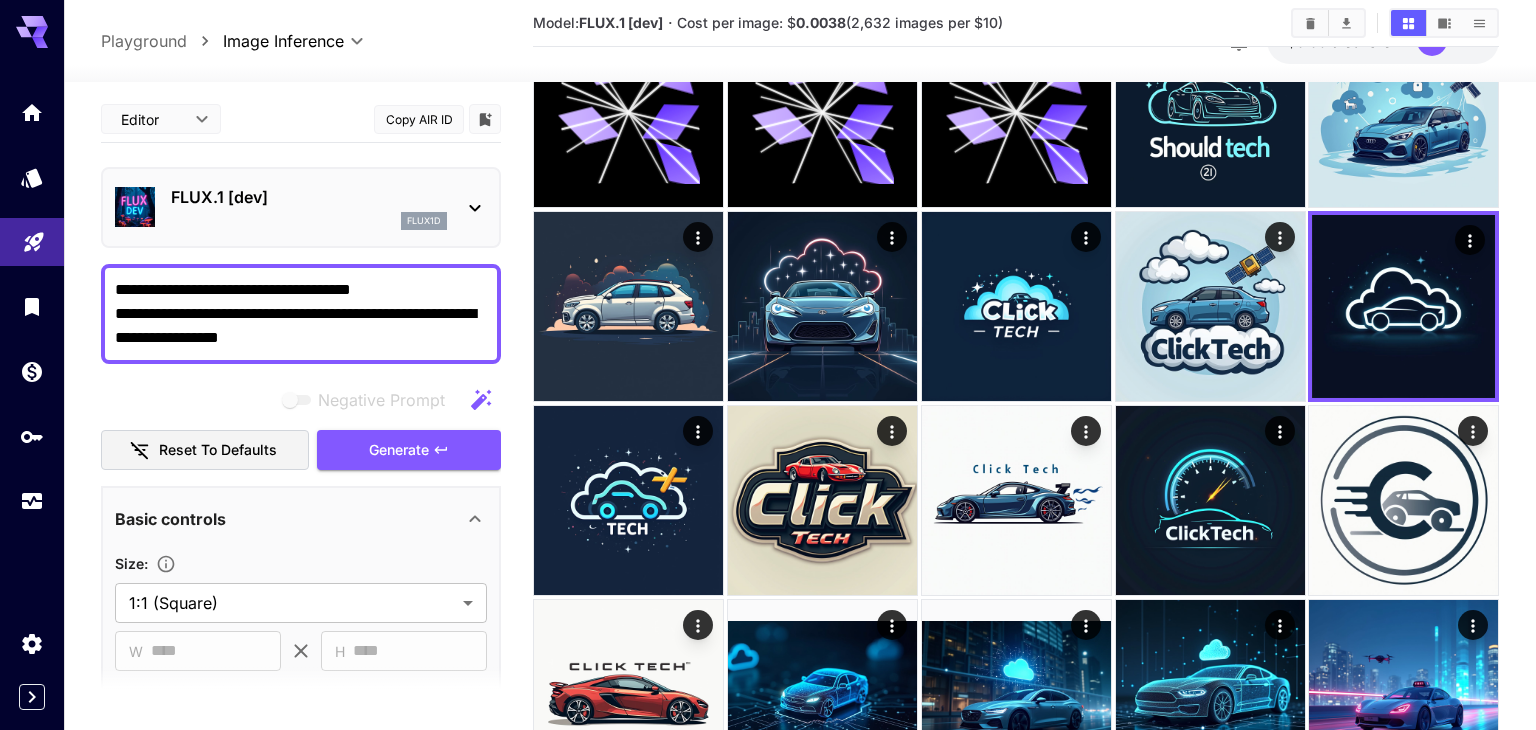 type 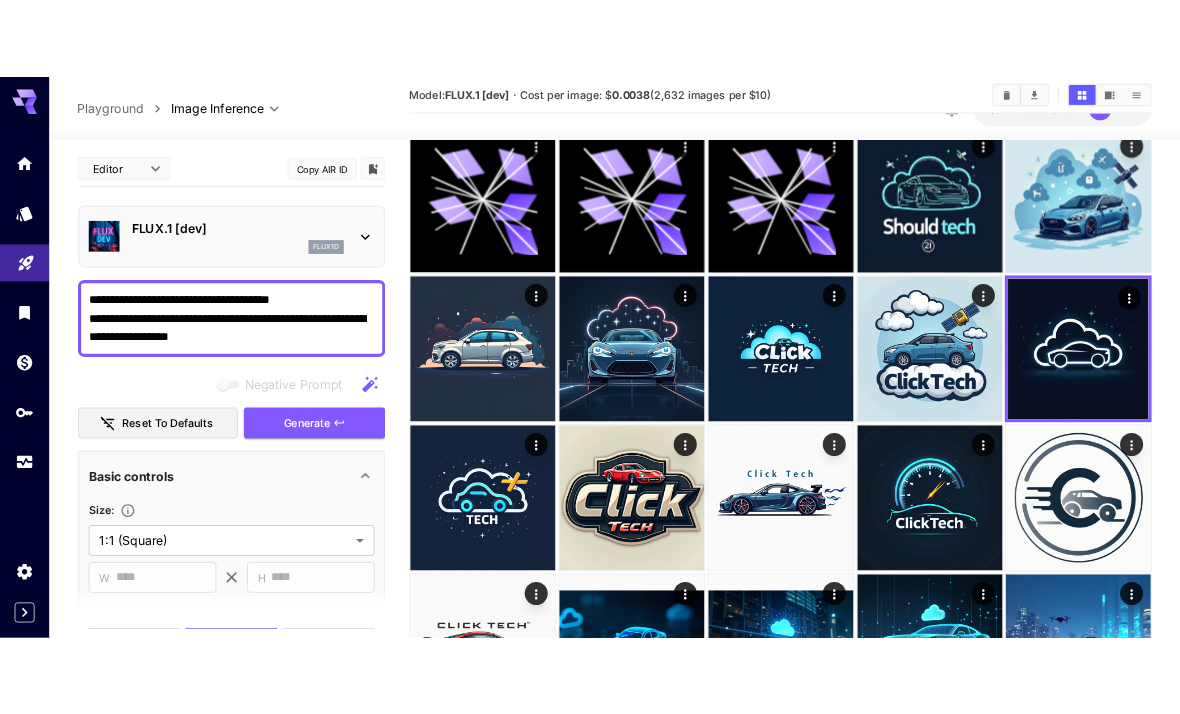 scroll, scrollTop: 153, scrollLeft: 0, axis: vertical 